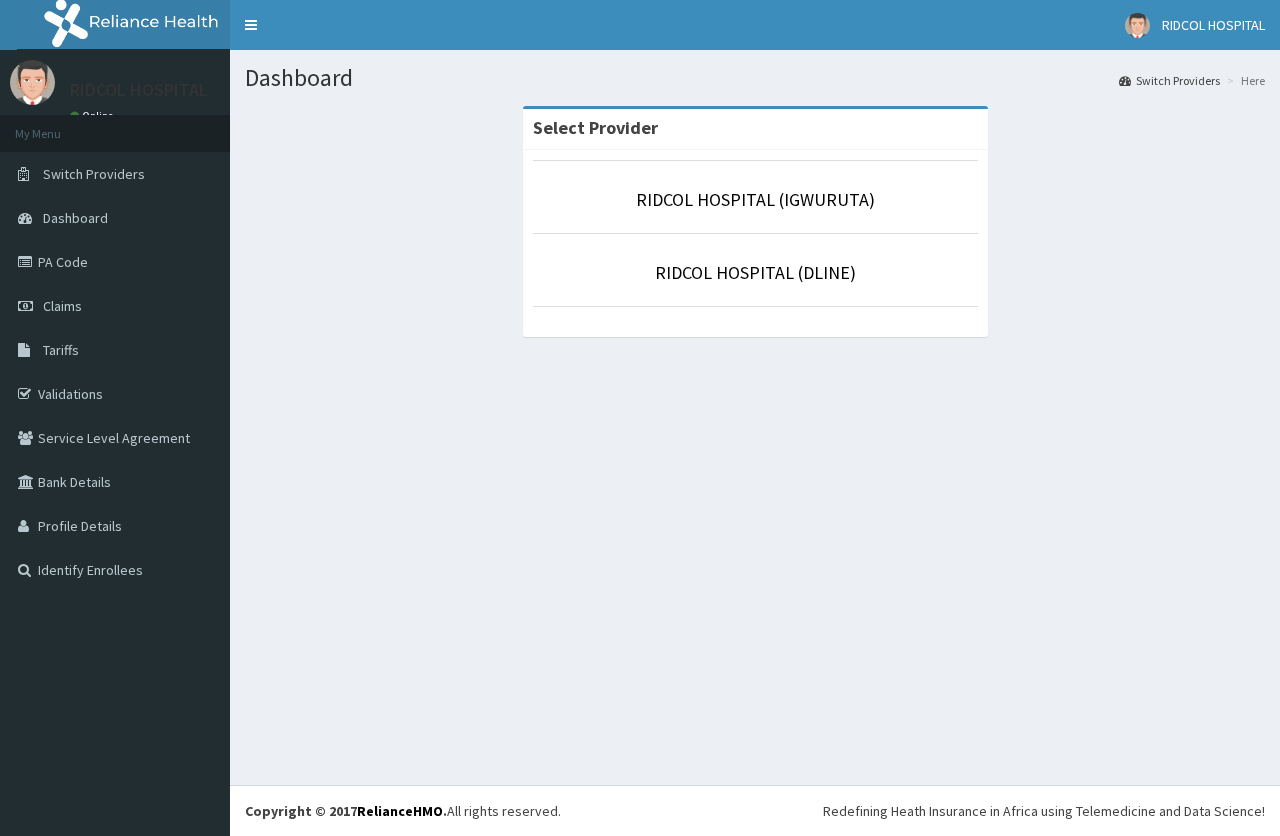 scroll, scrollTop: 0, scrollLeft: 0, axis: both 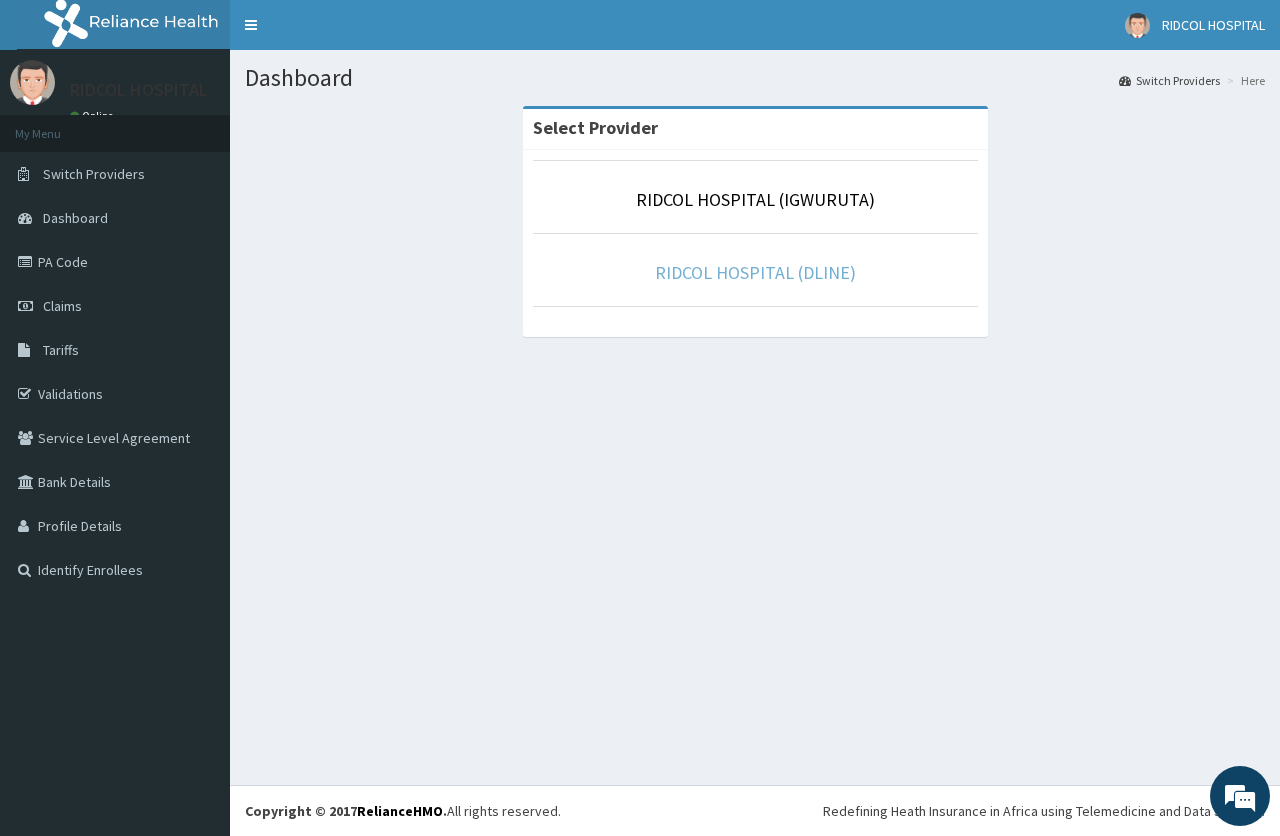 click on "RIDCOL HOSPITAL (DLINE)" at bounding box center (755, 272) 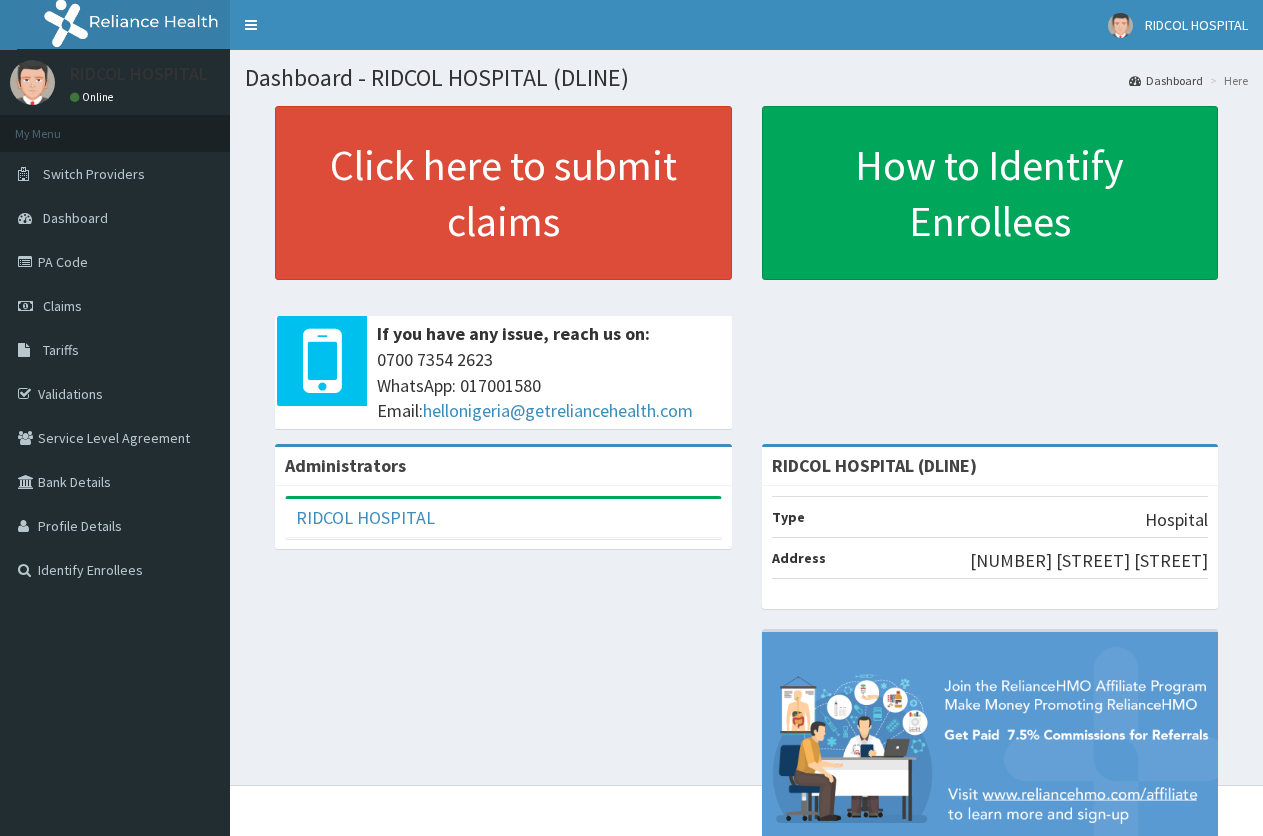 scroll, scrollTop: 0, scrollLeft: 0, axis: both 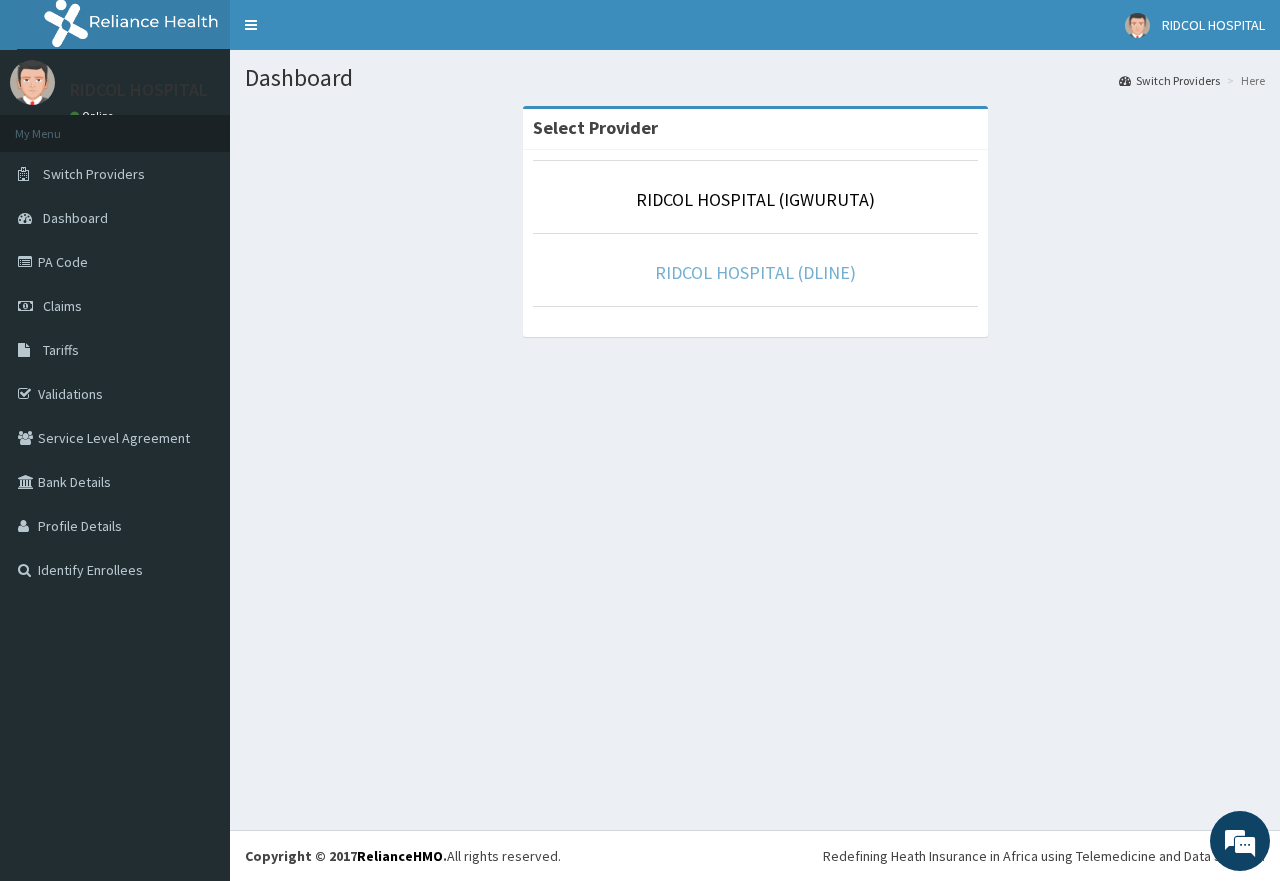 click on "RIDCOL HOSPITAL (DLINE)" at bounding box center [755, 272] 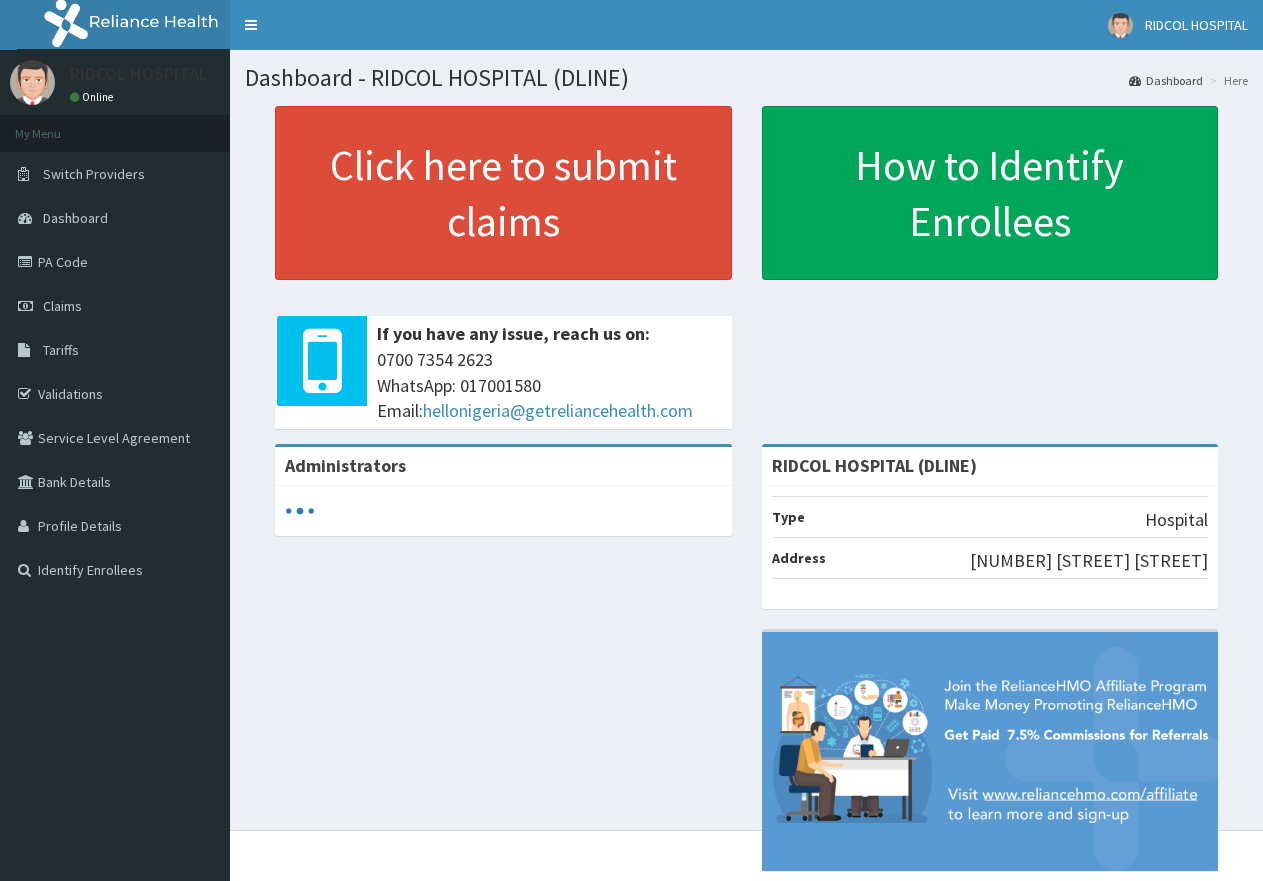 scroll, scrollTop: 0, scrollLeft: 0, axis: both 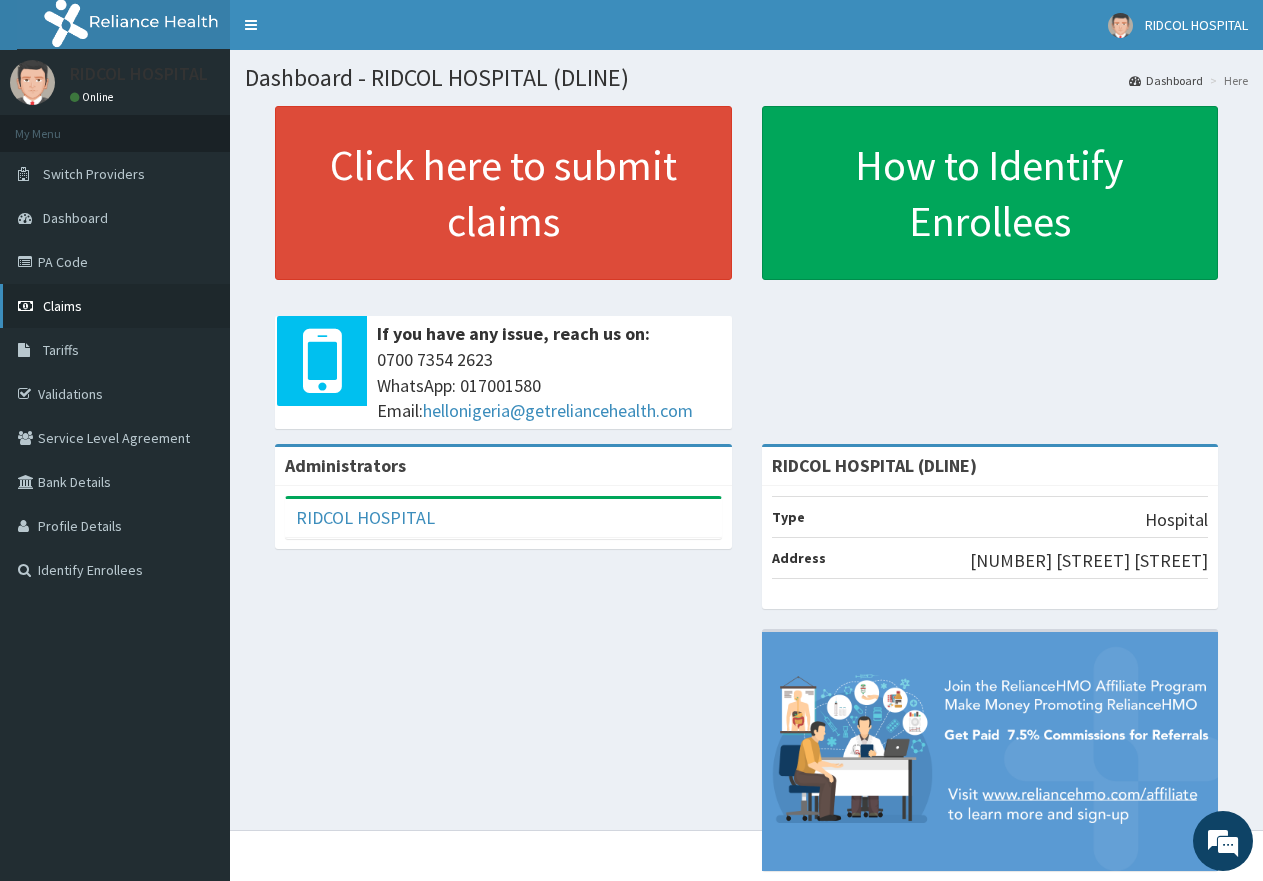 click on "Claims" at bounding box center (115, 306) 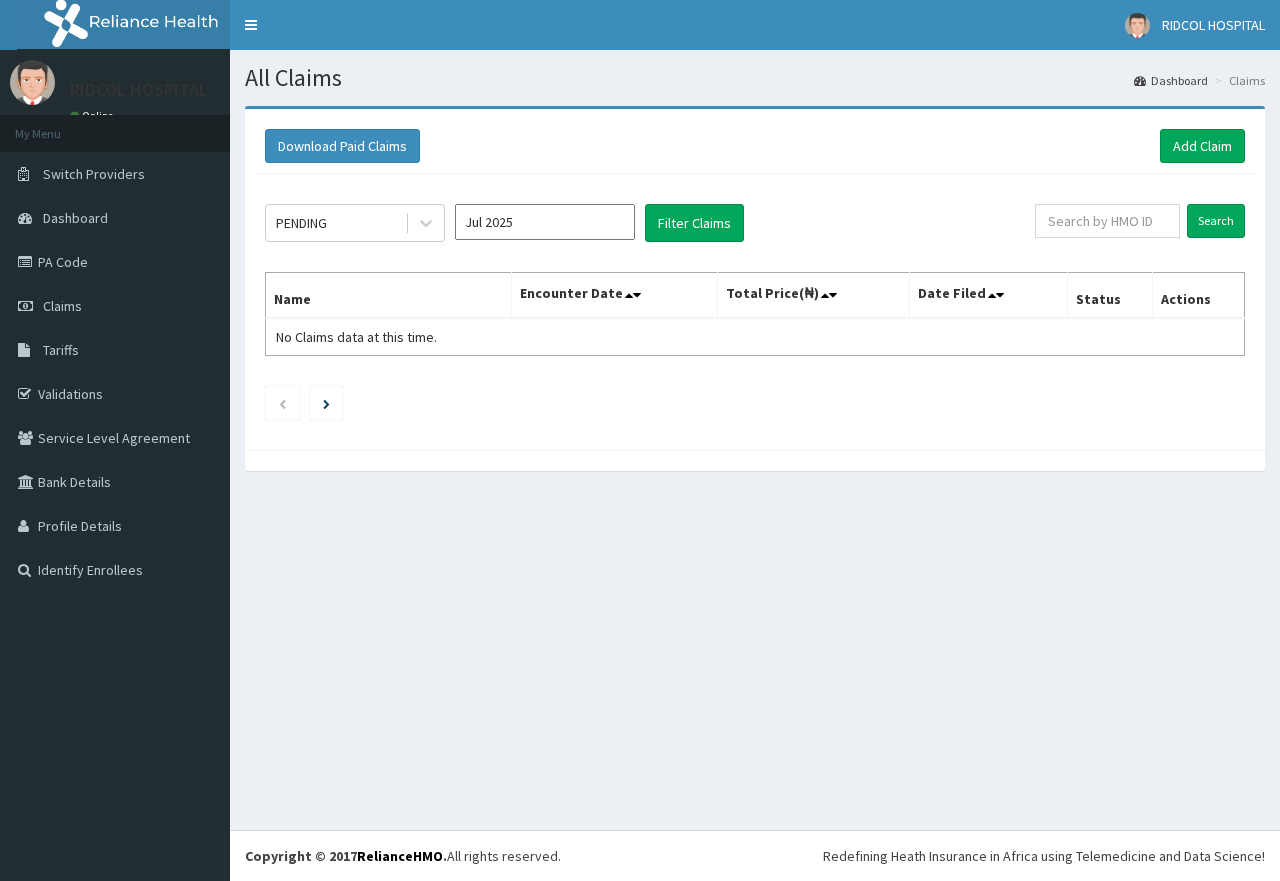 scroll, scrollTop: 0, scrollLeft: 0, axis: both 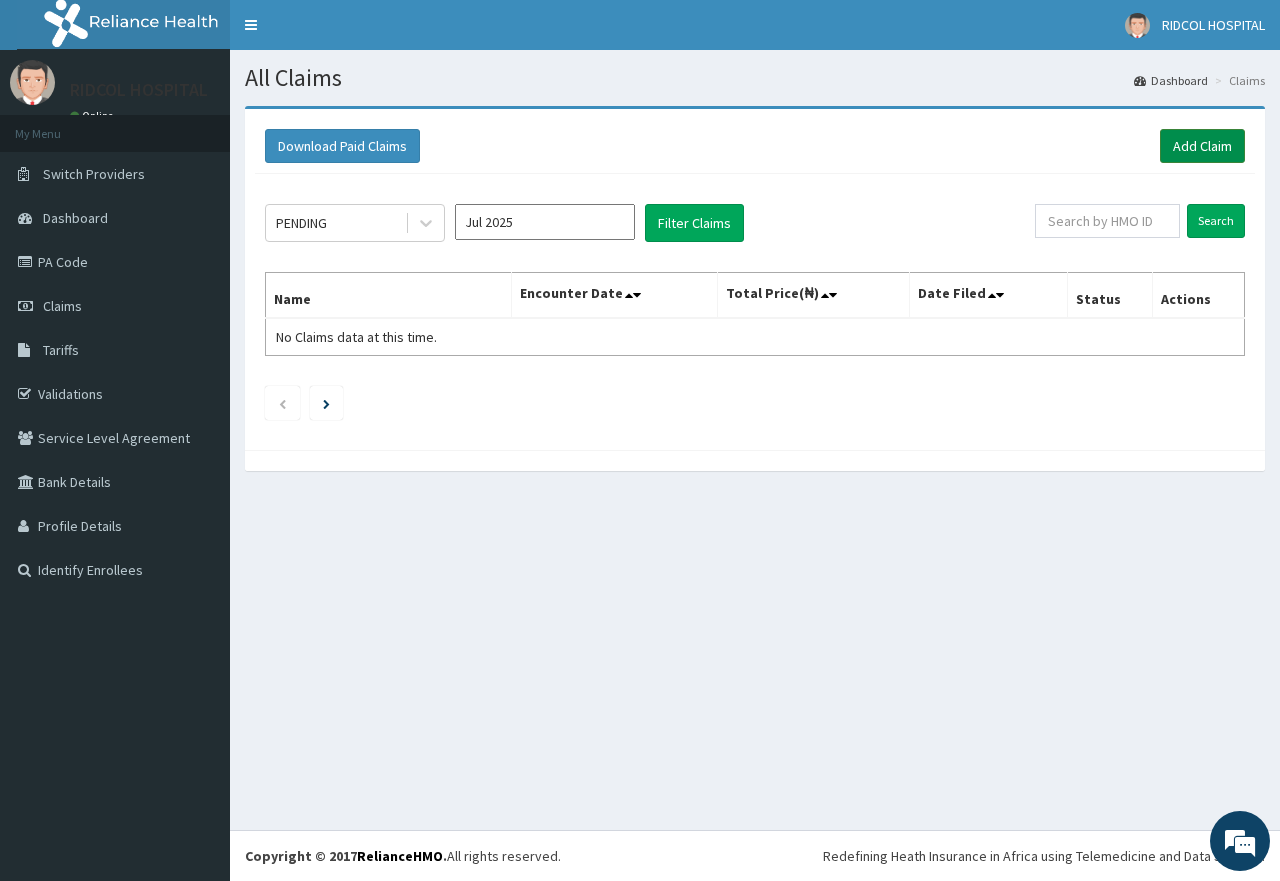 click on "Add Claim" at bounding box center (1202, 146) 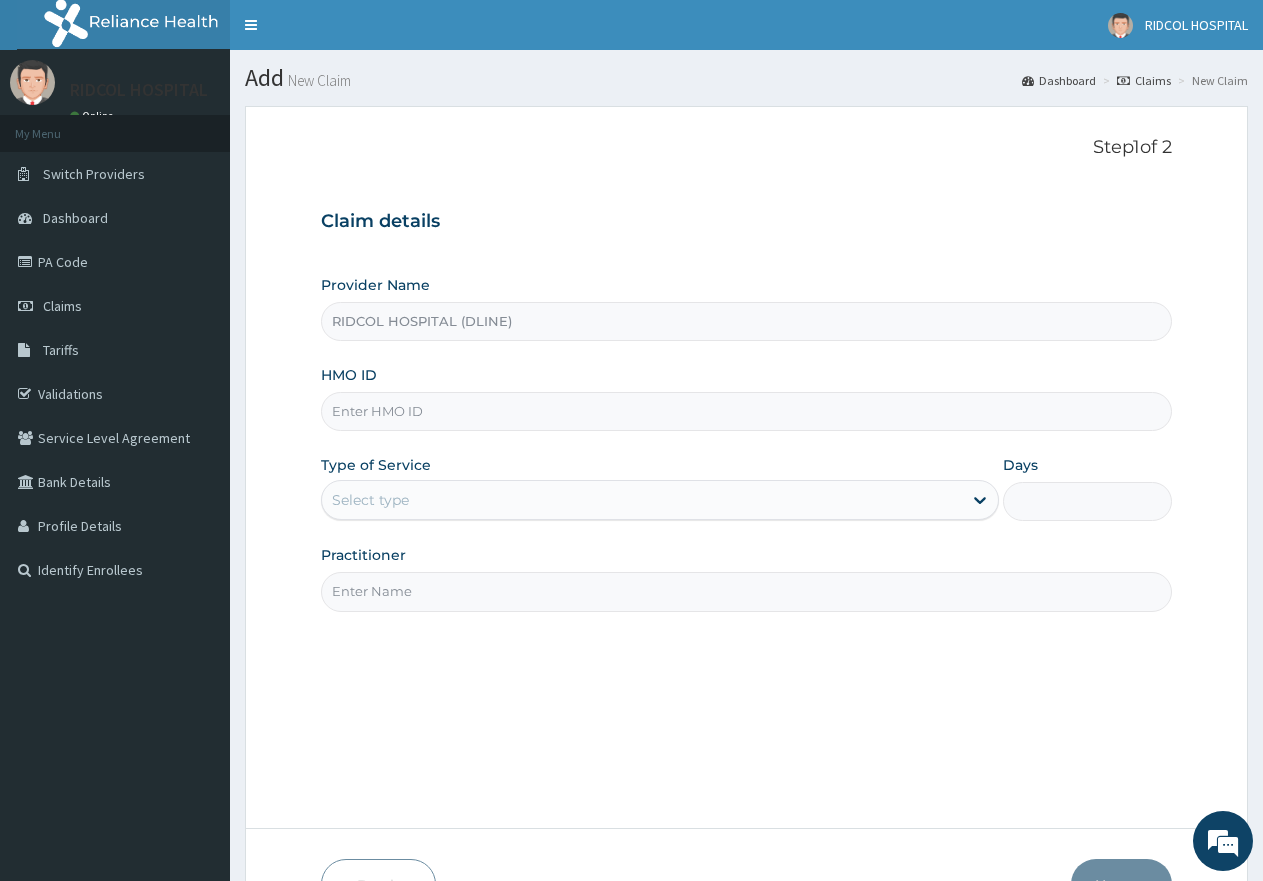 scroll, scrollTop: 0, scrollLeft: 0, axis: both 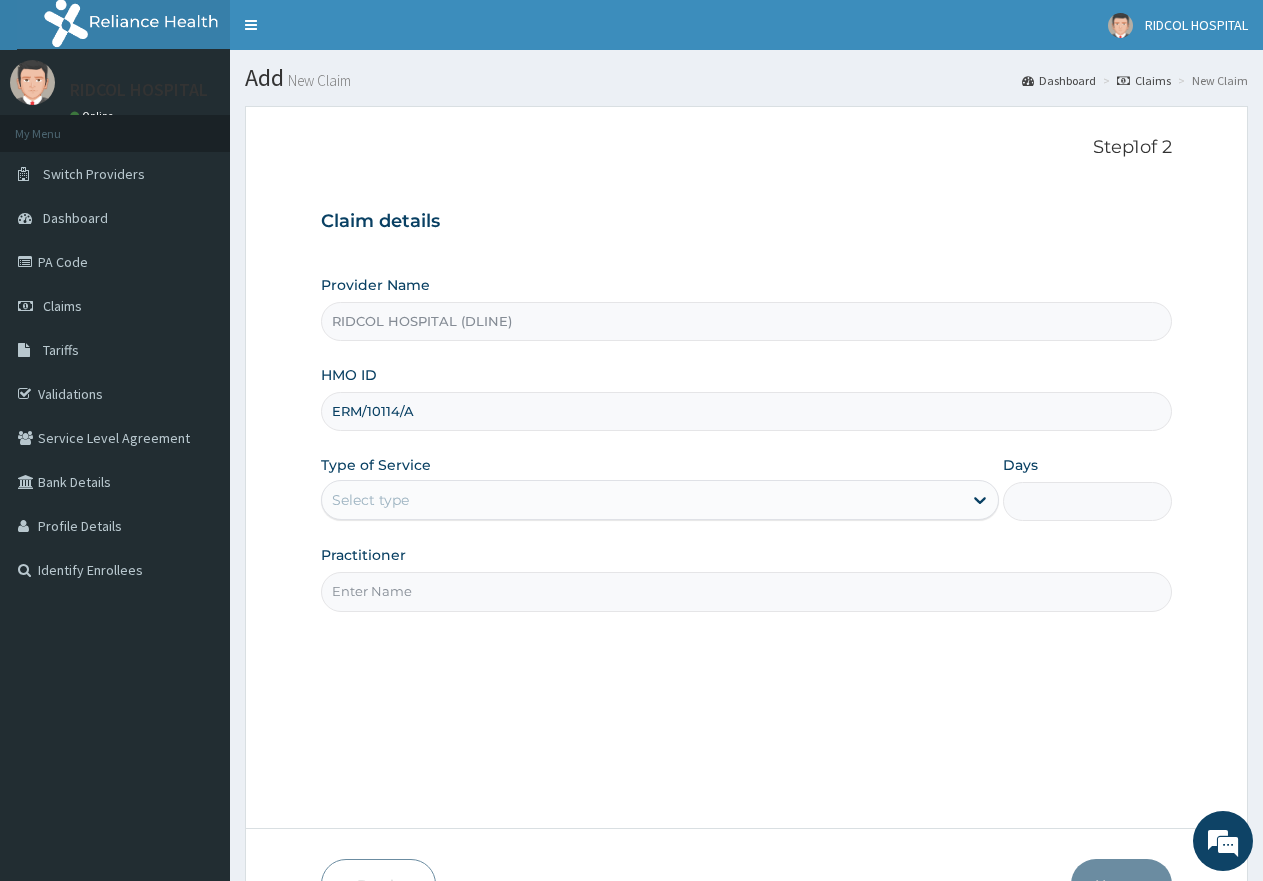 type on "ERM/10114/A" 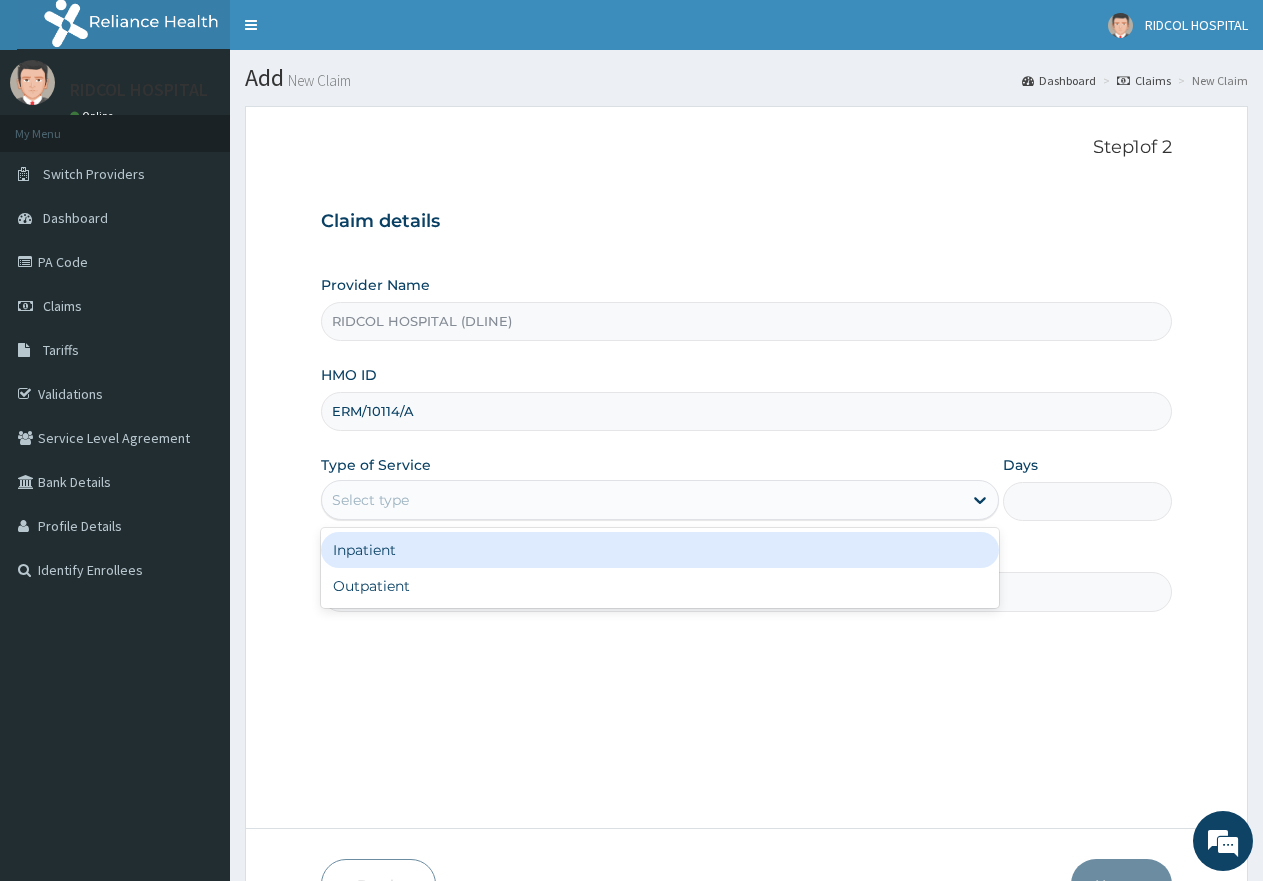 click on "Select type" at bounding box center [641, 500] 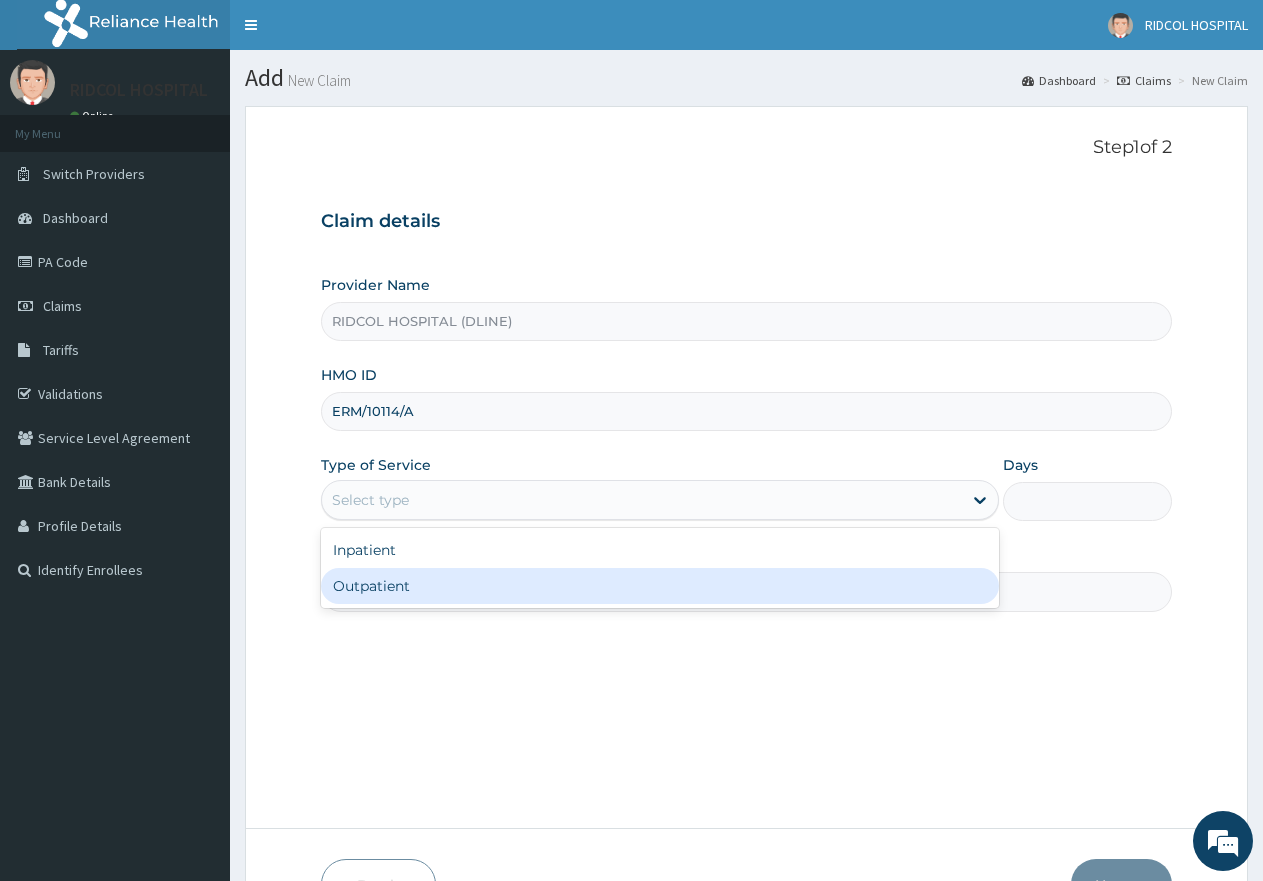 click on "Outpatient" at bounding box center [659, 586] 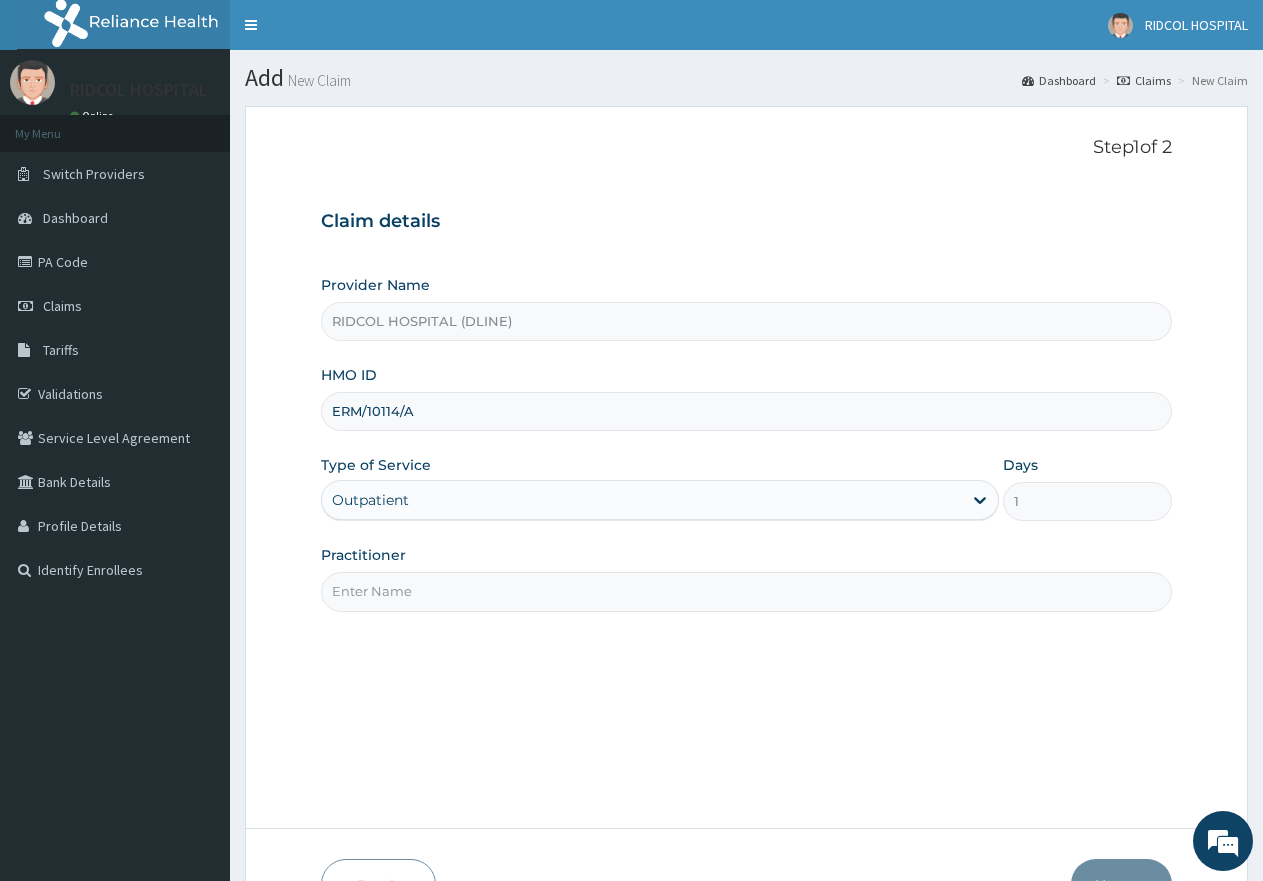 click on "Practitioner" at bounding box center [746, 591] 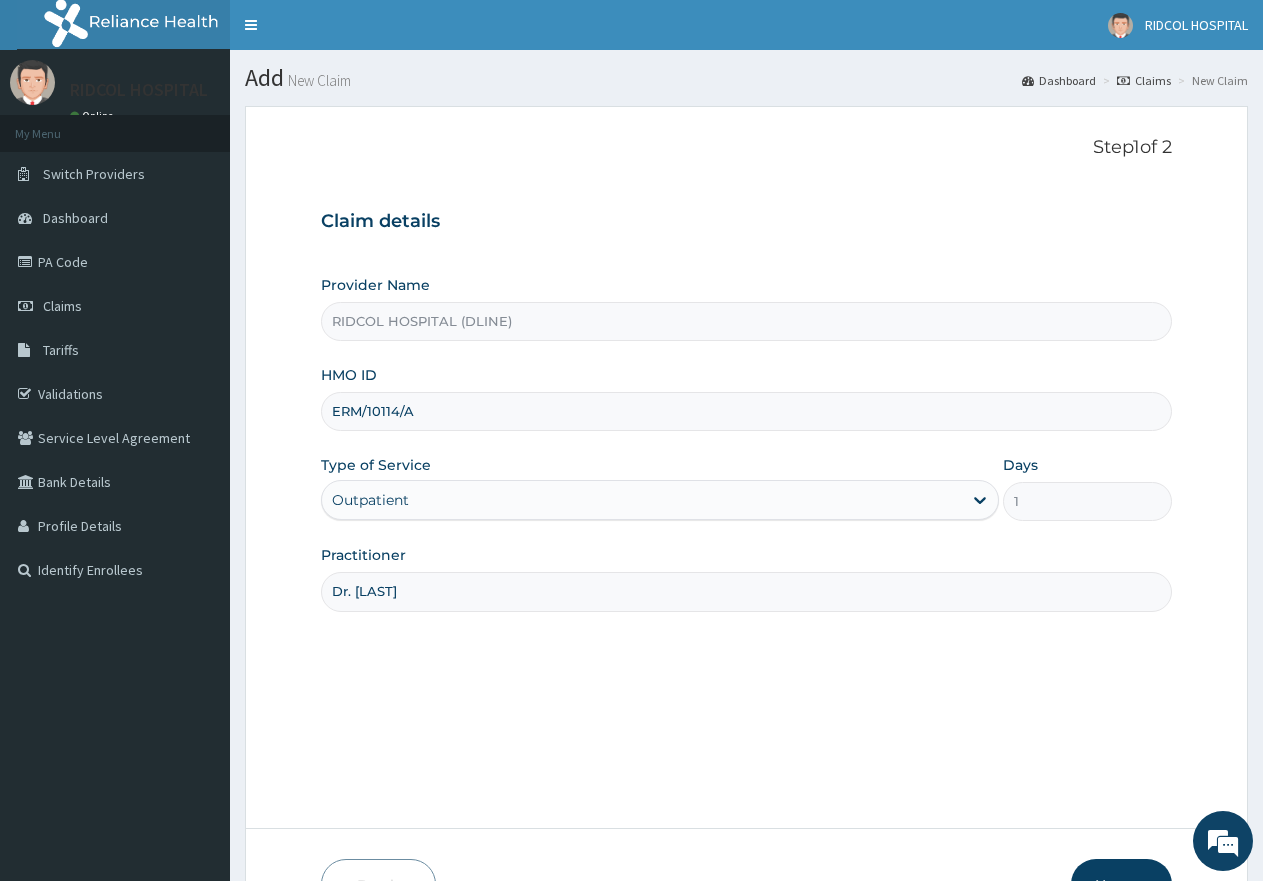 scroll, scrollTop: 127, scrollLeft: 0, axis: vertical 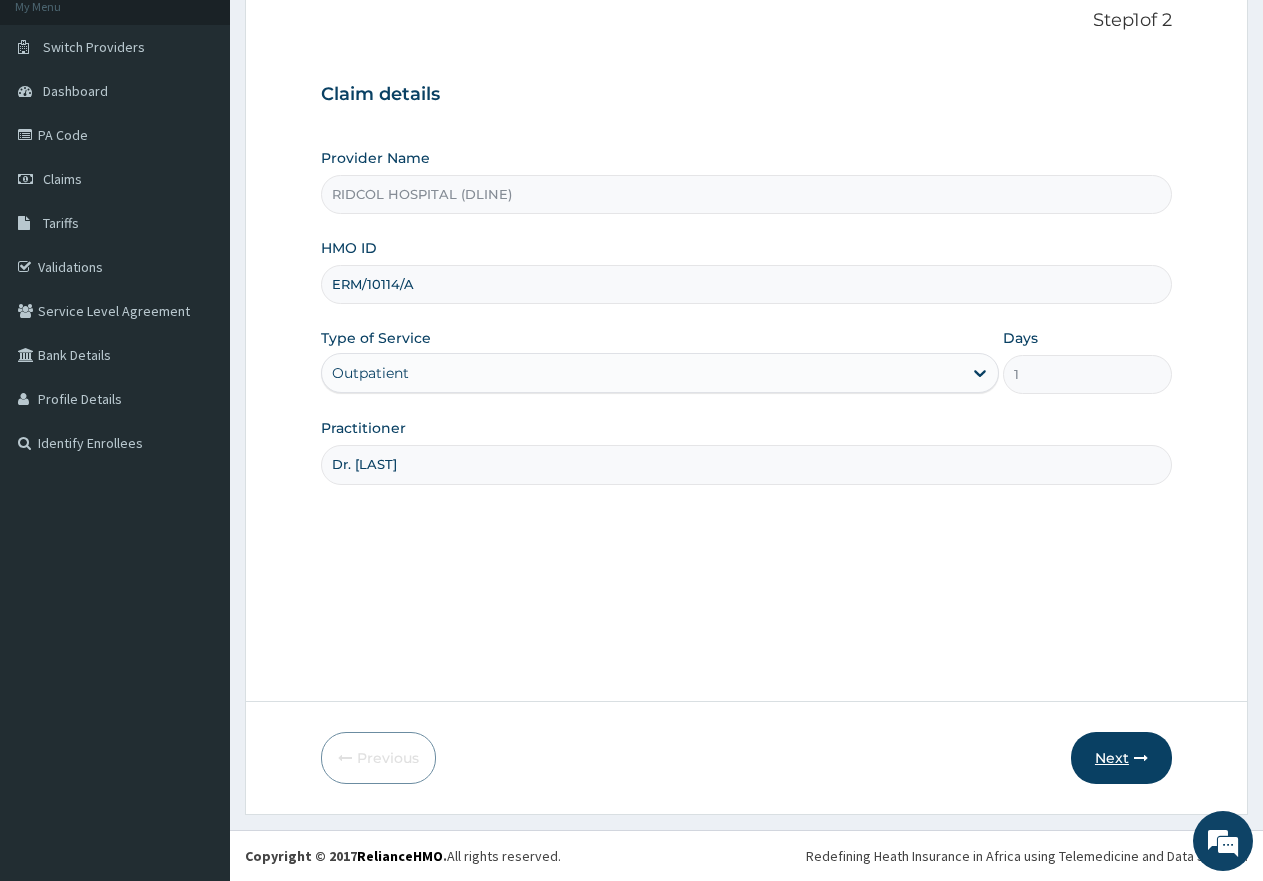 type on "Dr. Ahmed" 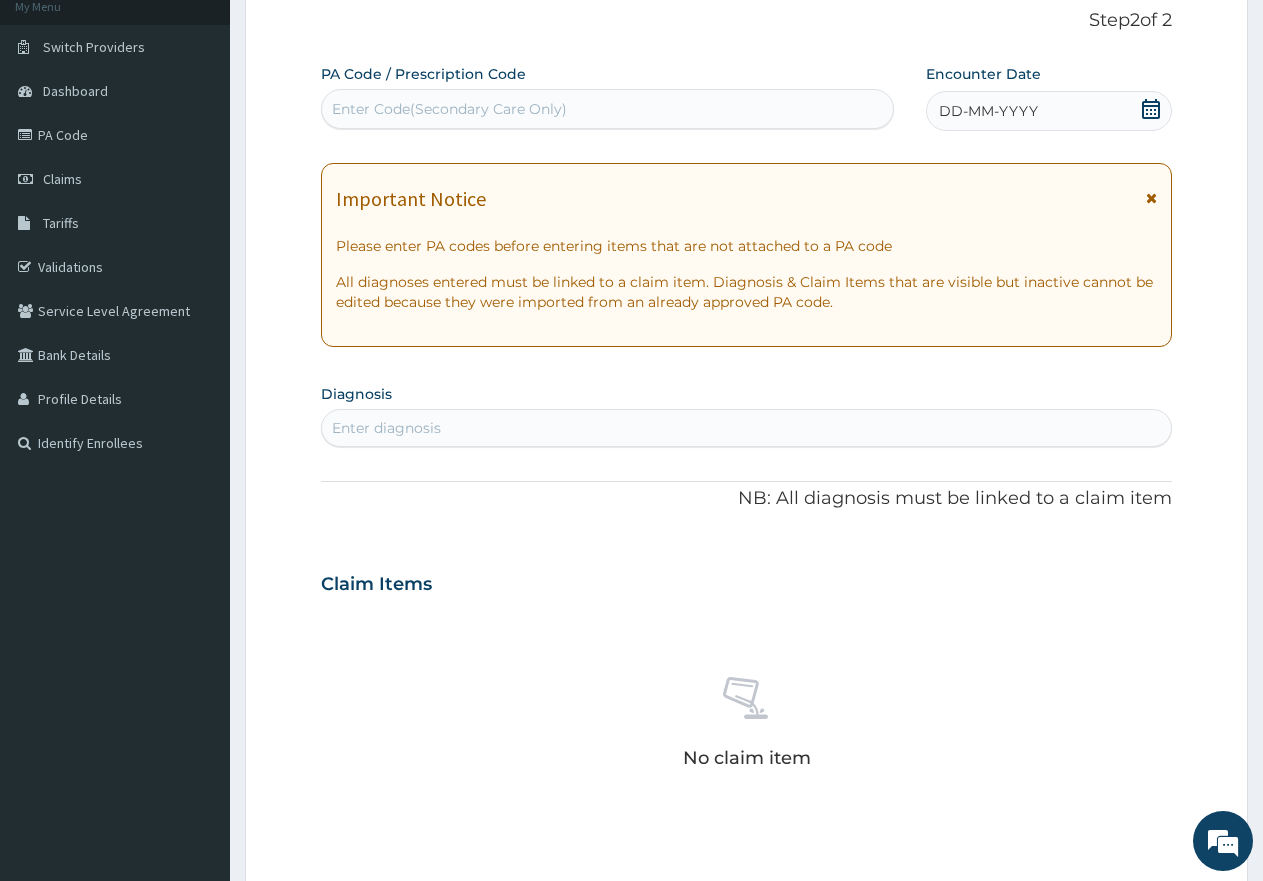 click on "PA Code / Prescription Code Enter Code(Secondary Care Only)" at bounding box center (607, 96) 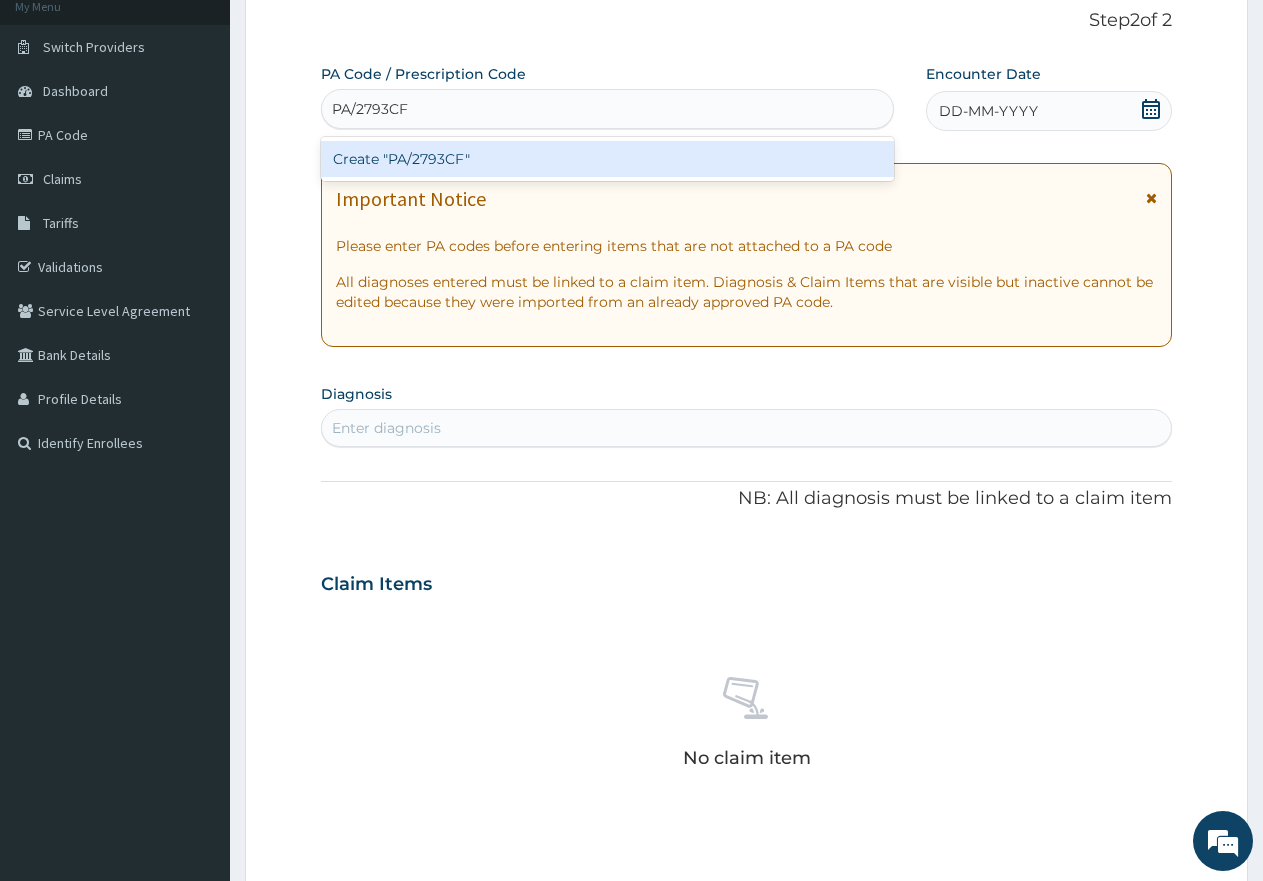 click on "Create "PA/2793CF"" at bounding box center [607, 159] 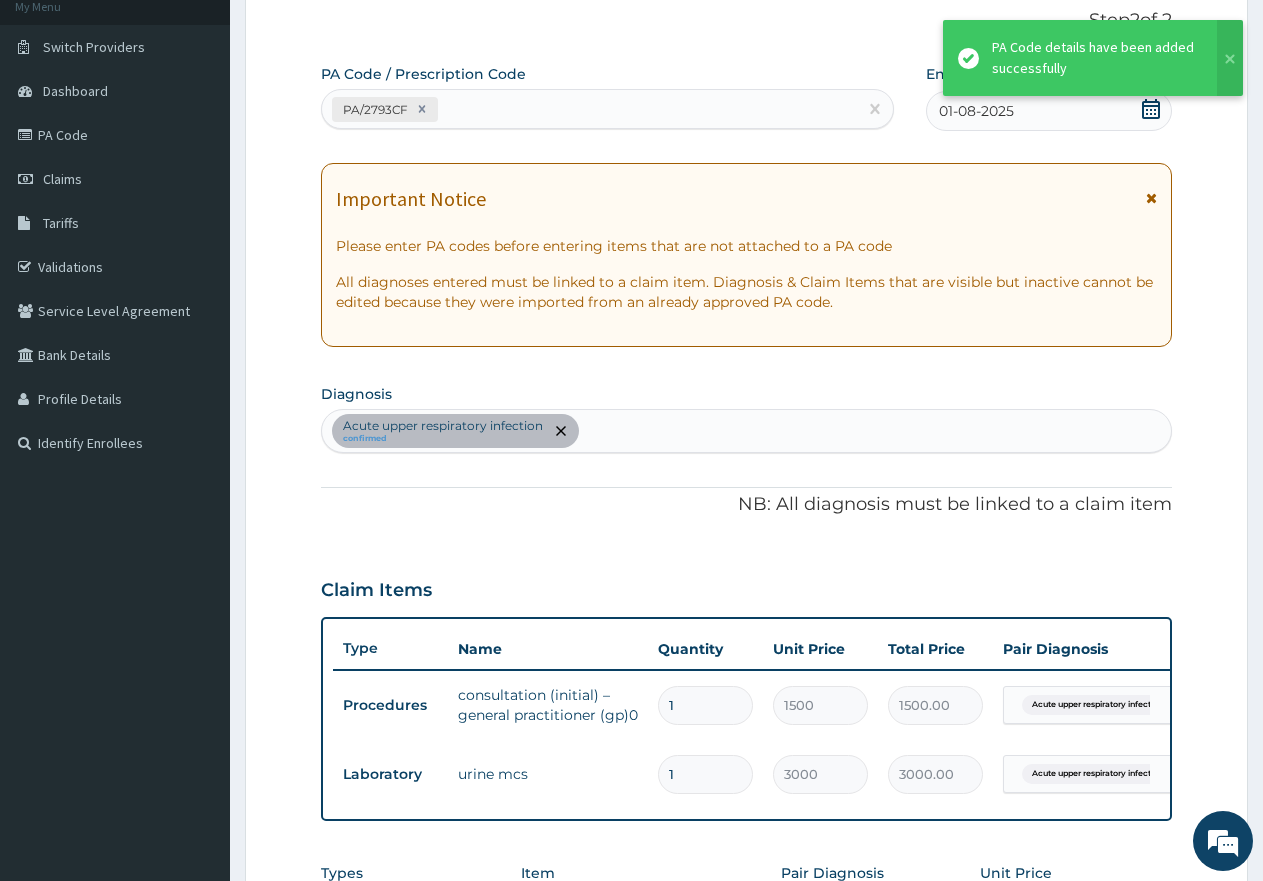 scroll, scrollTop: 563, scrollLeft: 0, axis: vertical 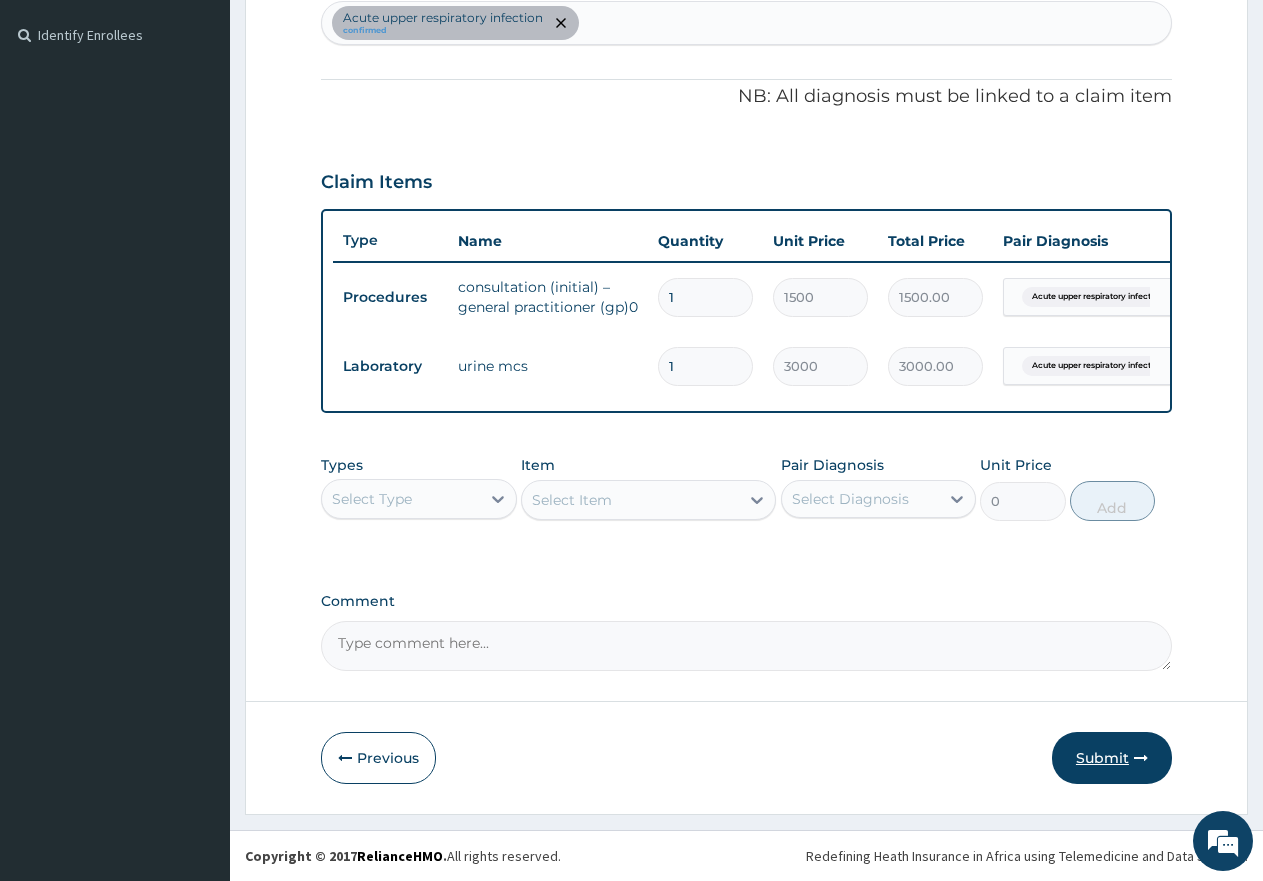 click on "Submit" at bounding box center (1112, 758) 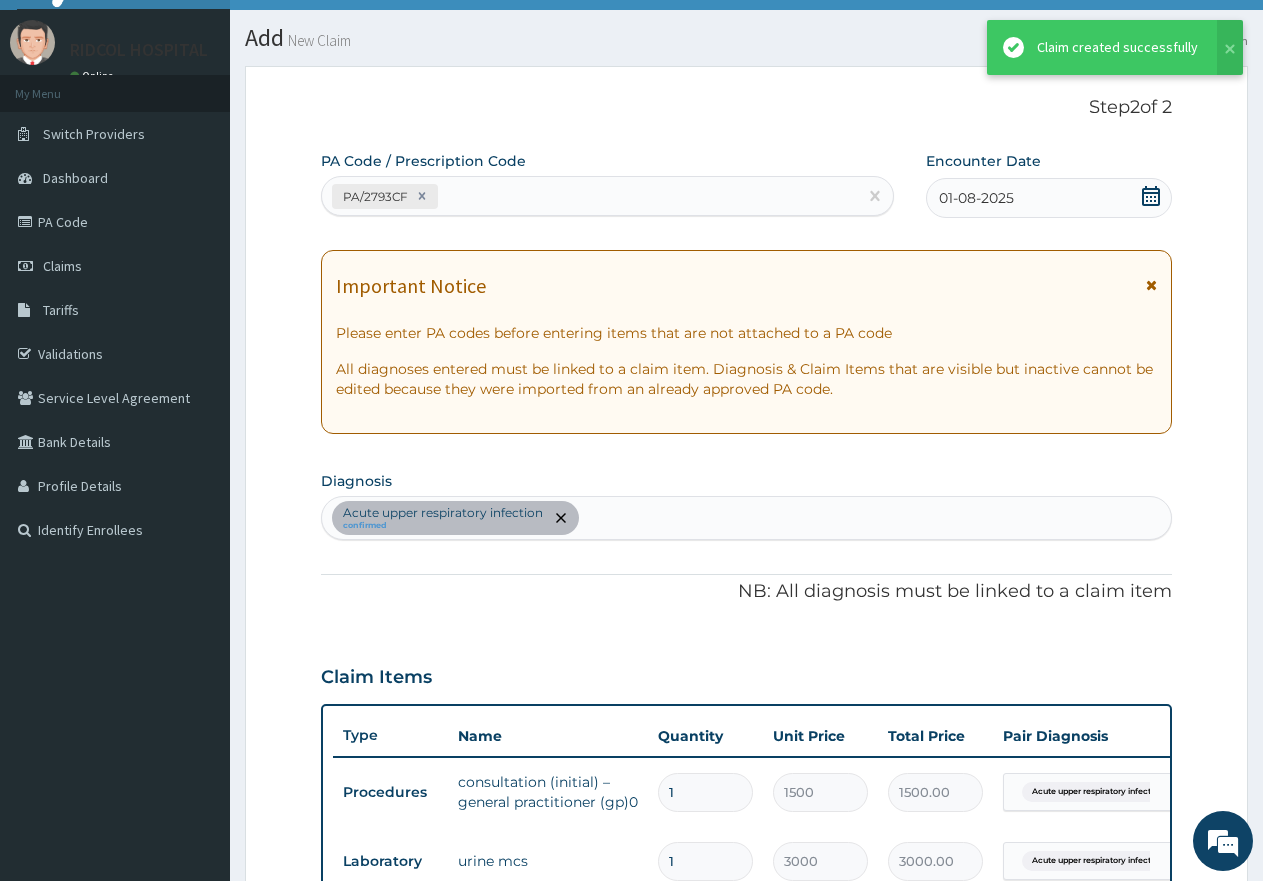 scroll, scrollTop: 563, scrollLeft: 0, axis: vertical 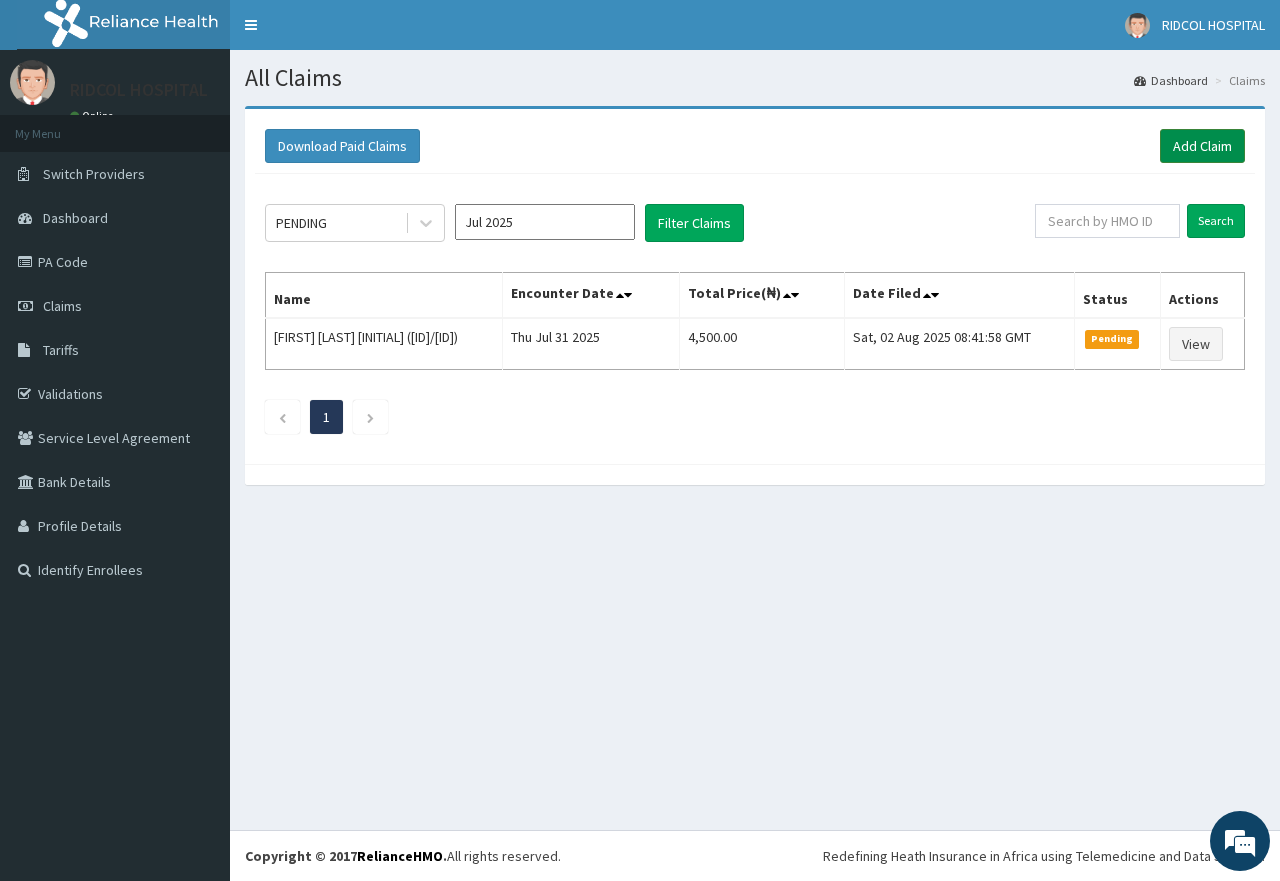 click on "Add Claim" at bounding box center (1202, 146) 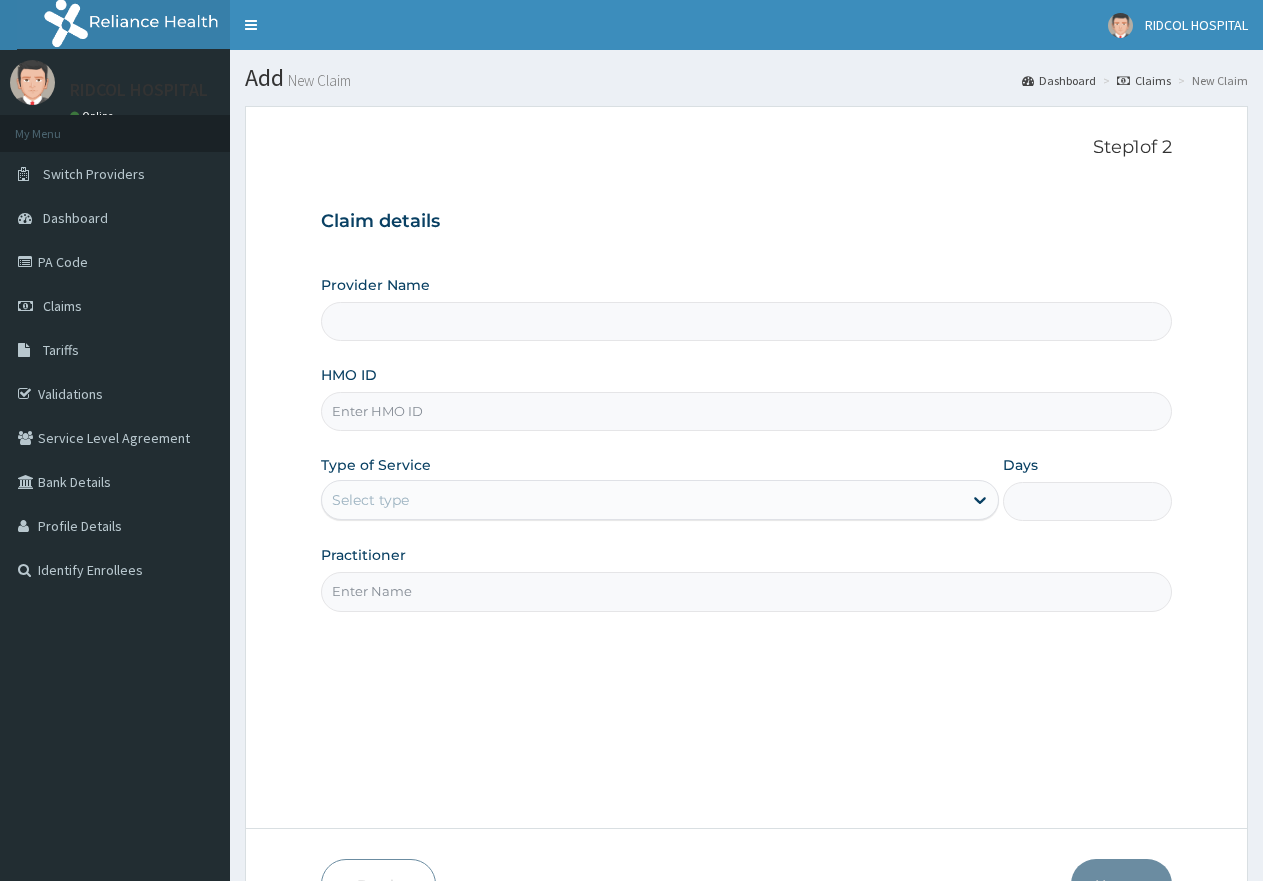 scroll, scrollTop: 0, scrollLeft: 0, axis: both 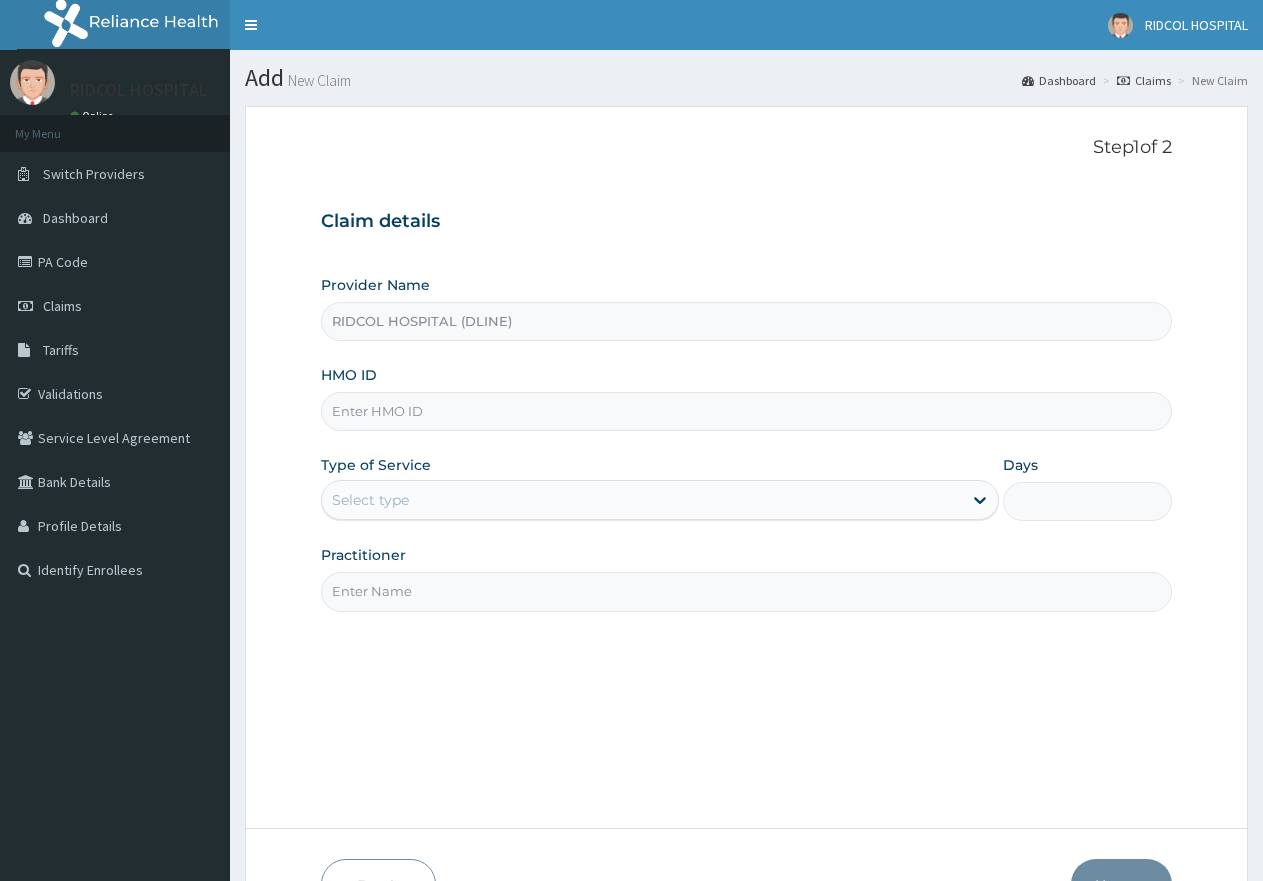 click on "HMO ID" at bounding box center (746, 411) 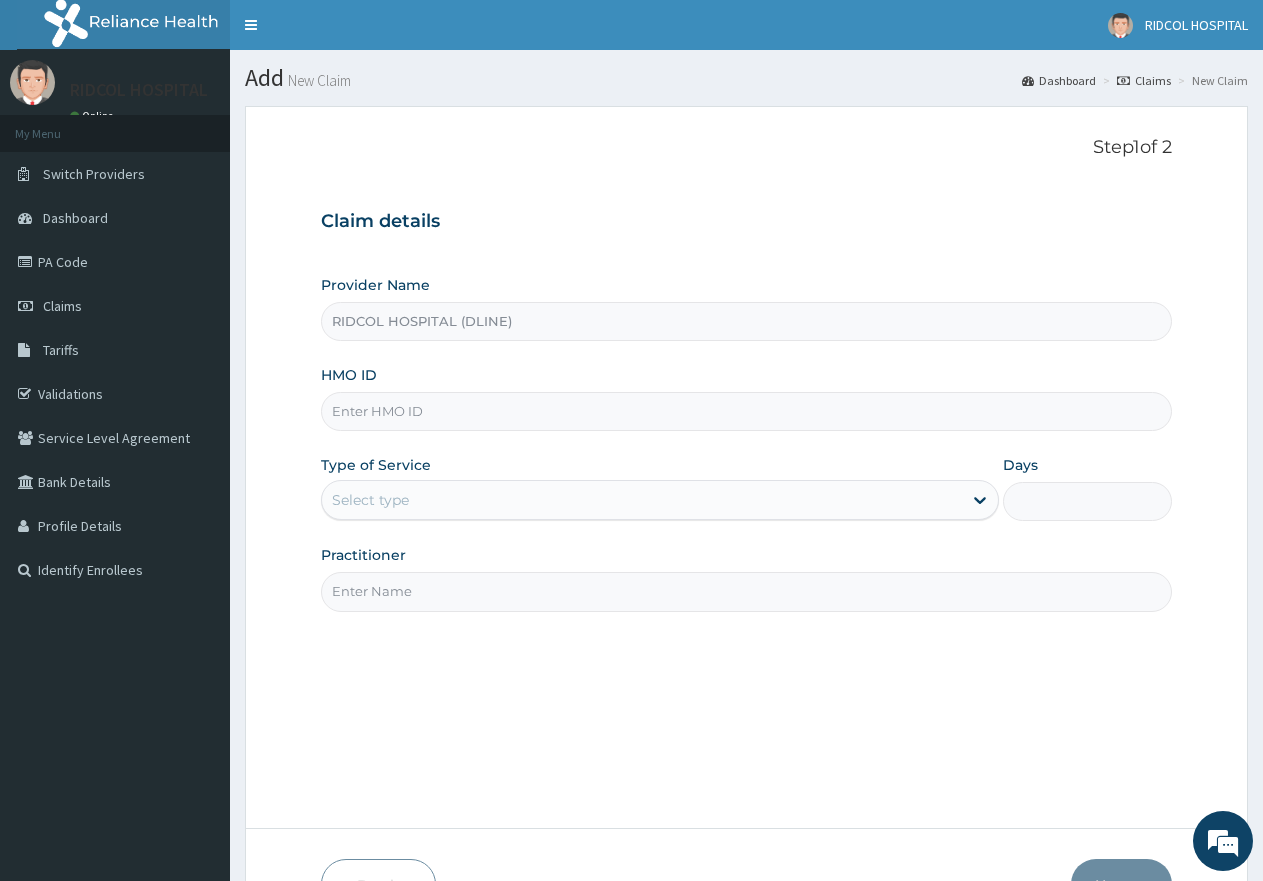 click on "HMO ID" at bounding box center (746, 411) 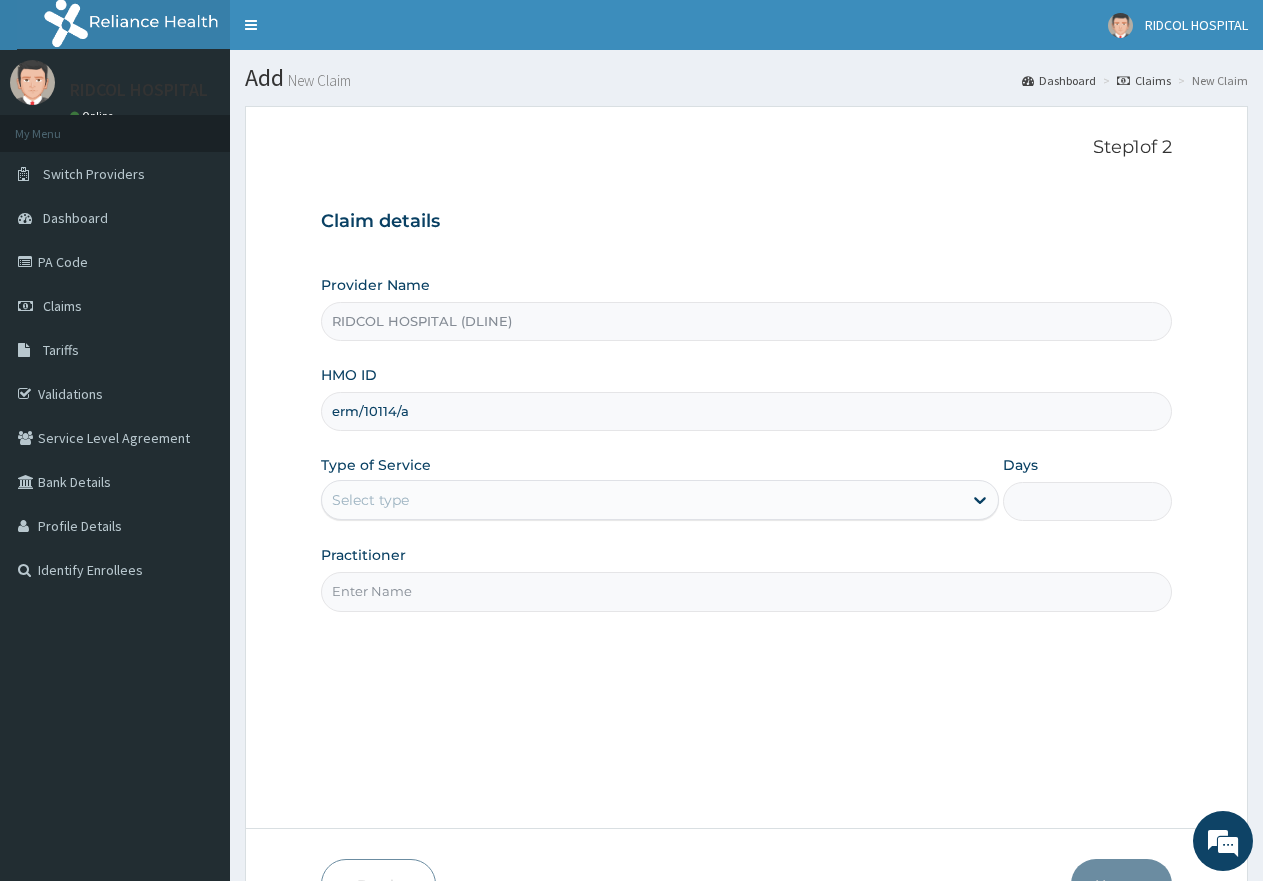 type on "erm/10114/a" 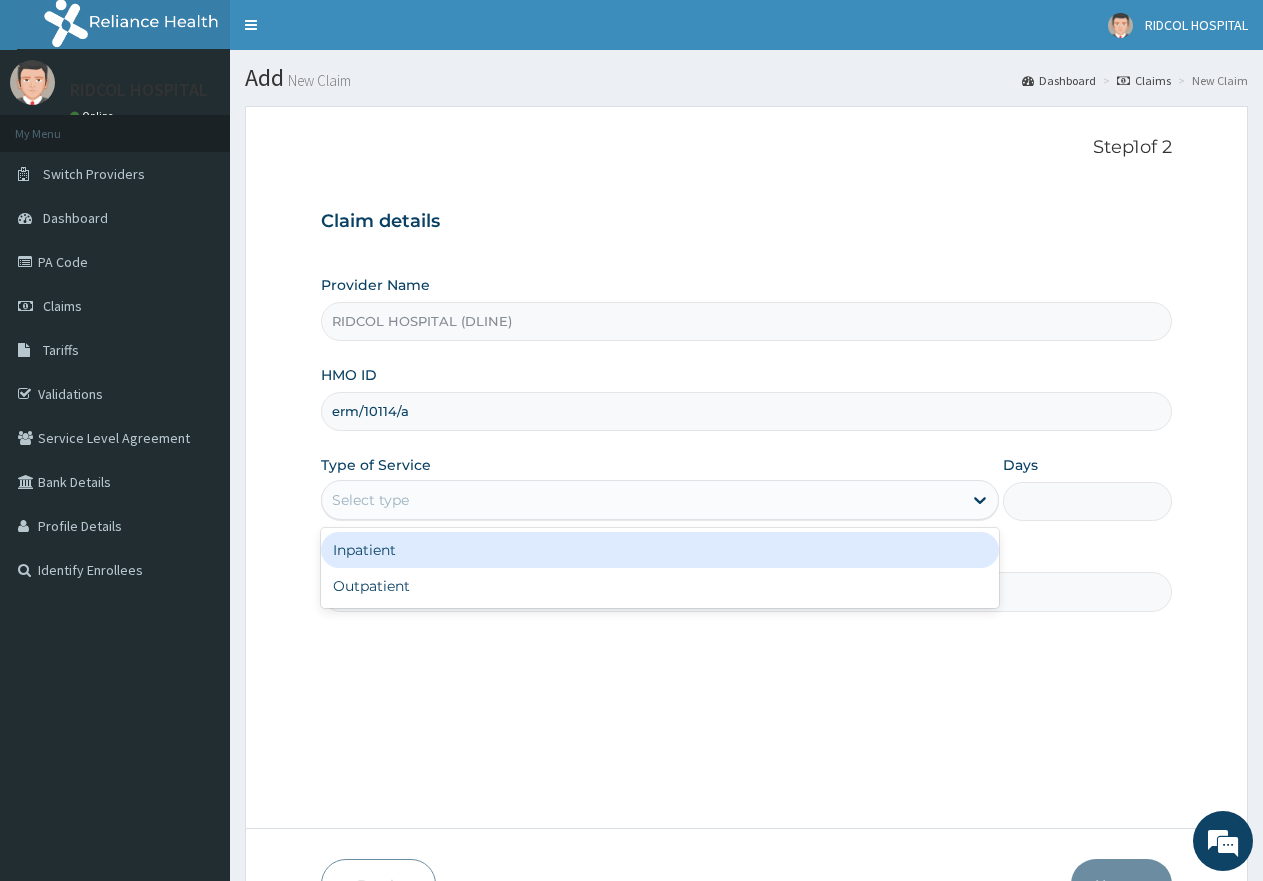 click on "Select type" at bounding box center (370, 500) 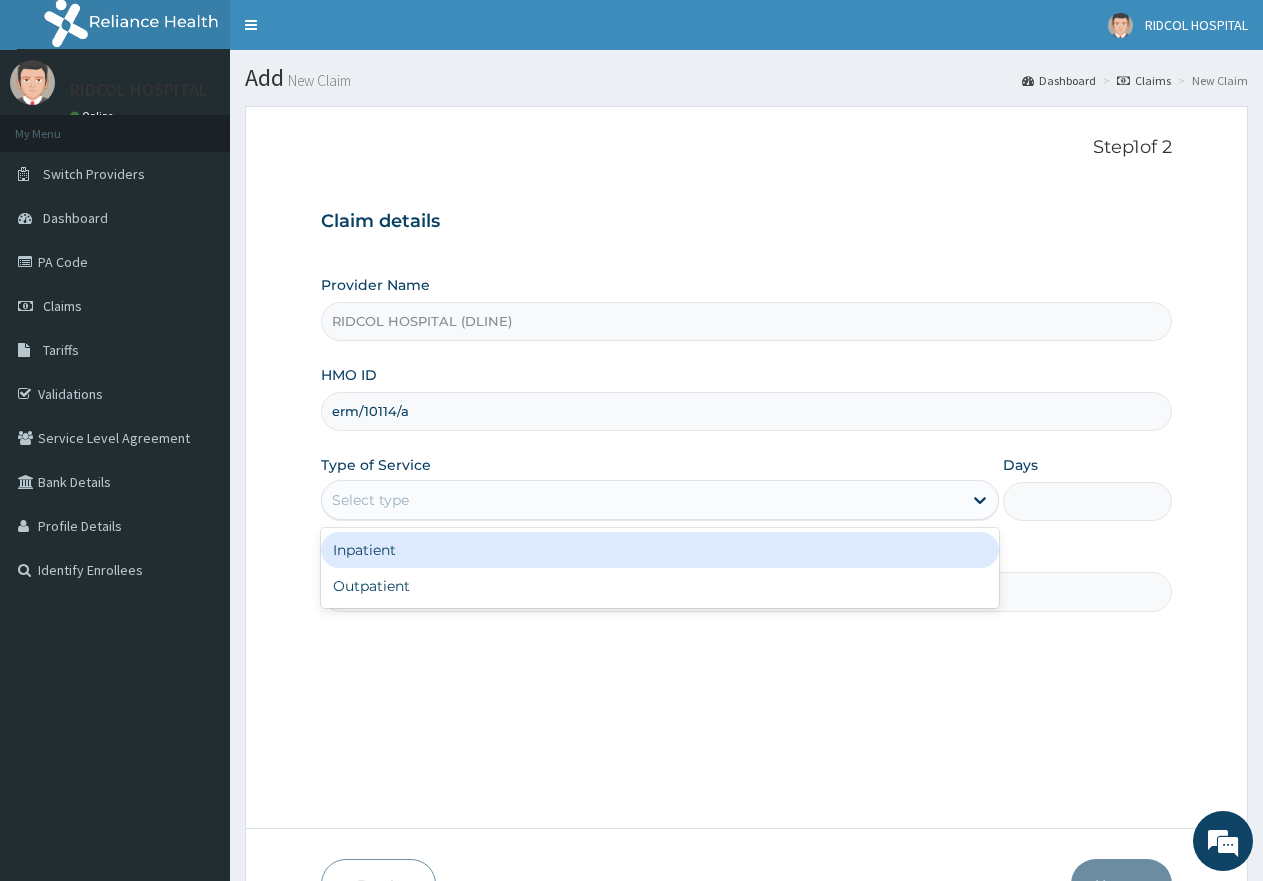 scroll, scrollTop: 0, scrollLeft: 0, axis: both 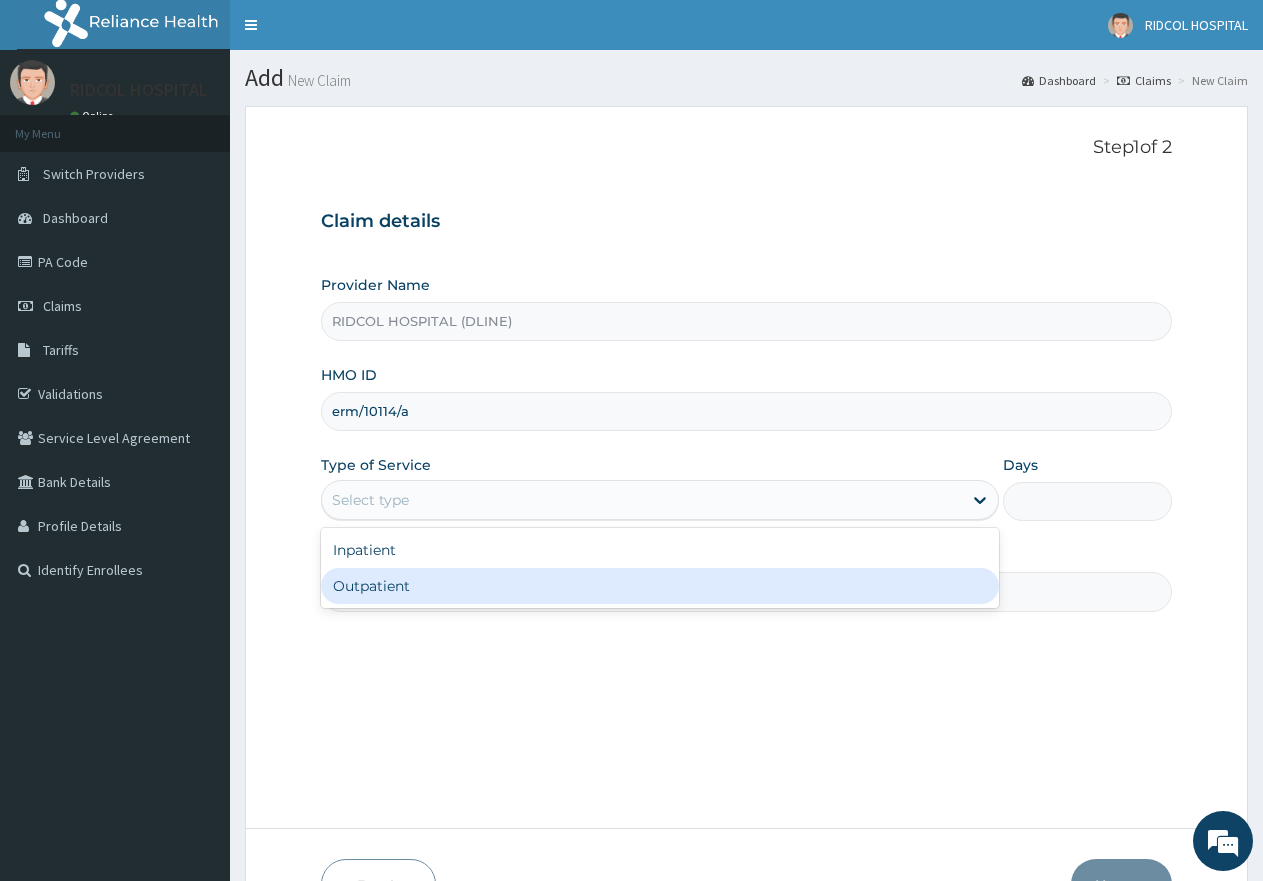 click on "Outpatient" at bounding box center [659, 586] 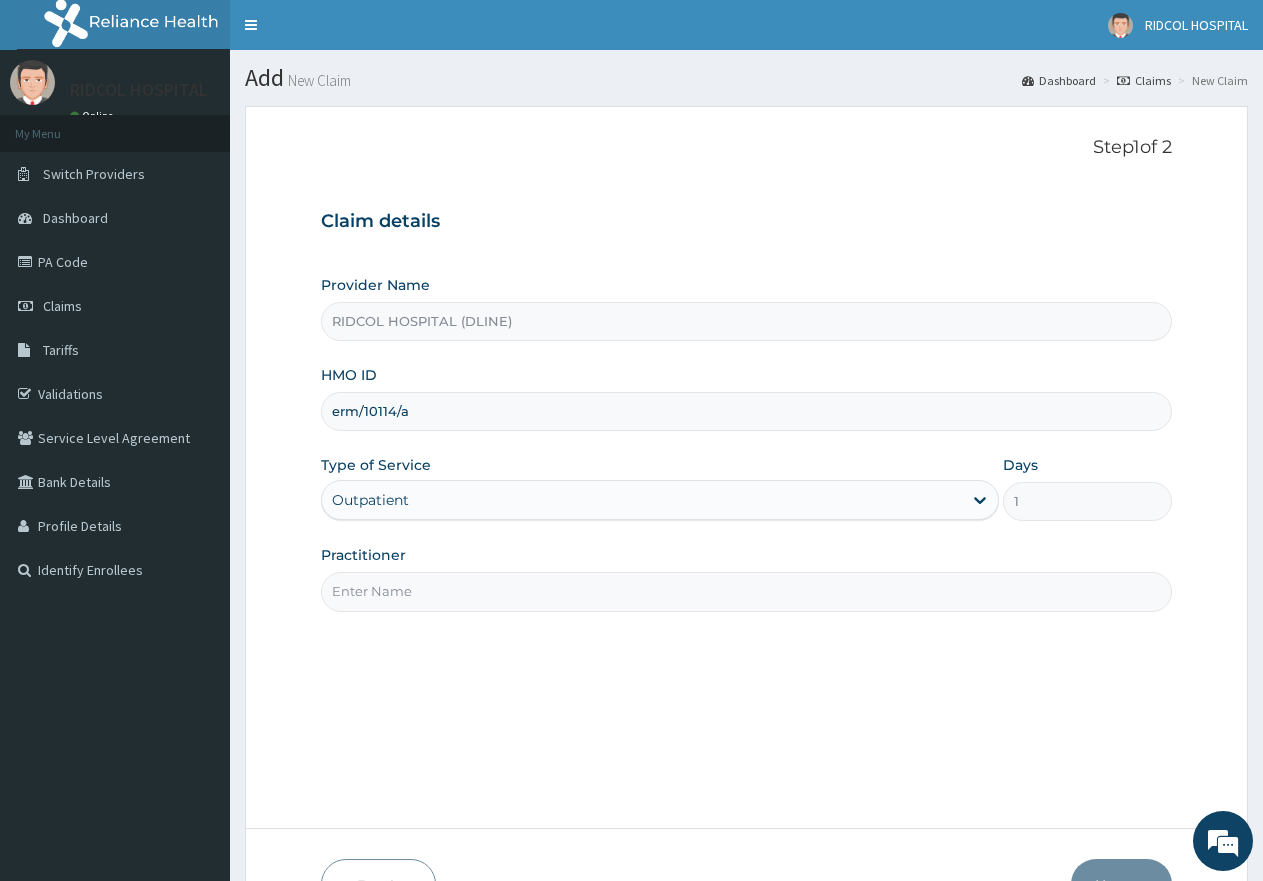 click on "Practitioner" at bounding box center [746, 591] 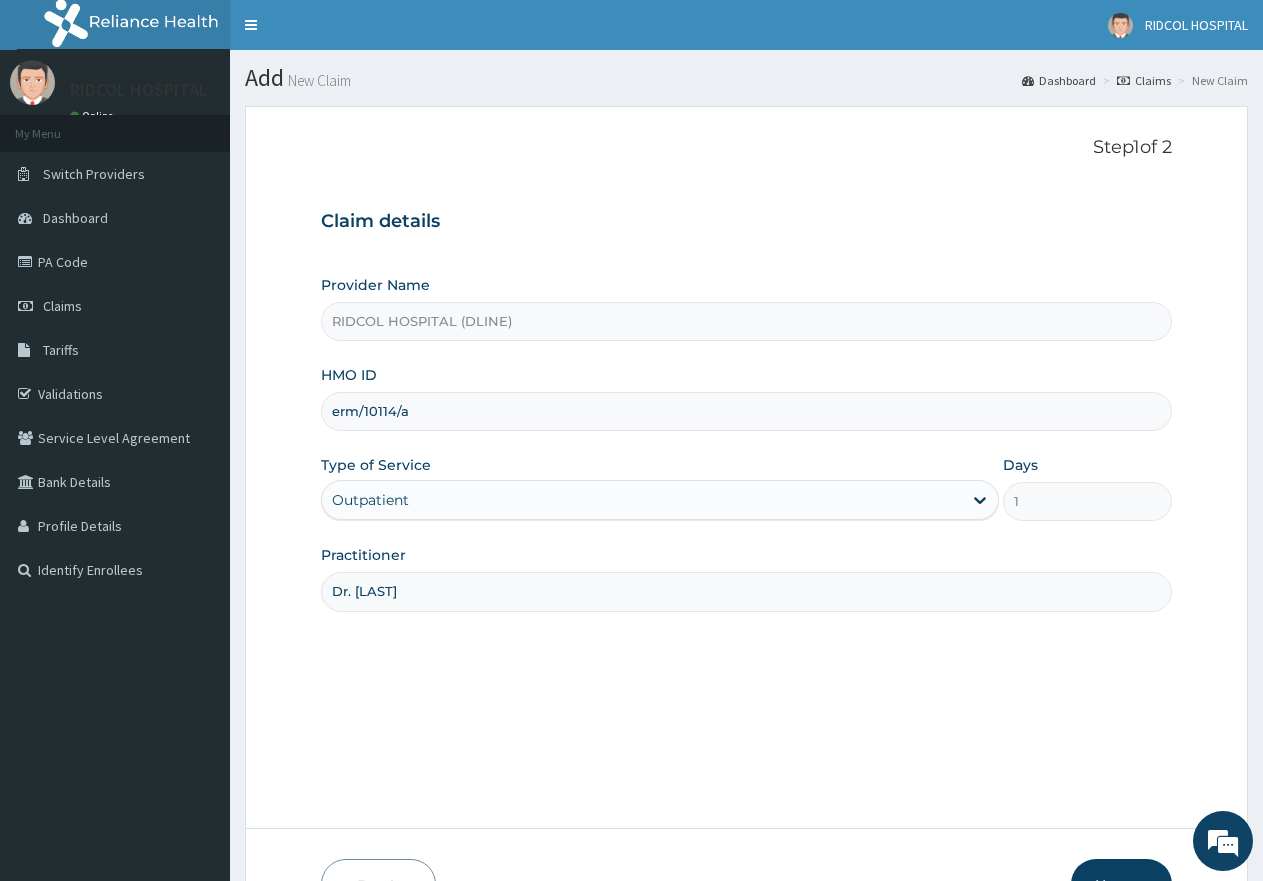 scroll, scrollTop: 127, scrollLeft: 0, axis: vertical 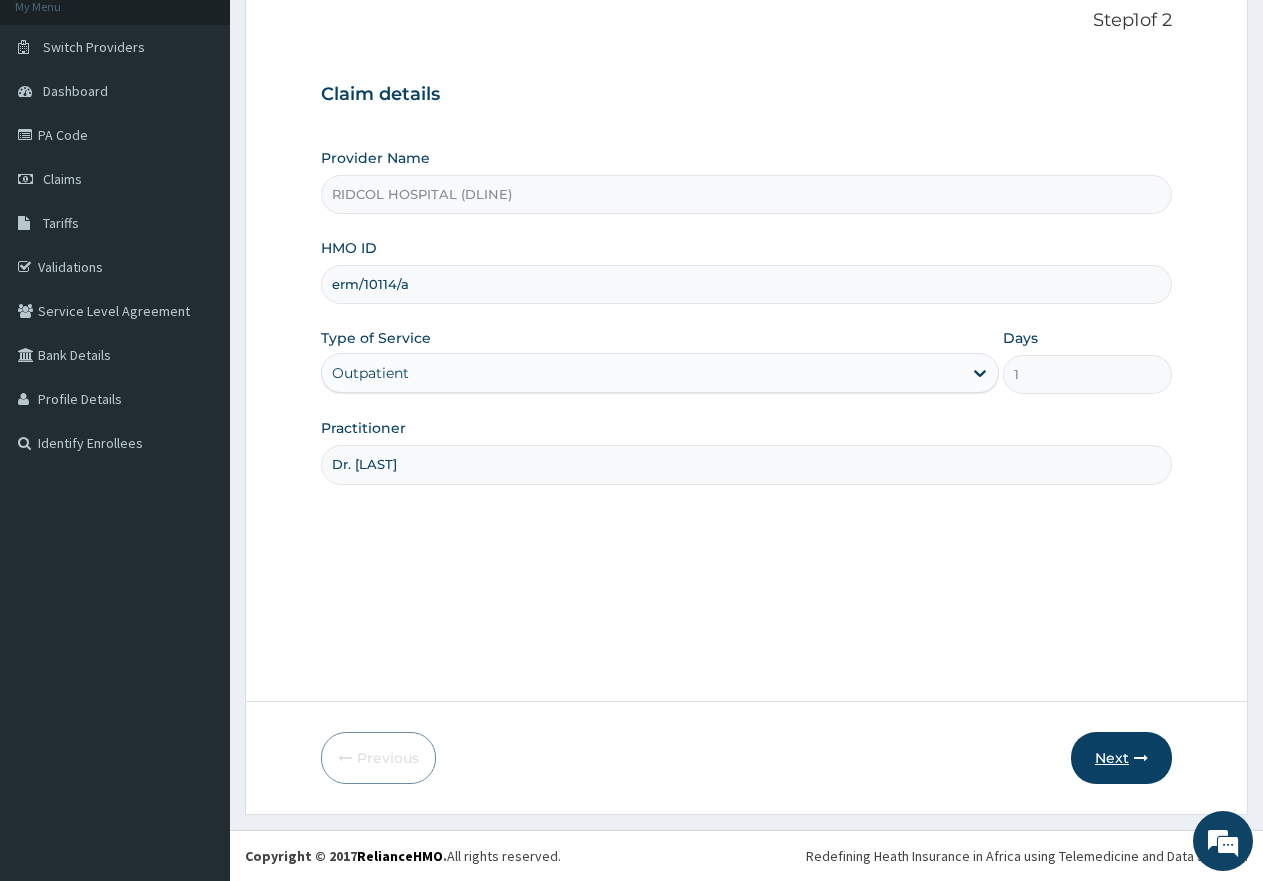 type on "Dr. [LAST]" 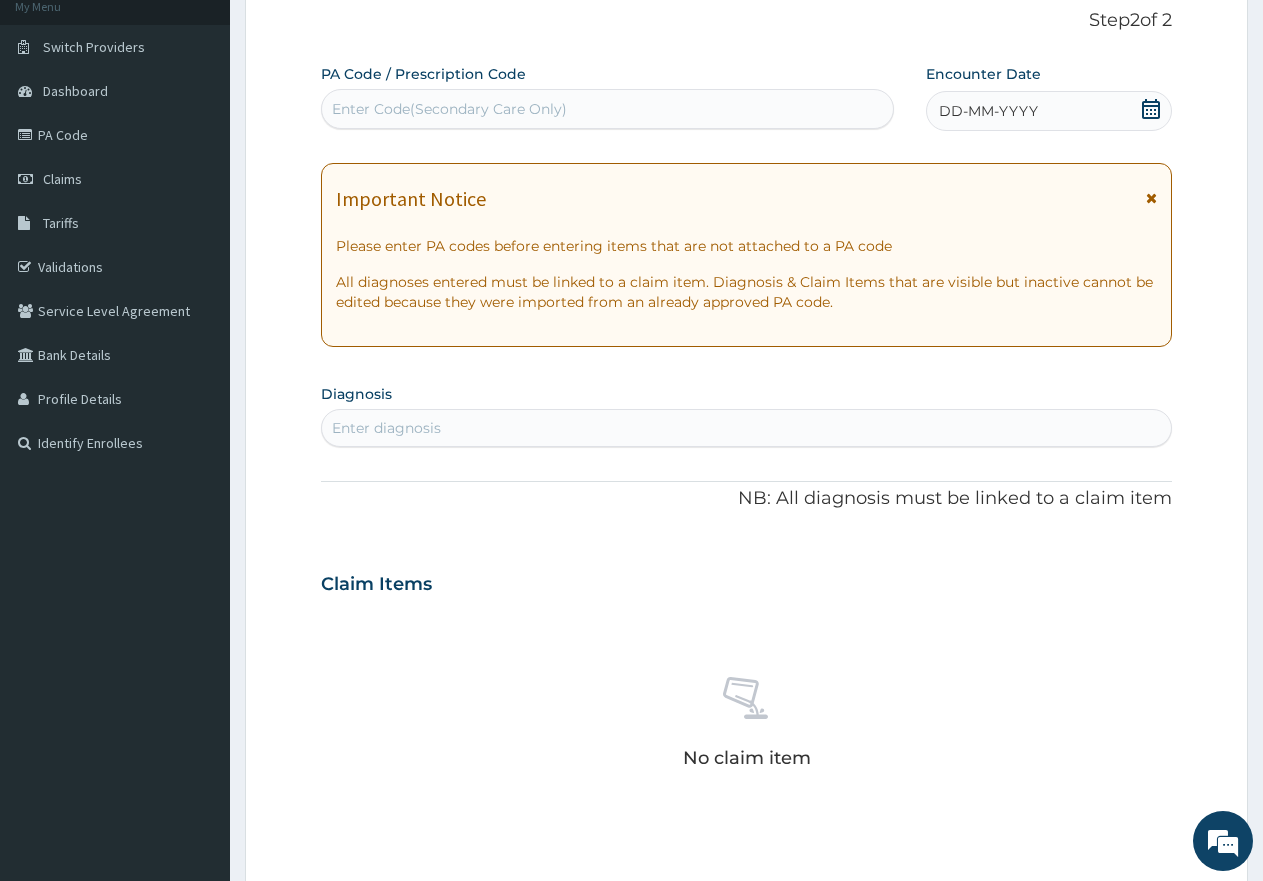 click on "Enter Code(Secondary Care Only)" at bounding box center (449, 109) 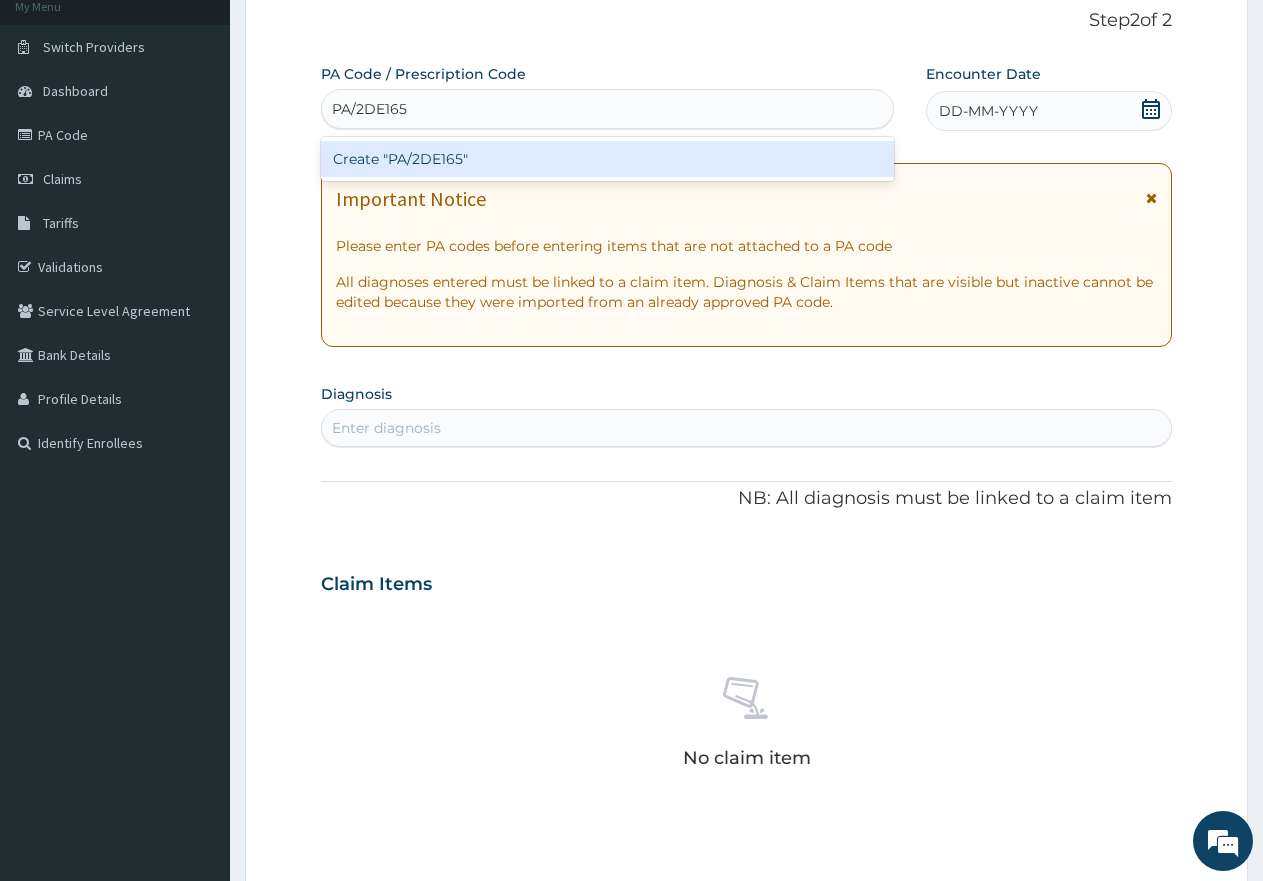 click on "Create "PA/2DE165"" at bounding box center [607, 159] 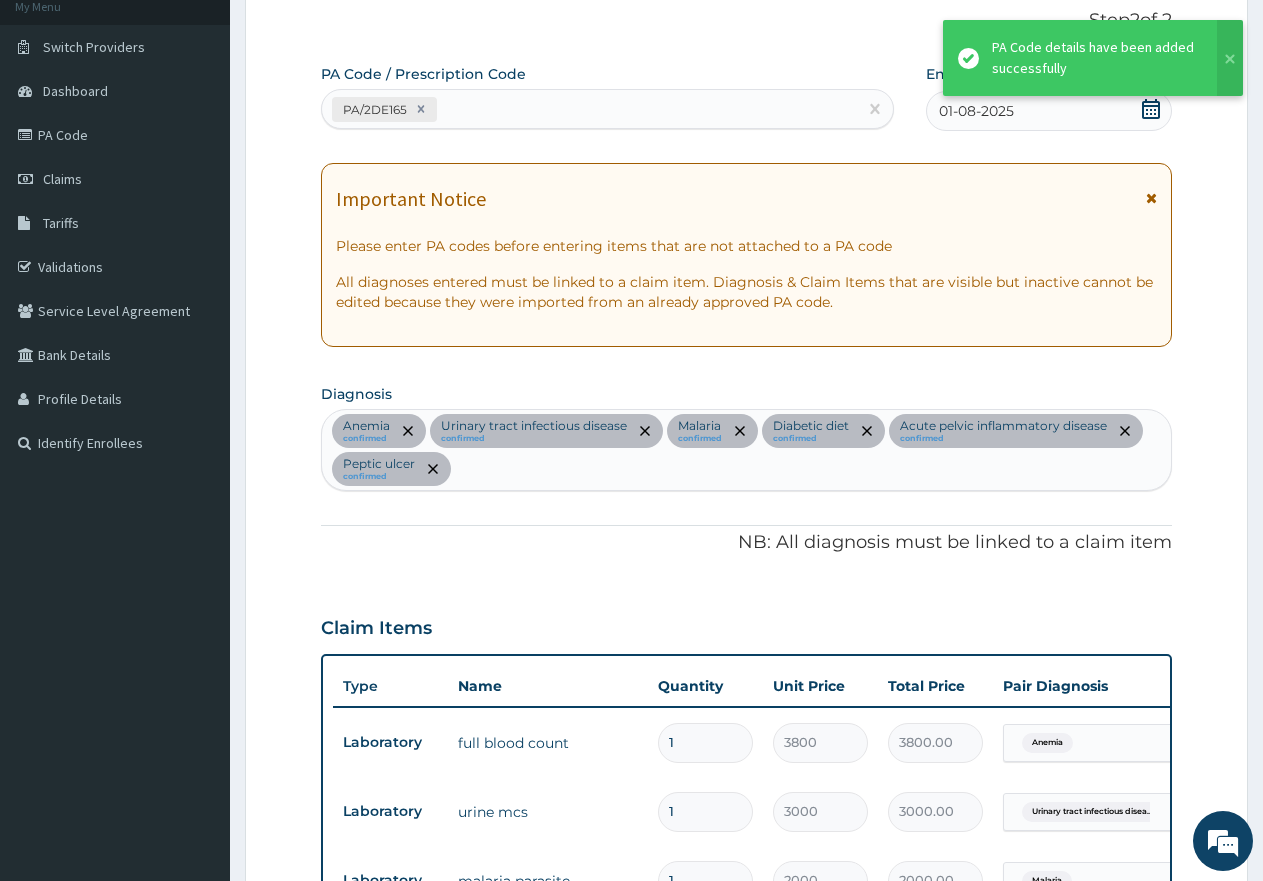 scroll, scrollTop: 779, scrollLeft: 0, axis: vertical 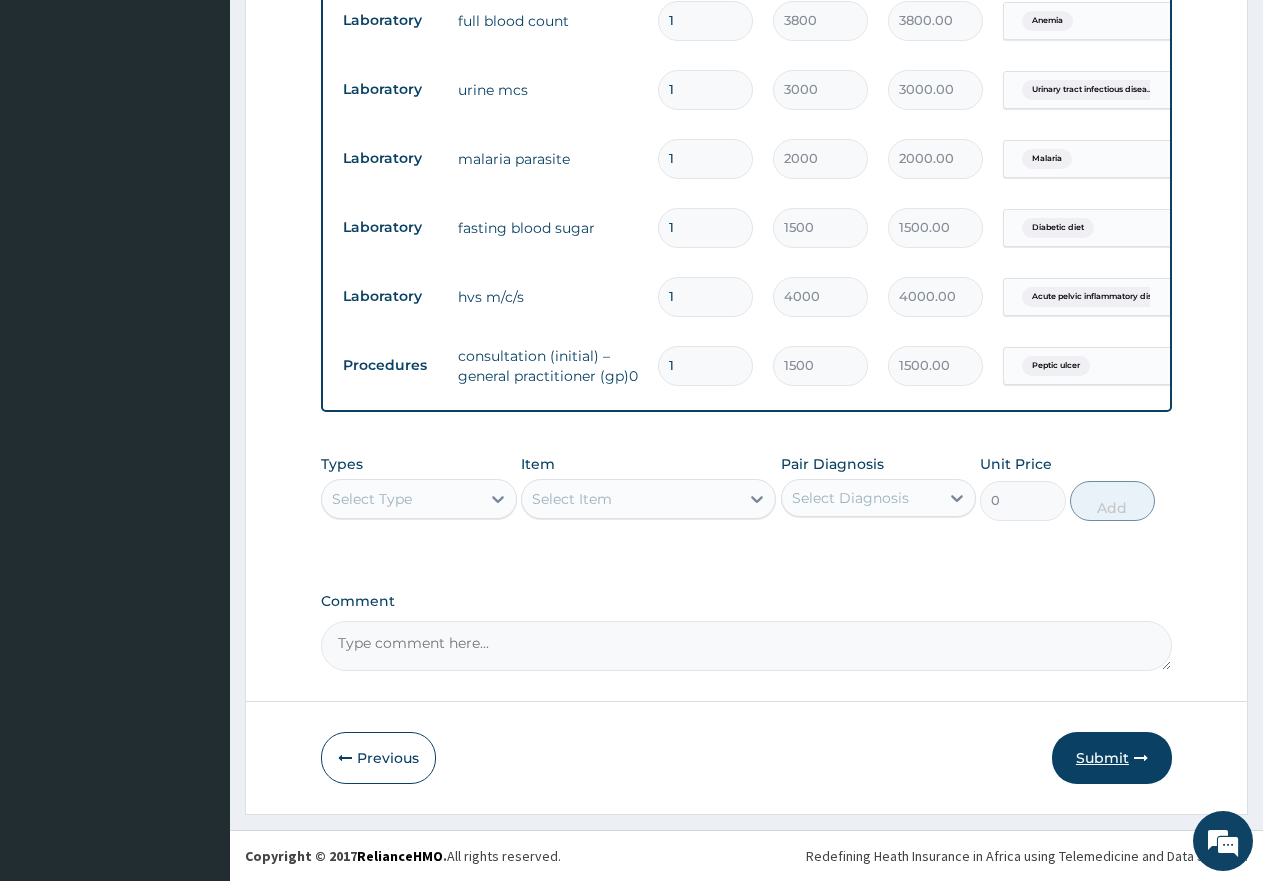 click on "Submit" at bounding box center (1112, 758) 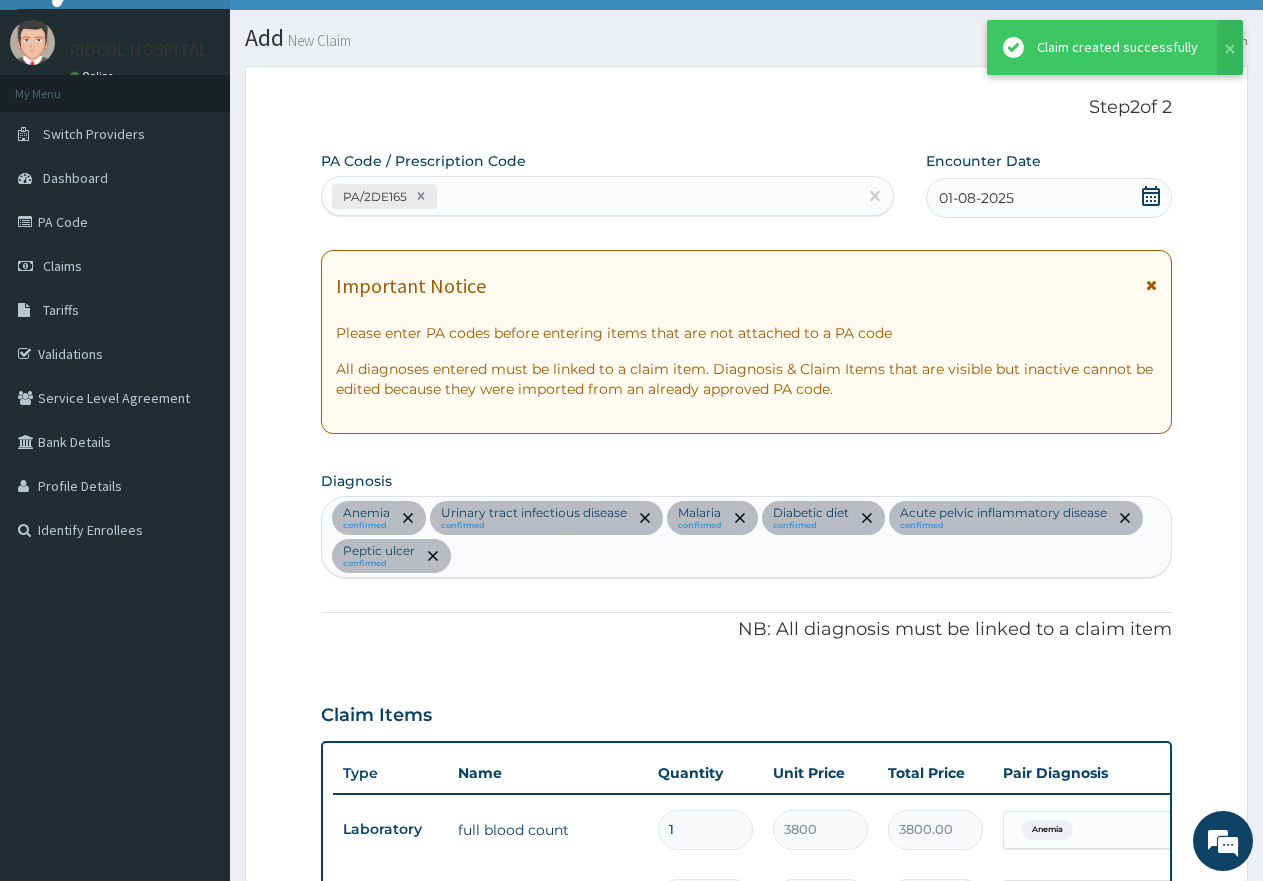 scroll, scrollTop: 877, scrollLeft: 0, axis: vertical 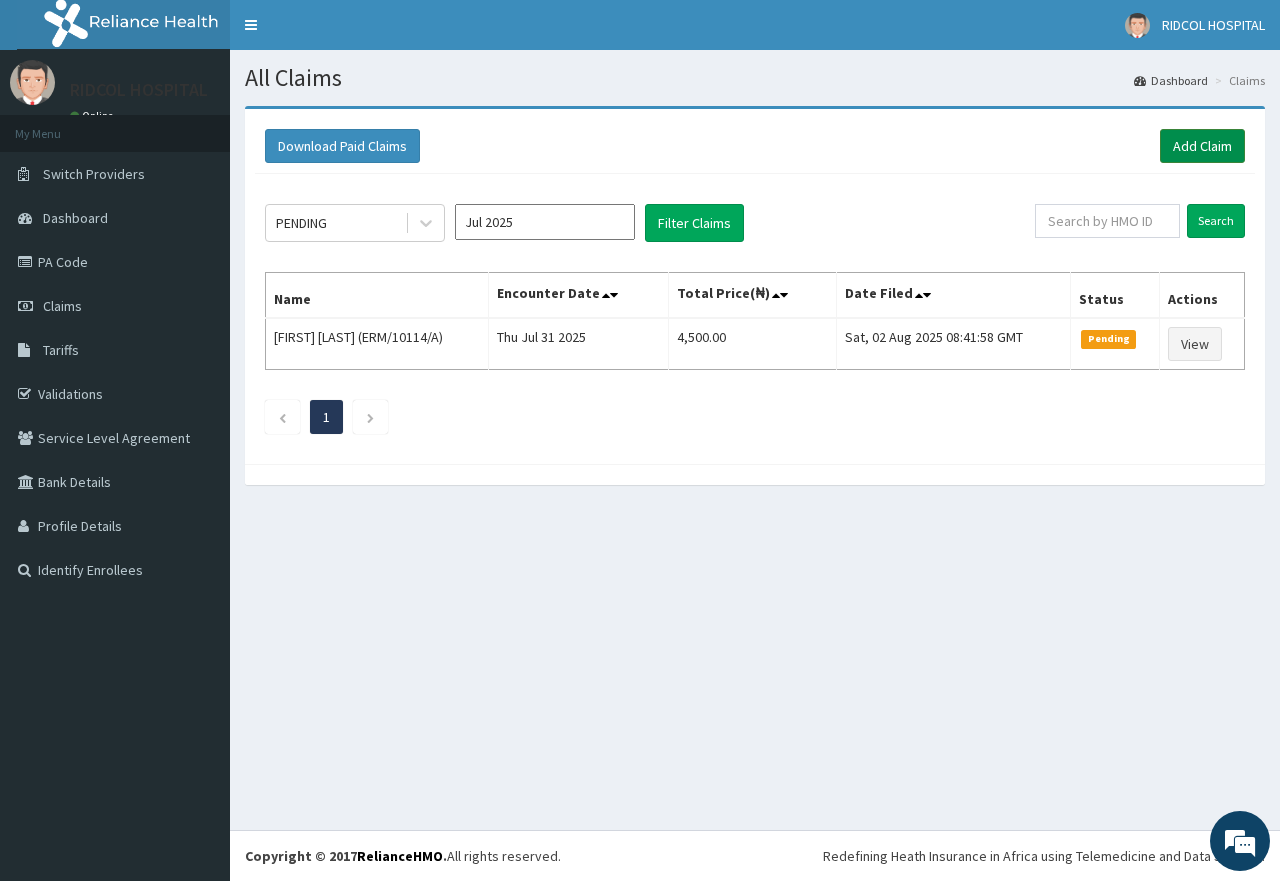 click on "Add Claim" at bounding box center (1202, 146) 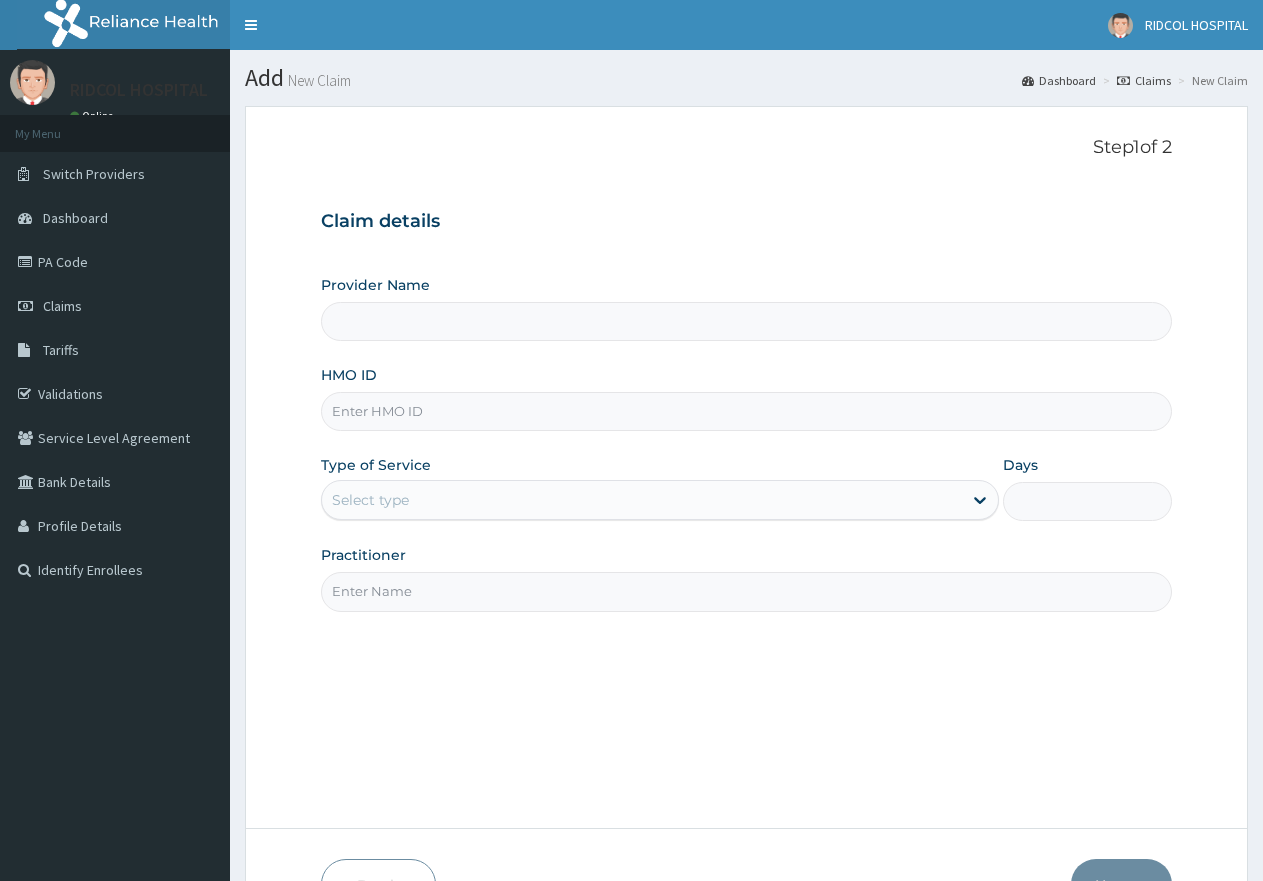 scroll, scrollTop: 0, scrollLeft: 0, axis: both 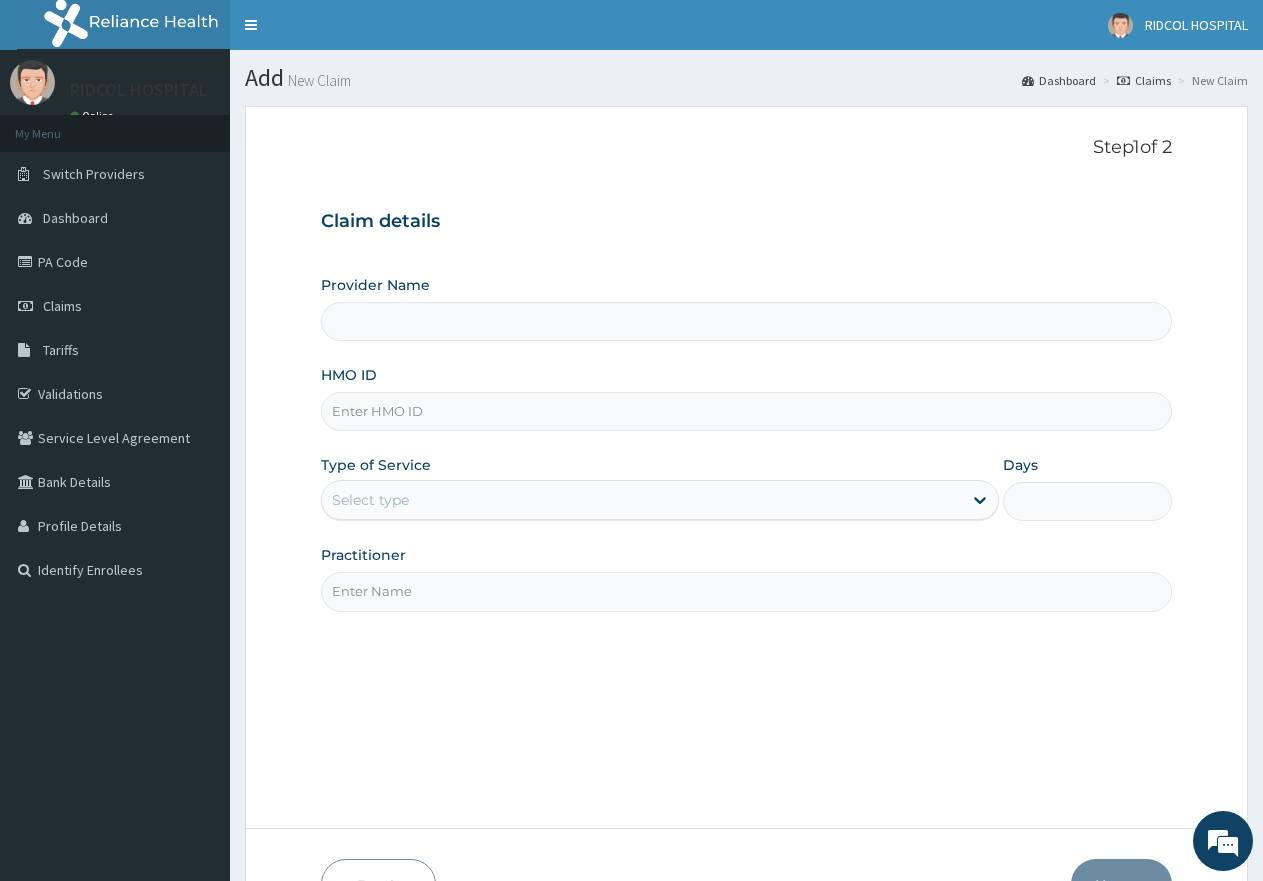 type on "RIDCOL HOSPITAL (DLINE)" 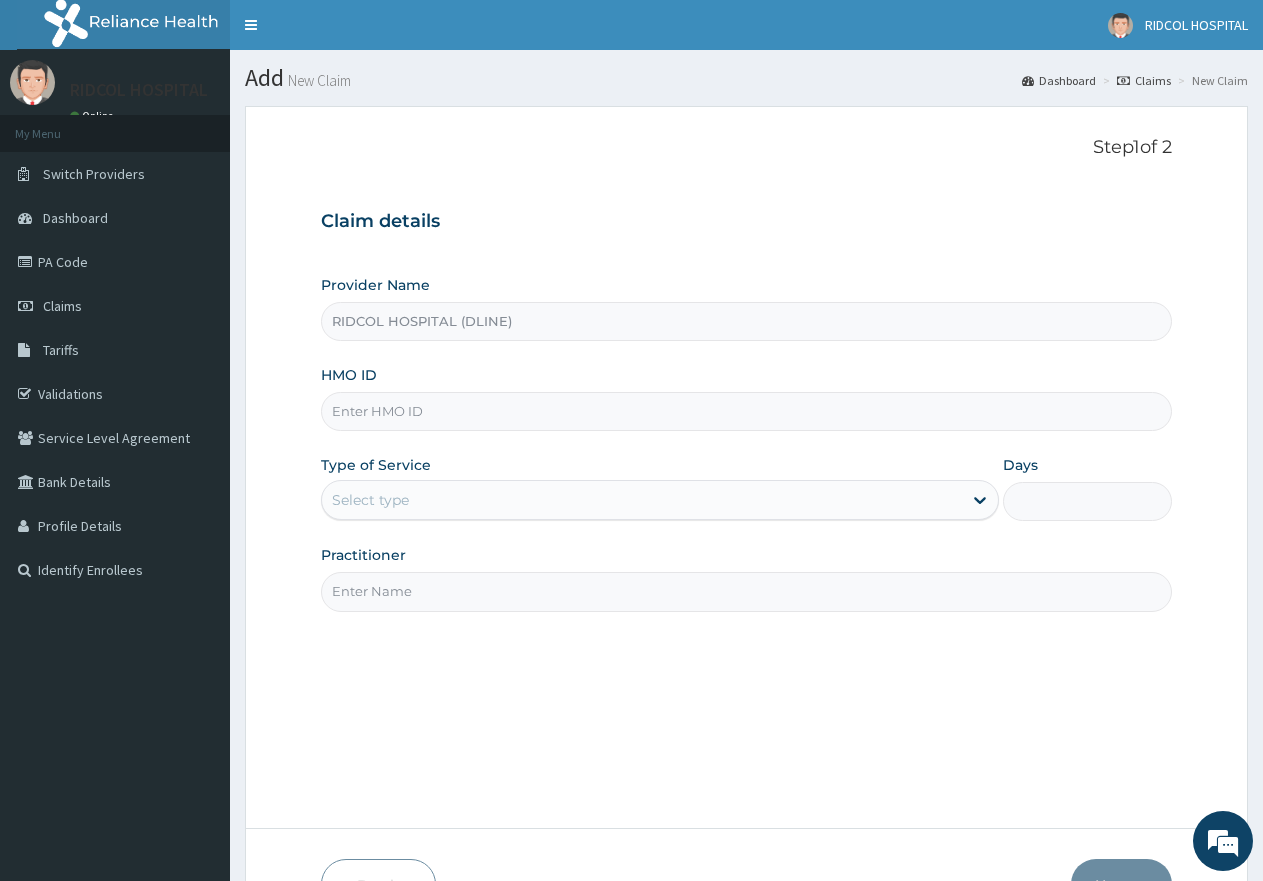 click on "HMO ID" at bounding box center (746, 411) 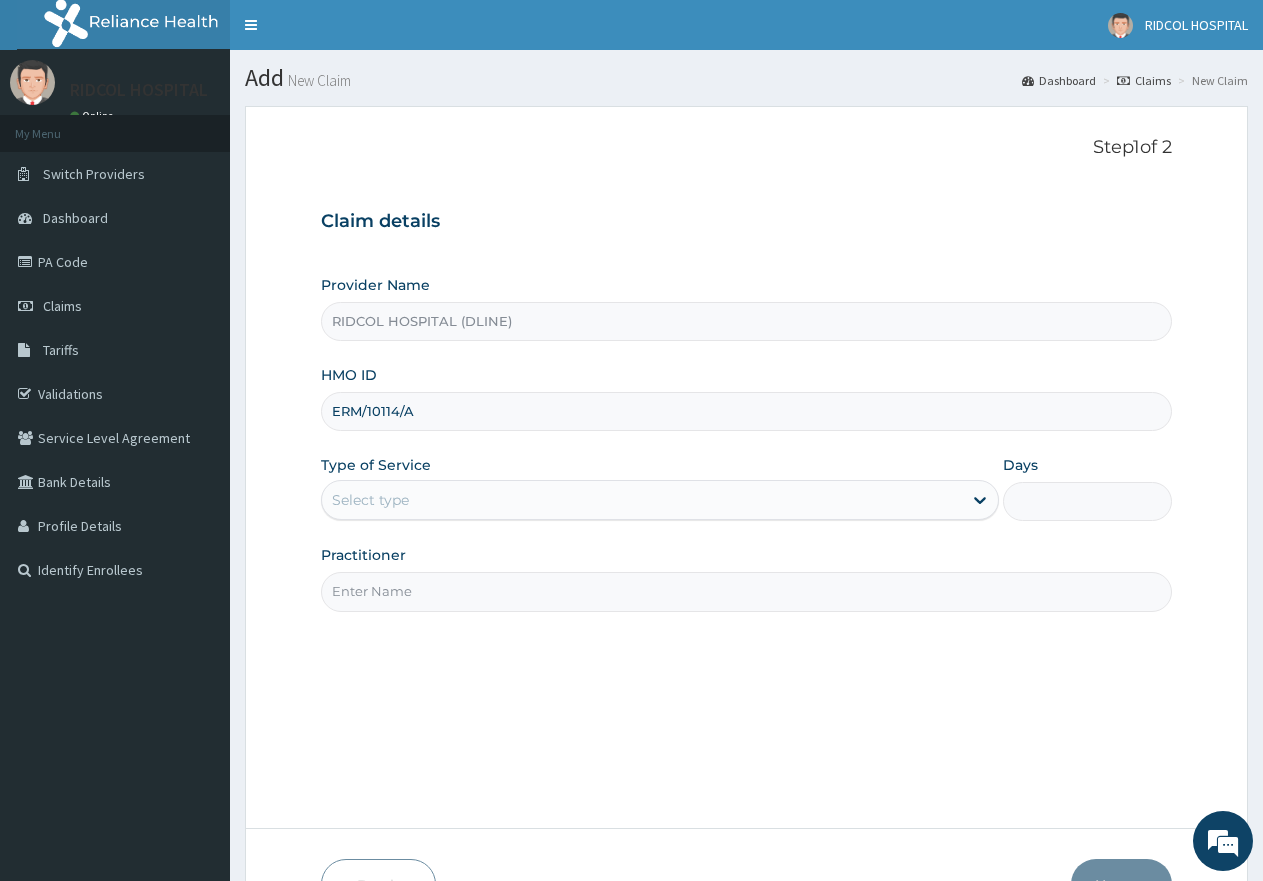 type on "ERM/10114/A" 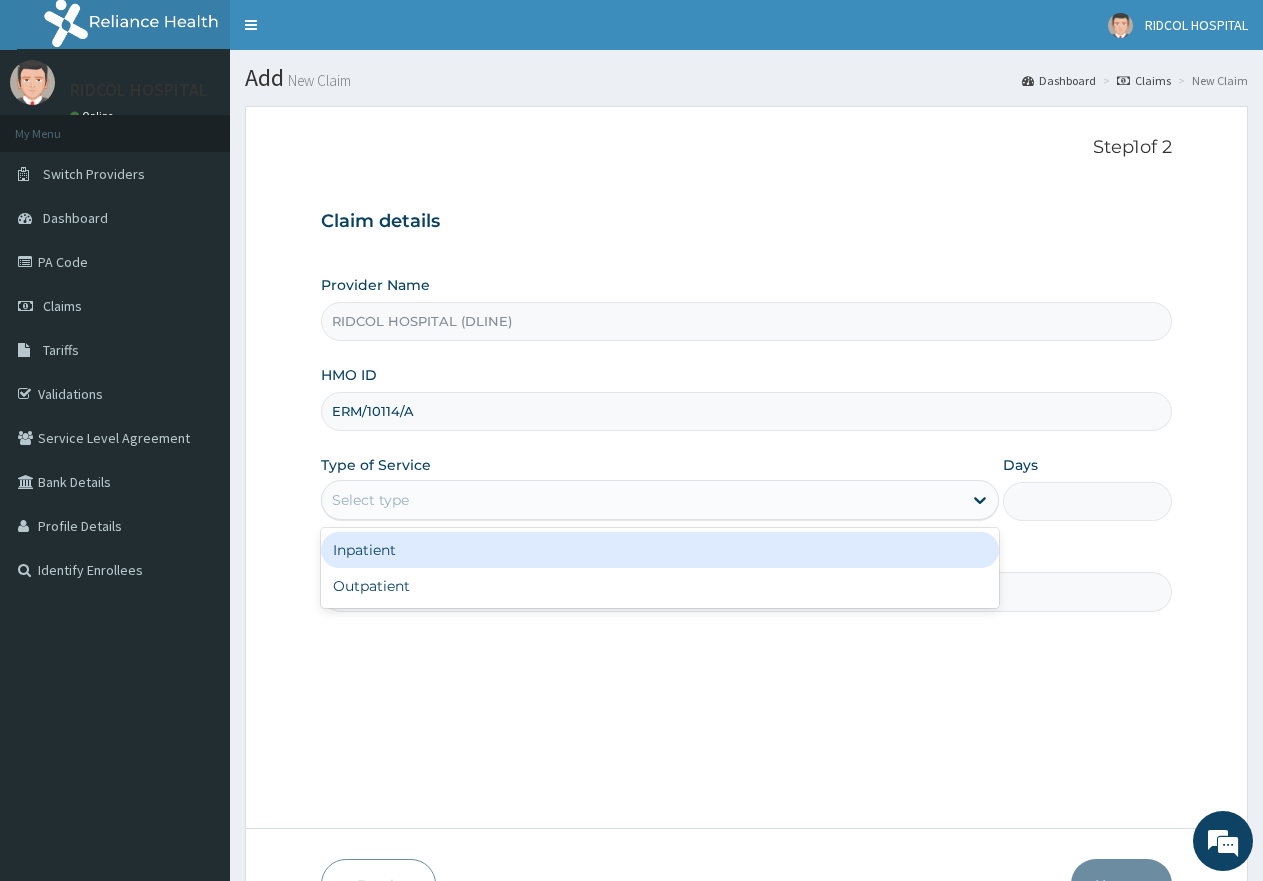 click on "Select type" at bounding box center (641, 500) 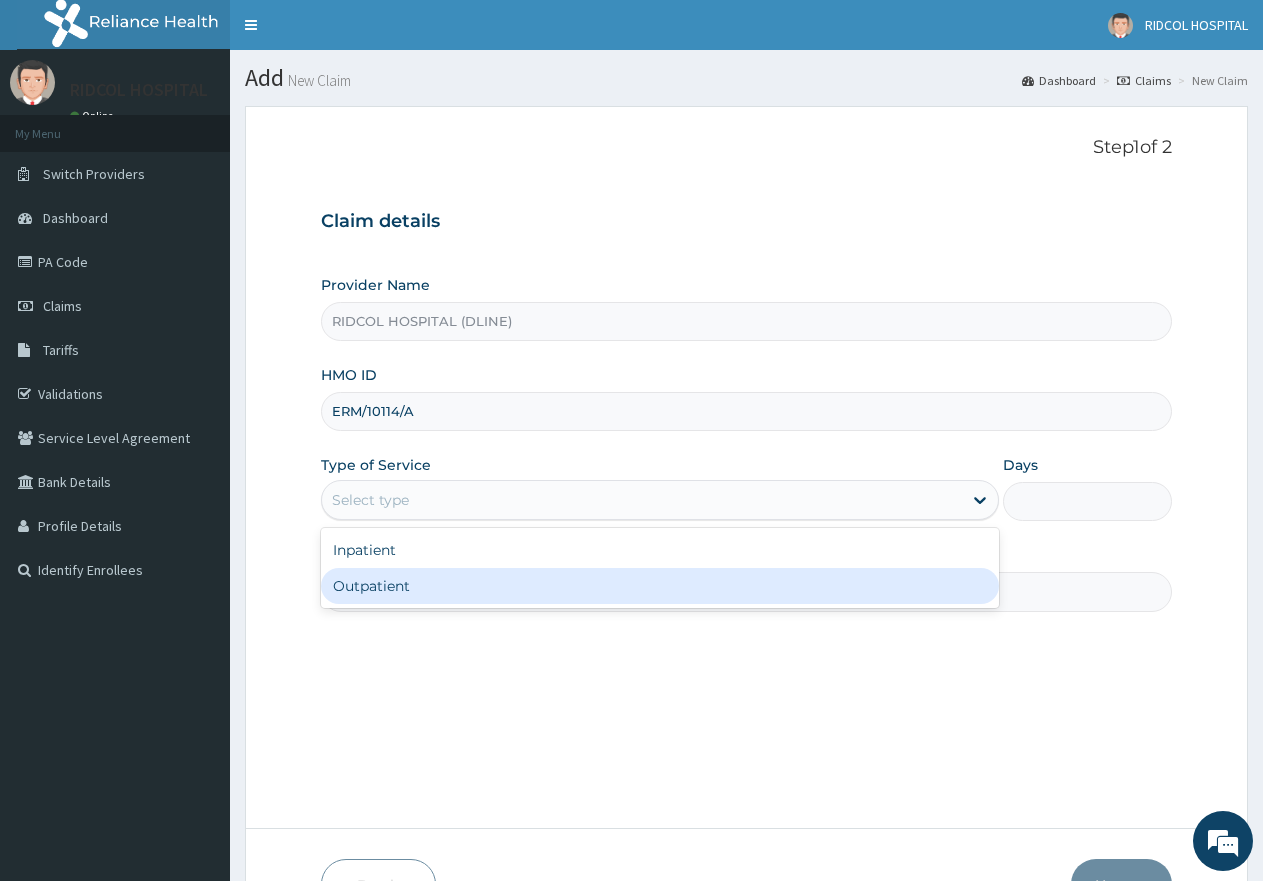 click on "Outpatient" at bounding box center [659, 586] 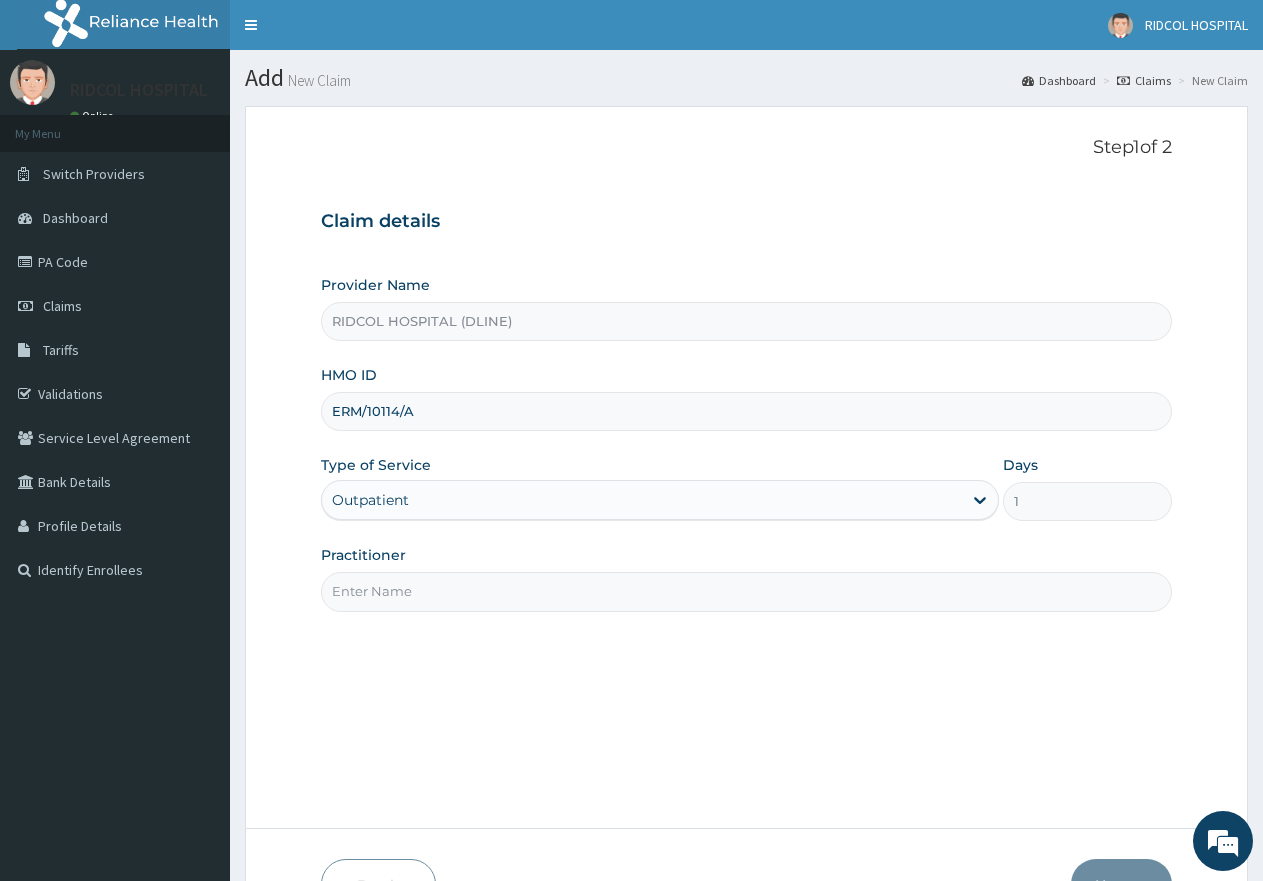 click on "Practitioner" at bounding box center [746, 591] 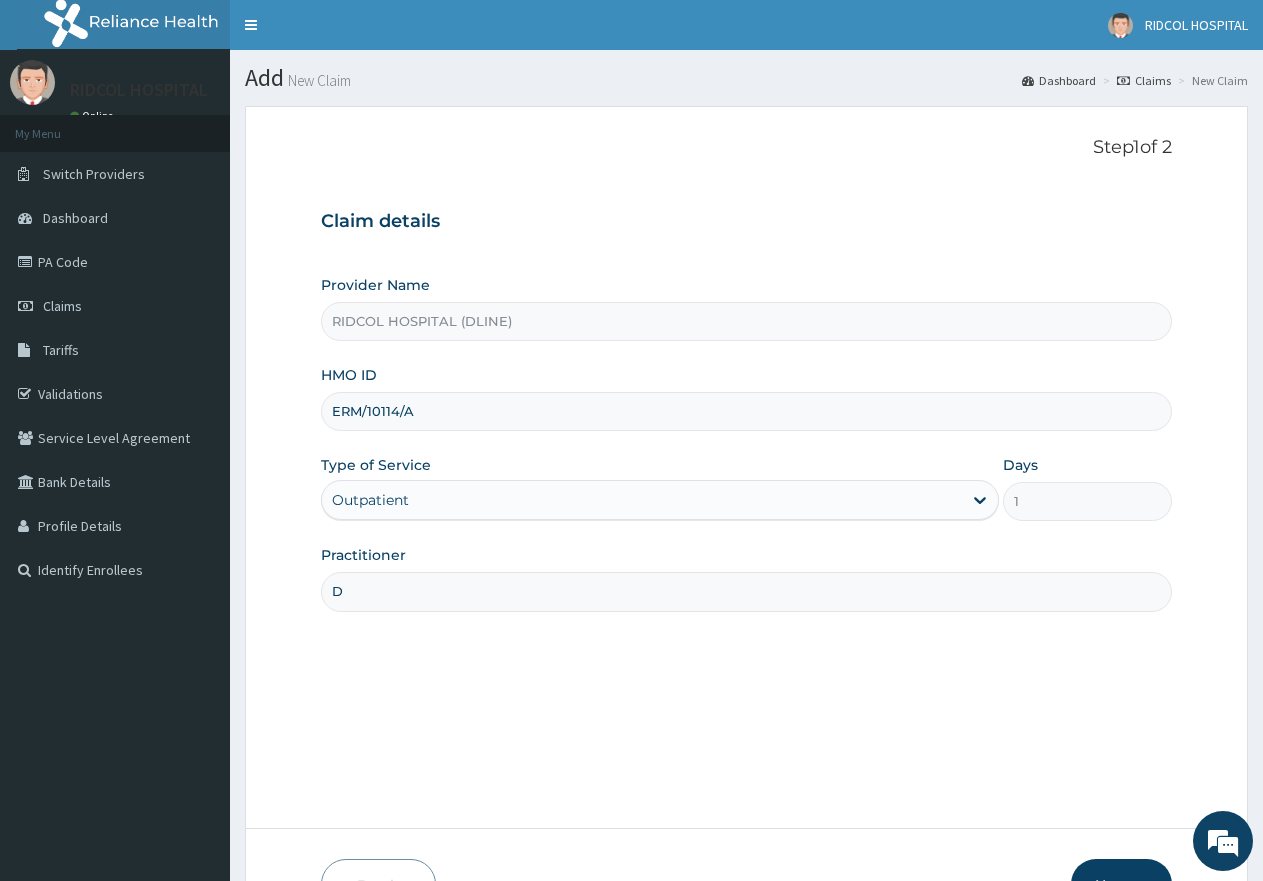 scroll, scrollTop: 0, scrollLeft: 0, axis: both 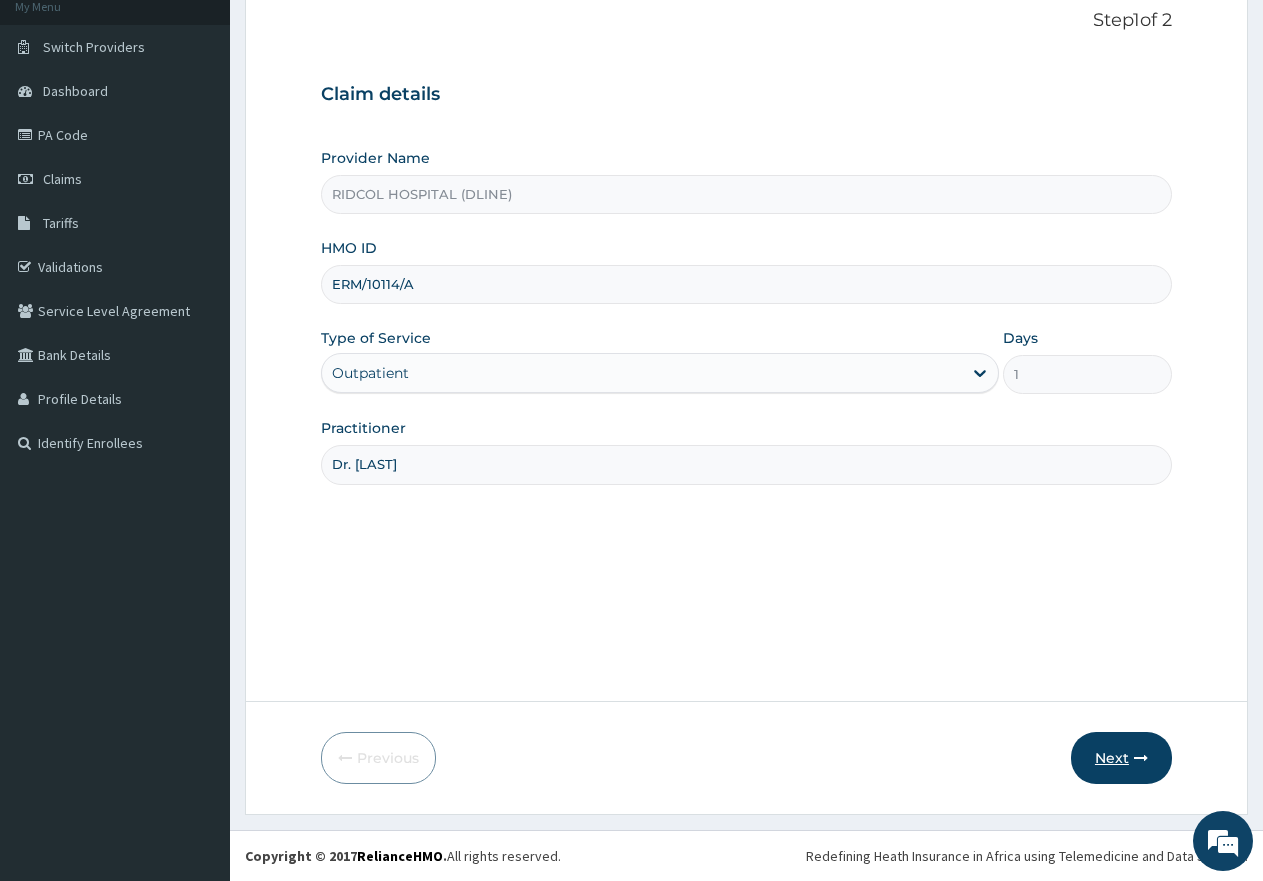 type on "Dr. [LAST]" 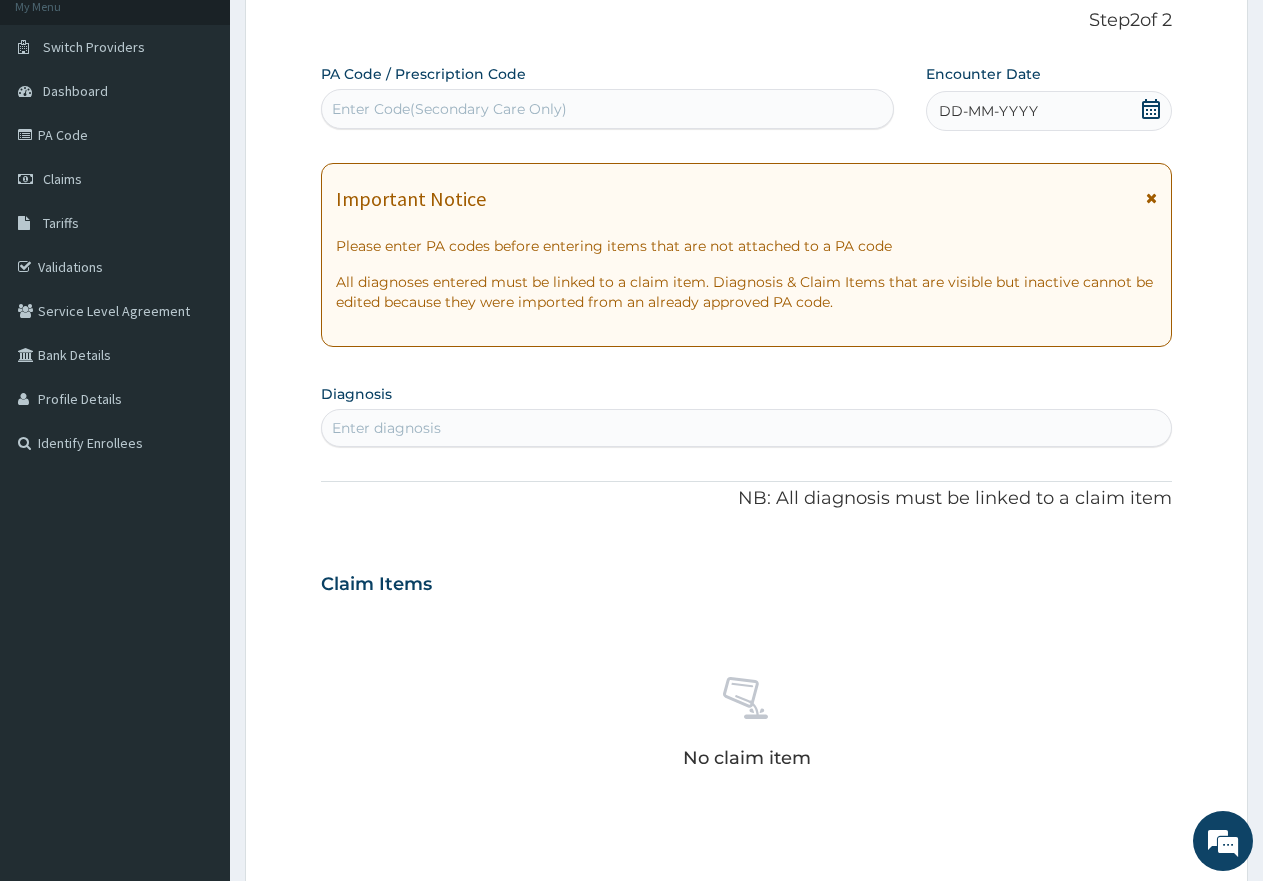 click on "Enter Code(Secondary Care Only)" at bounding box center [449, 109] 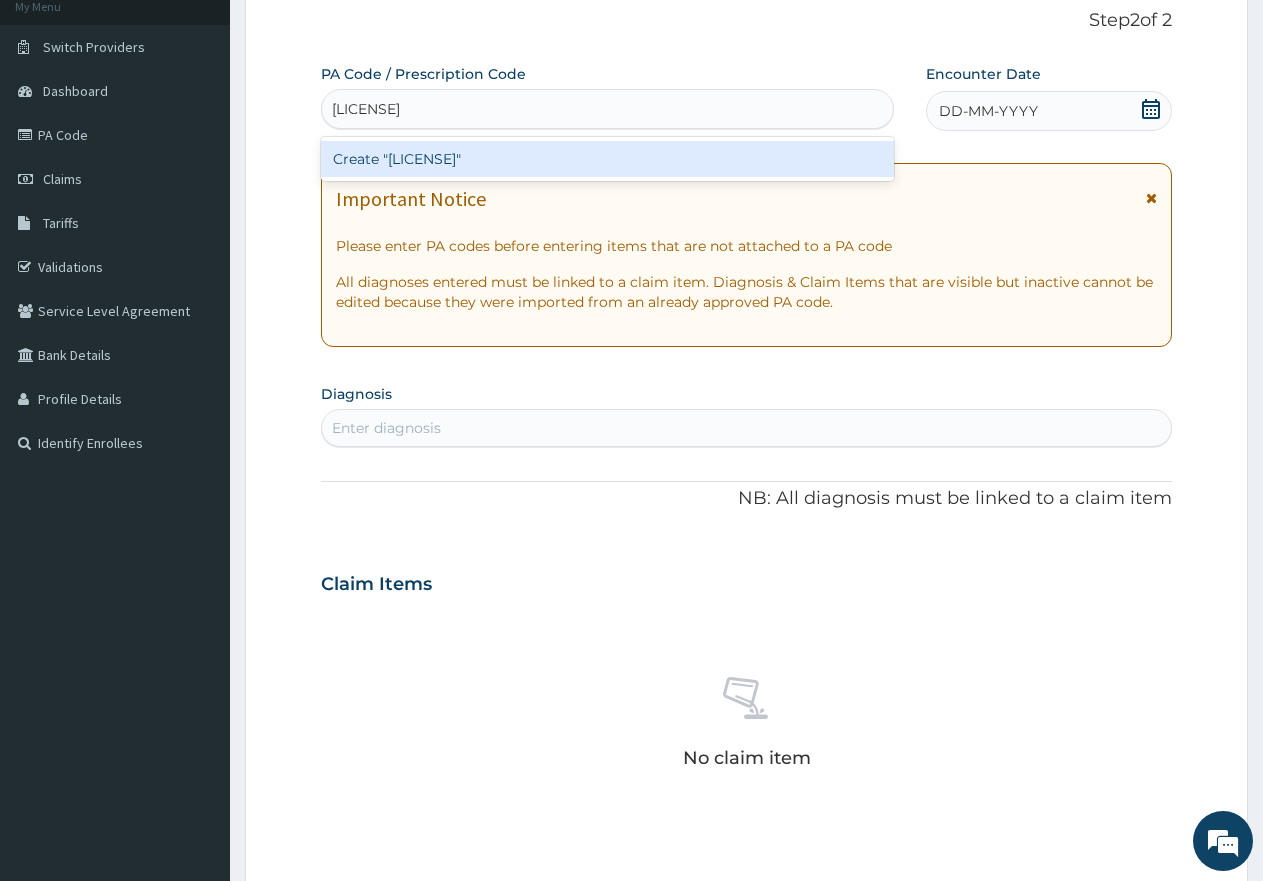 click on "Create "[LICENSE]"" at bounding box center [607, 159] 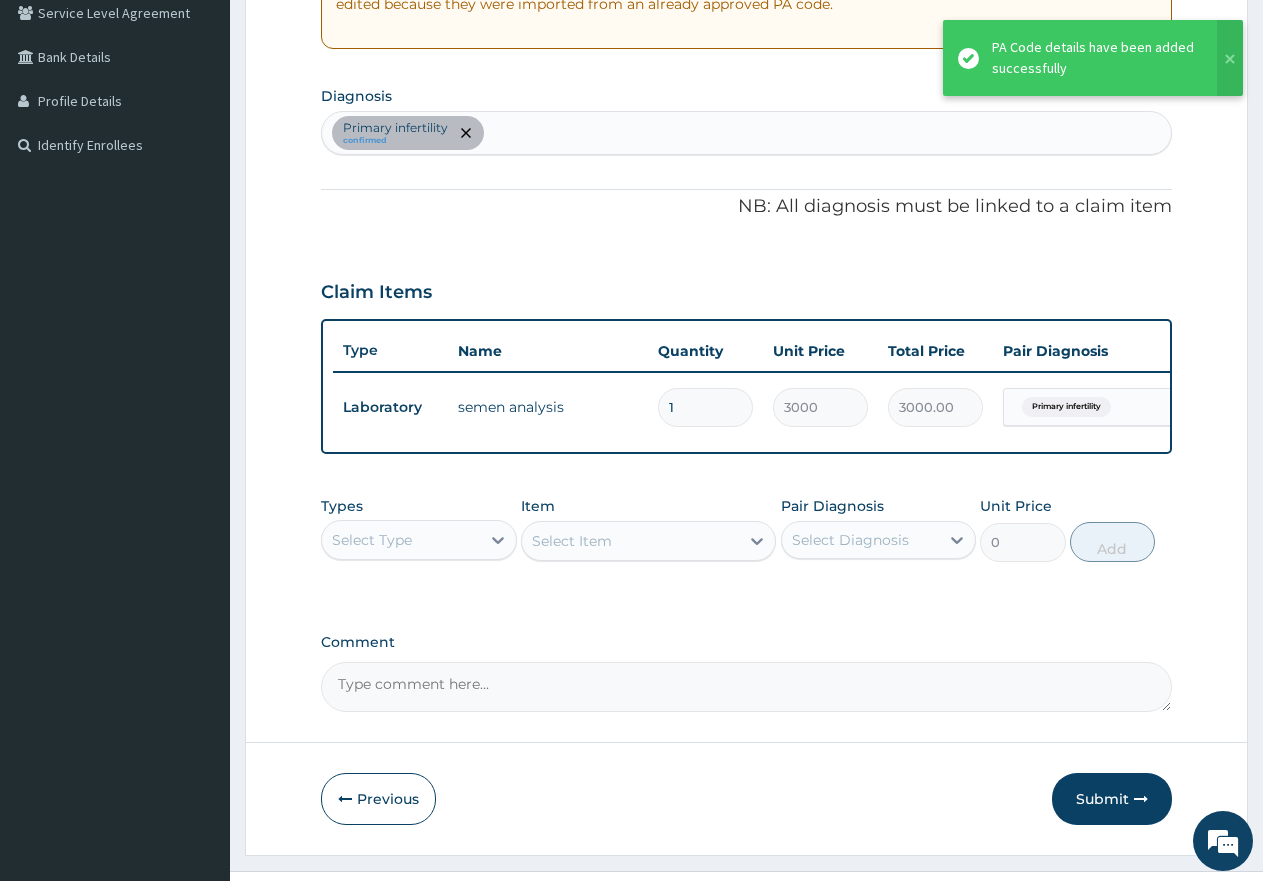 scroll, scrollTop: 483, scrollLeft: 0, axis: vertical 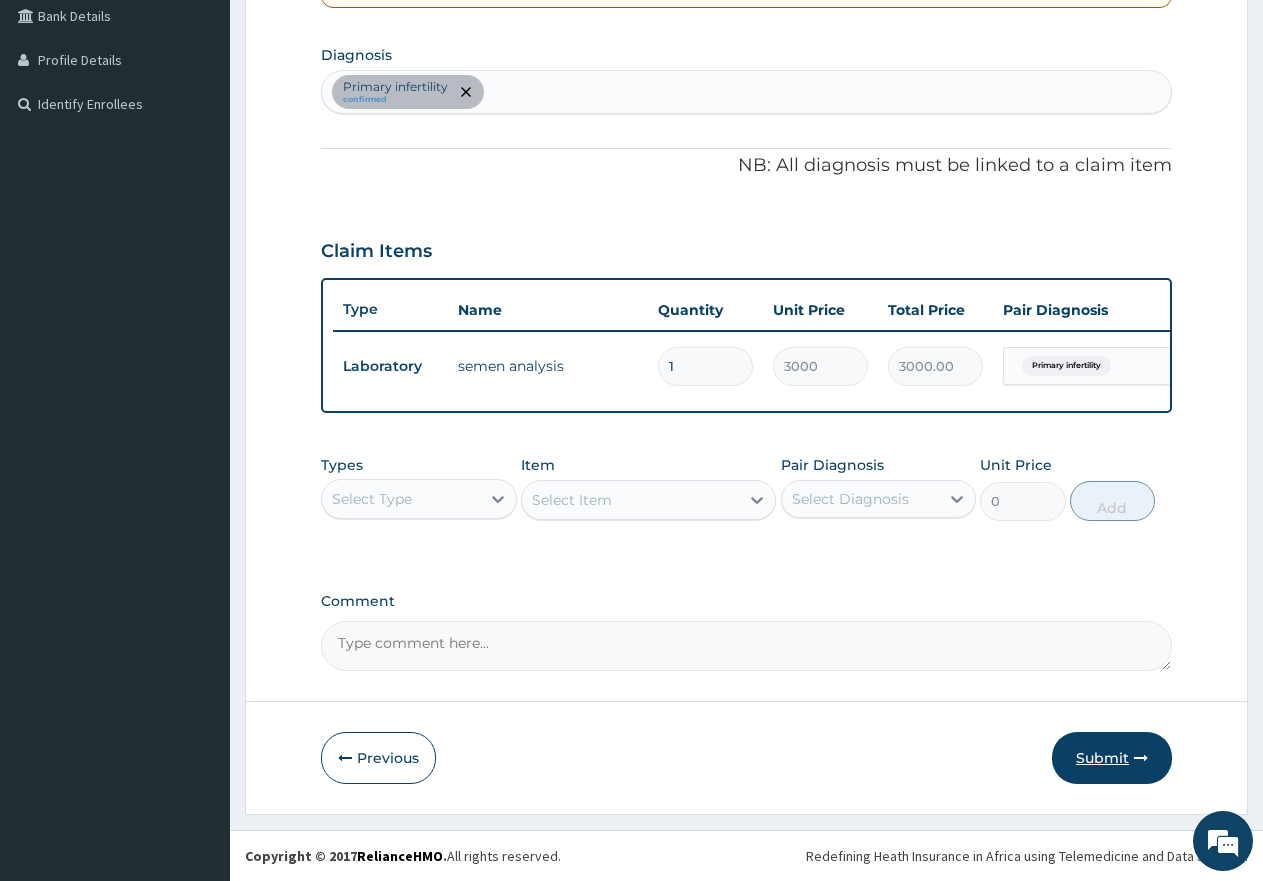 click on "Submit" at bounding box center (1112, 758) 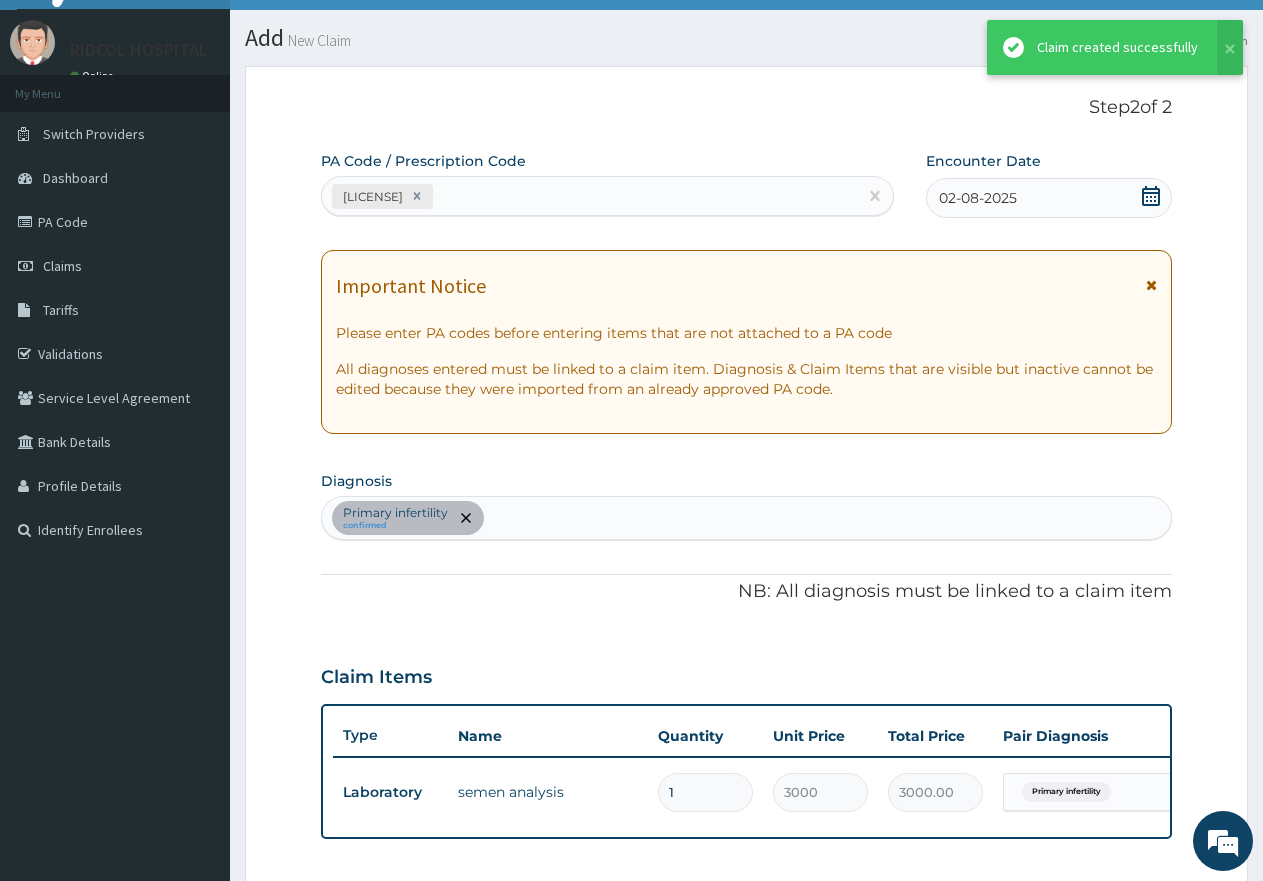 scroll, scrollTop: 483, scrollLeft: 0, axis: vertical 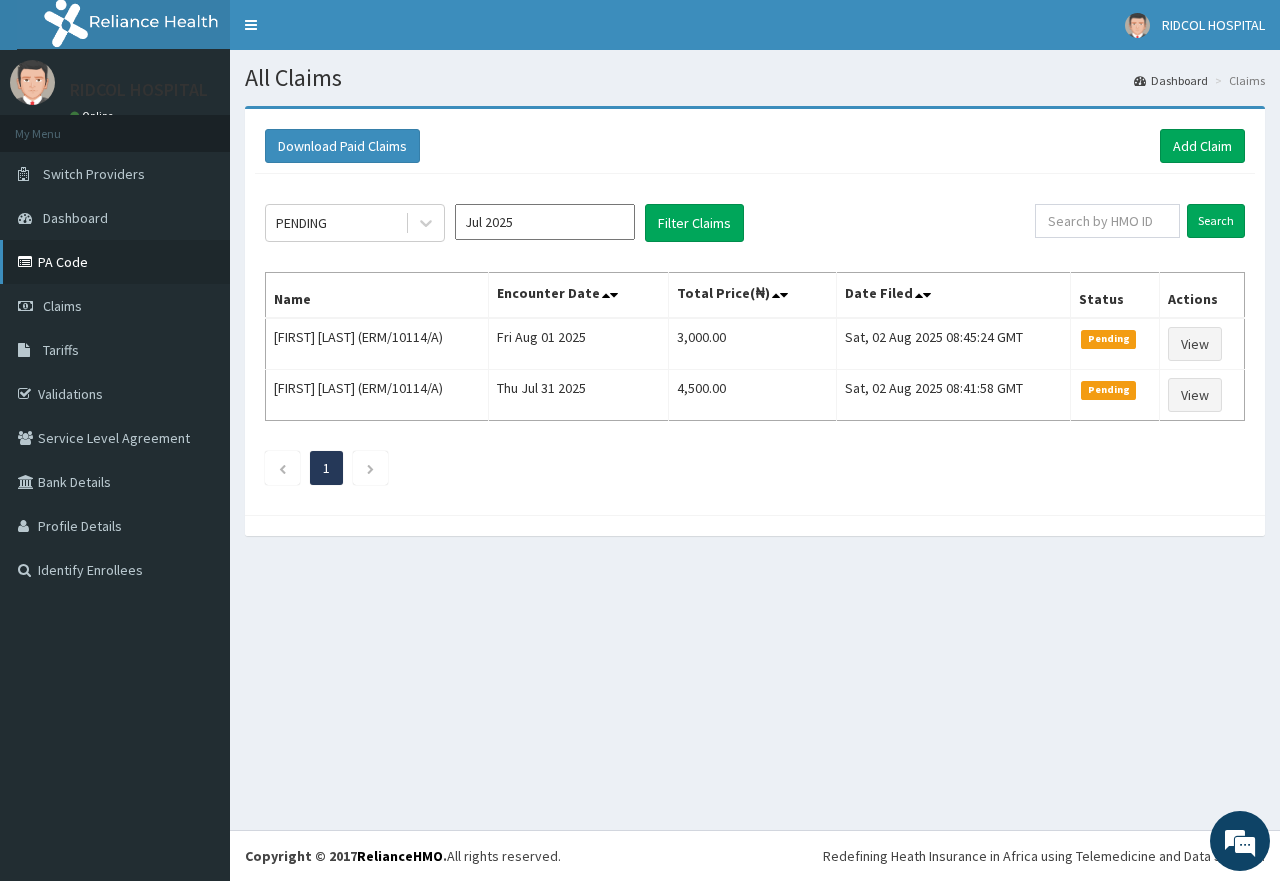click on "PA Code" at bounding box center [115, 262] 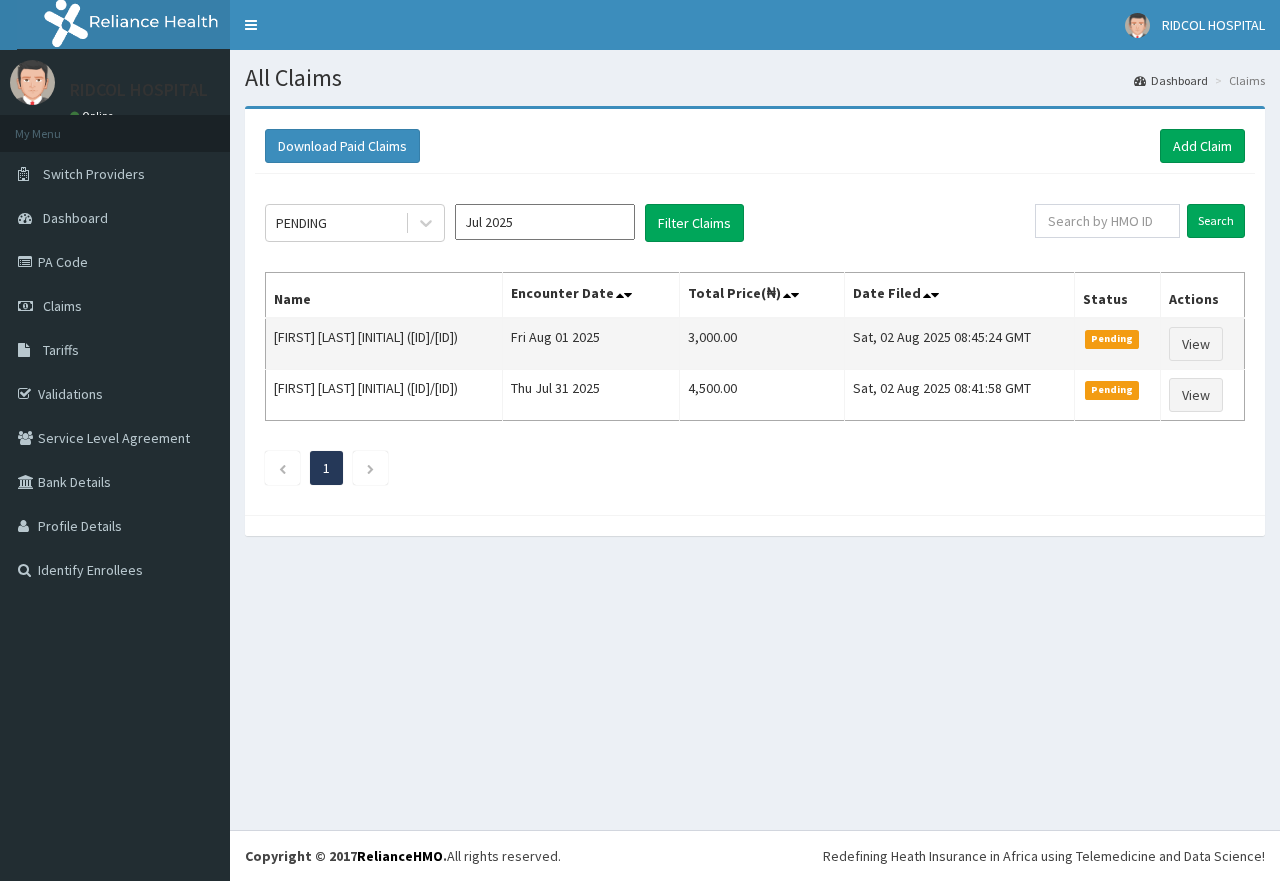 scroll, scrollTop: 0, scrollLeft: 0, axis: both 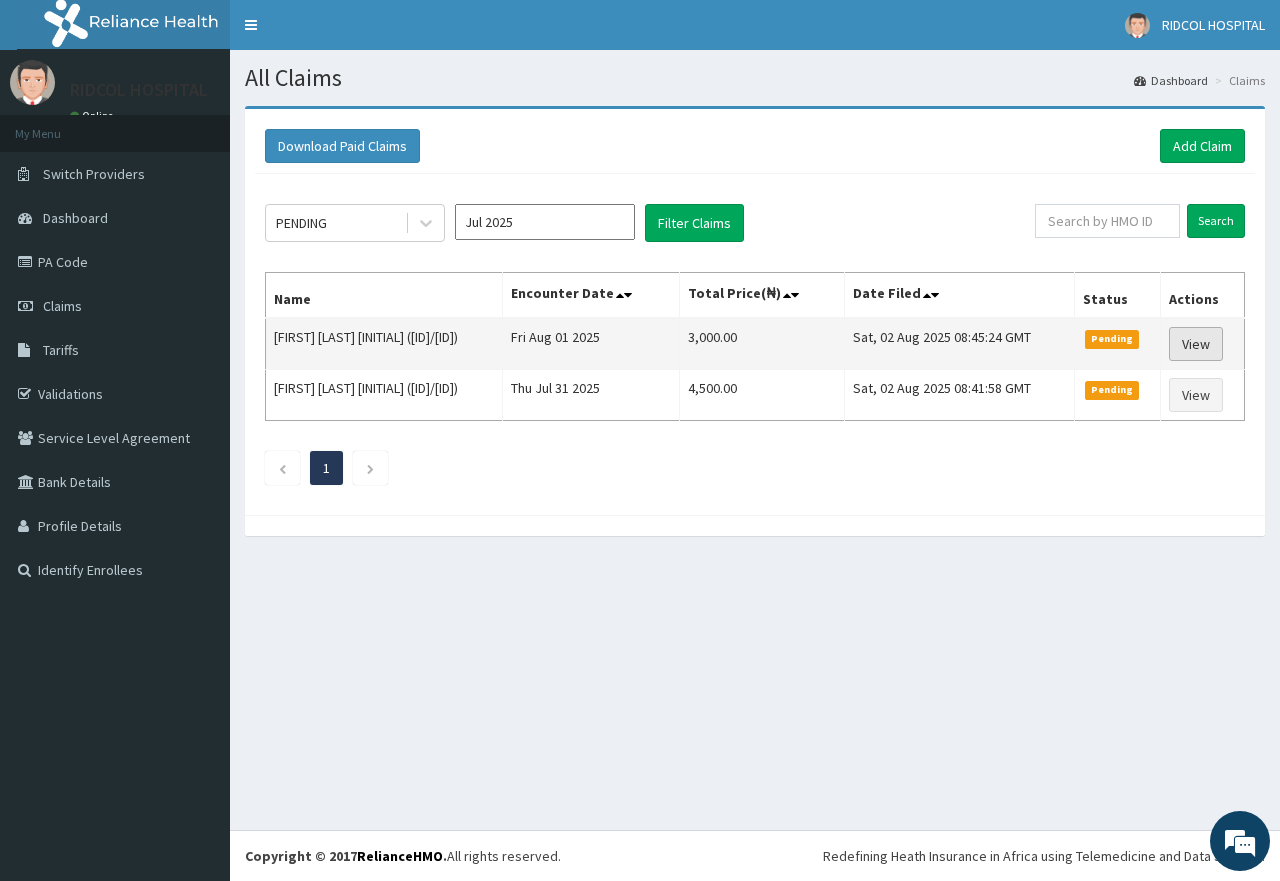 click on "View" at bounding box center [1196, 344] 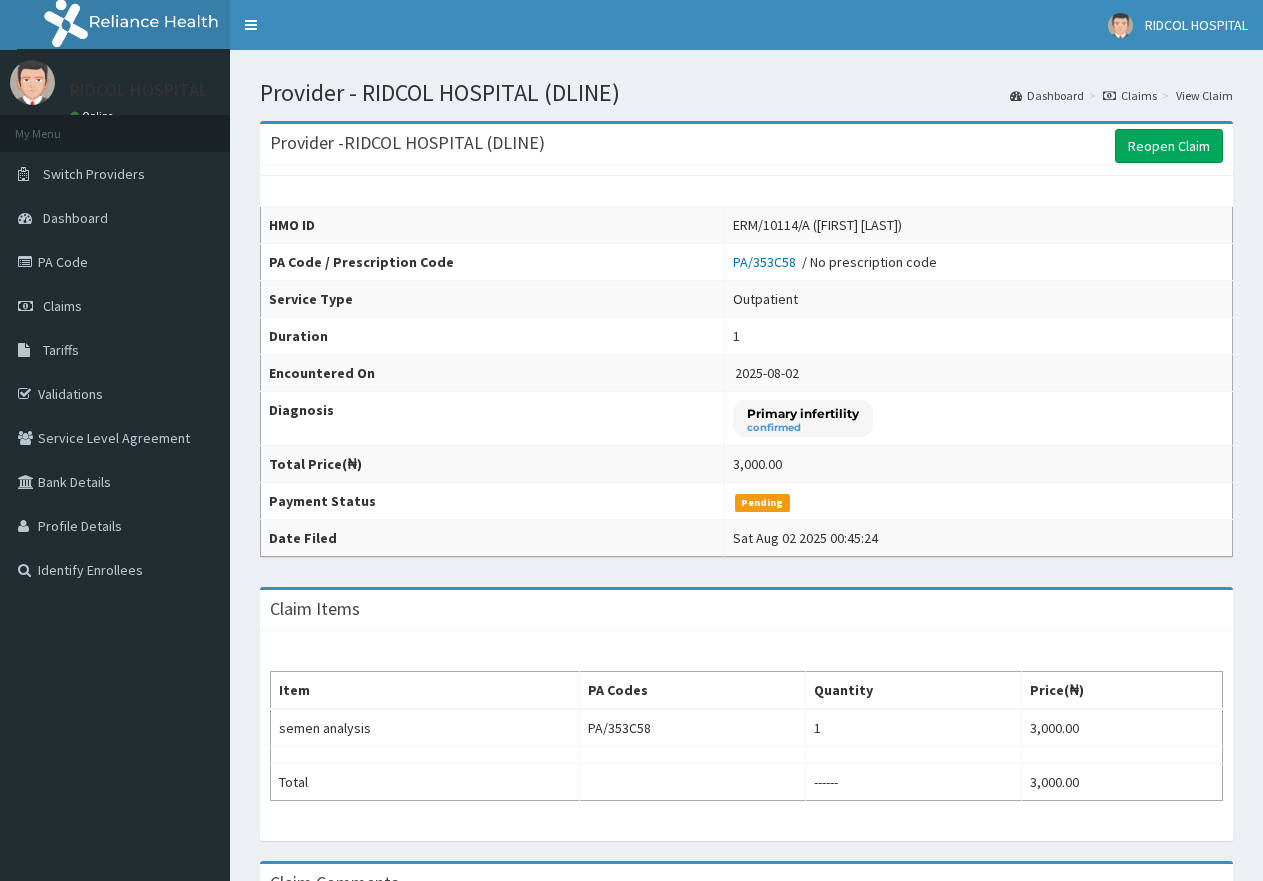 scroll, scrollTop: 0, scrollLeft: 0, axis: both 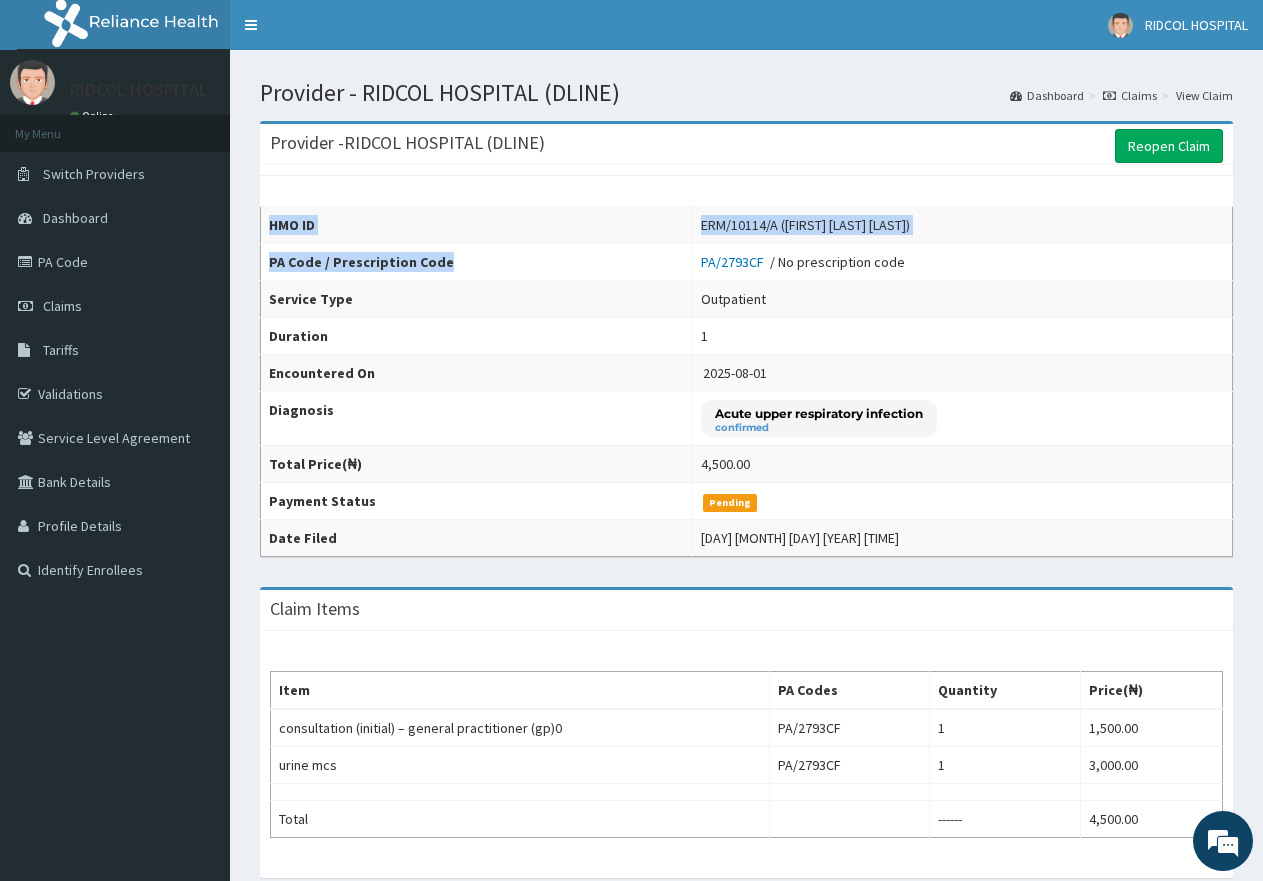 drag, startPoint x: 1236, startPoint y: 125, endPoint x: 1228, endPoint y: 263, distance: 138.23169 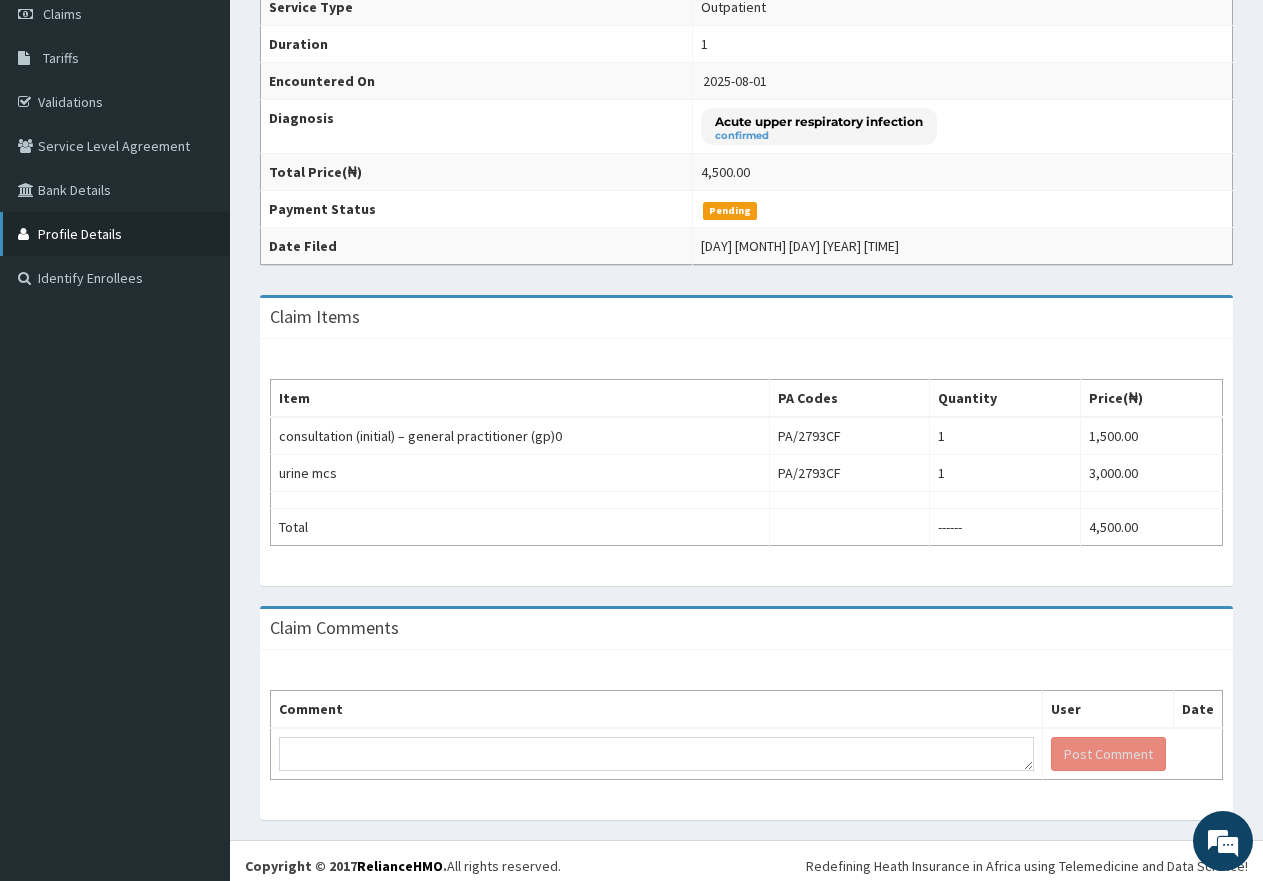 scroll, scrollTop: 302, scrollLeft: 0, axis: vertical 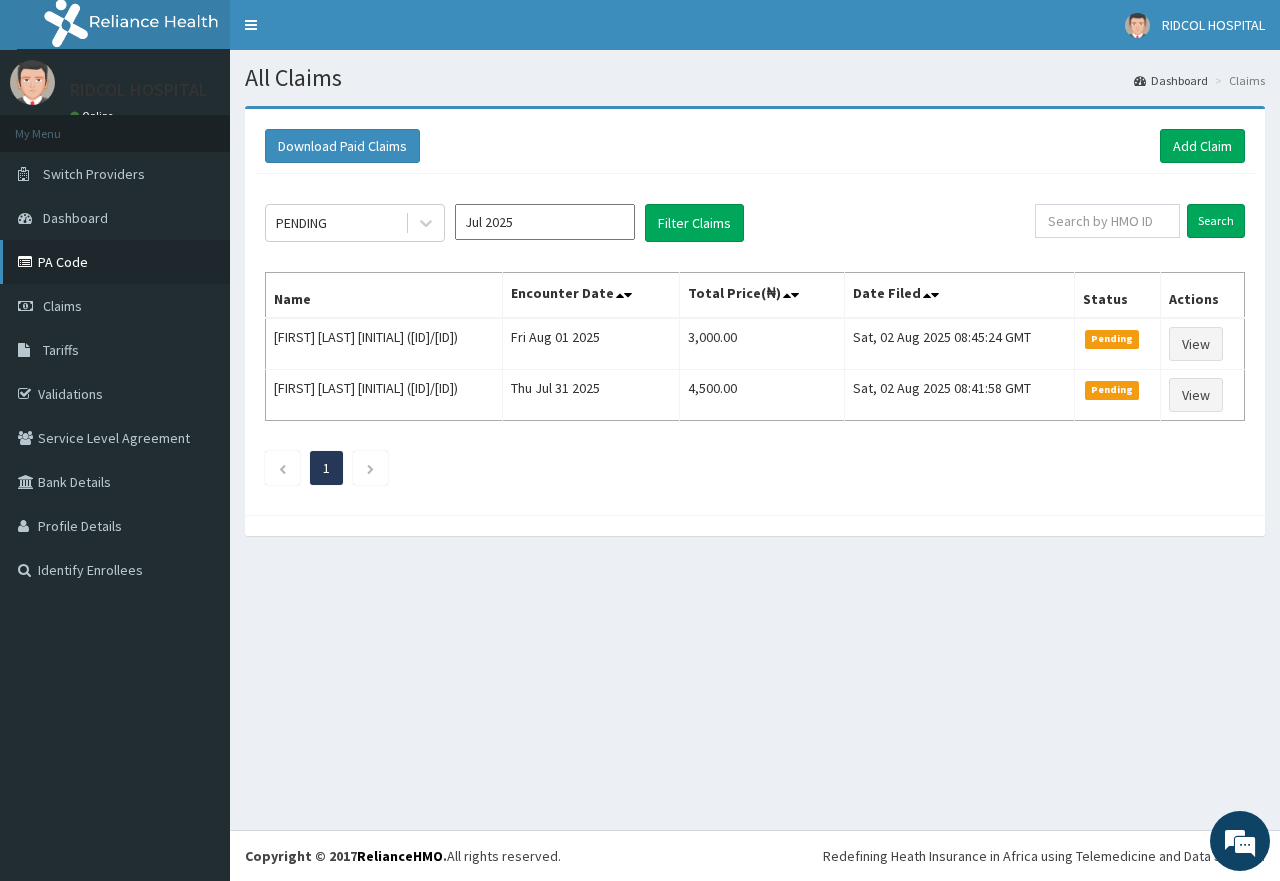 click on "PA Code" at bounding box center (115, 262) 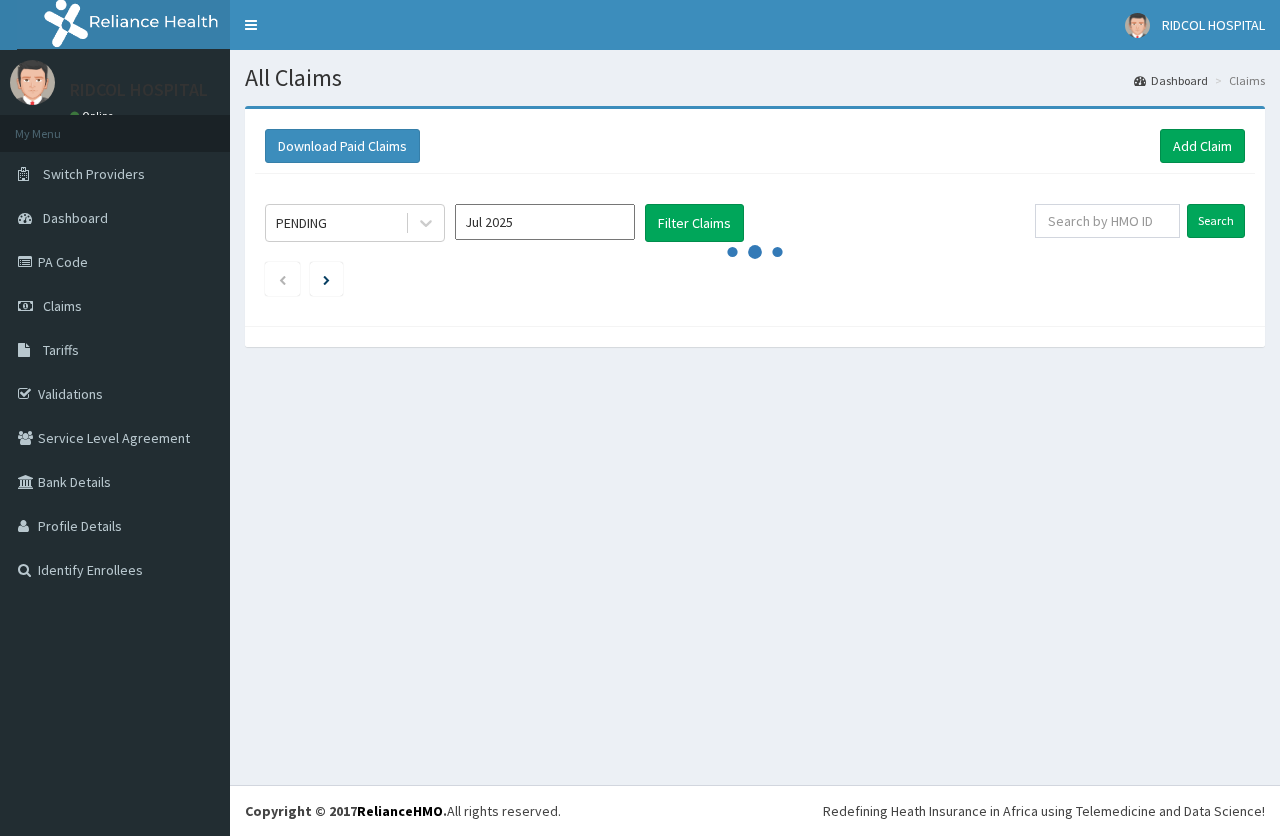 scroll, scrollTop: 0, scrollLeft: 0, axis: both 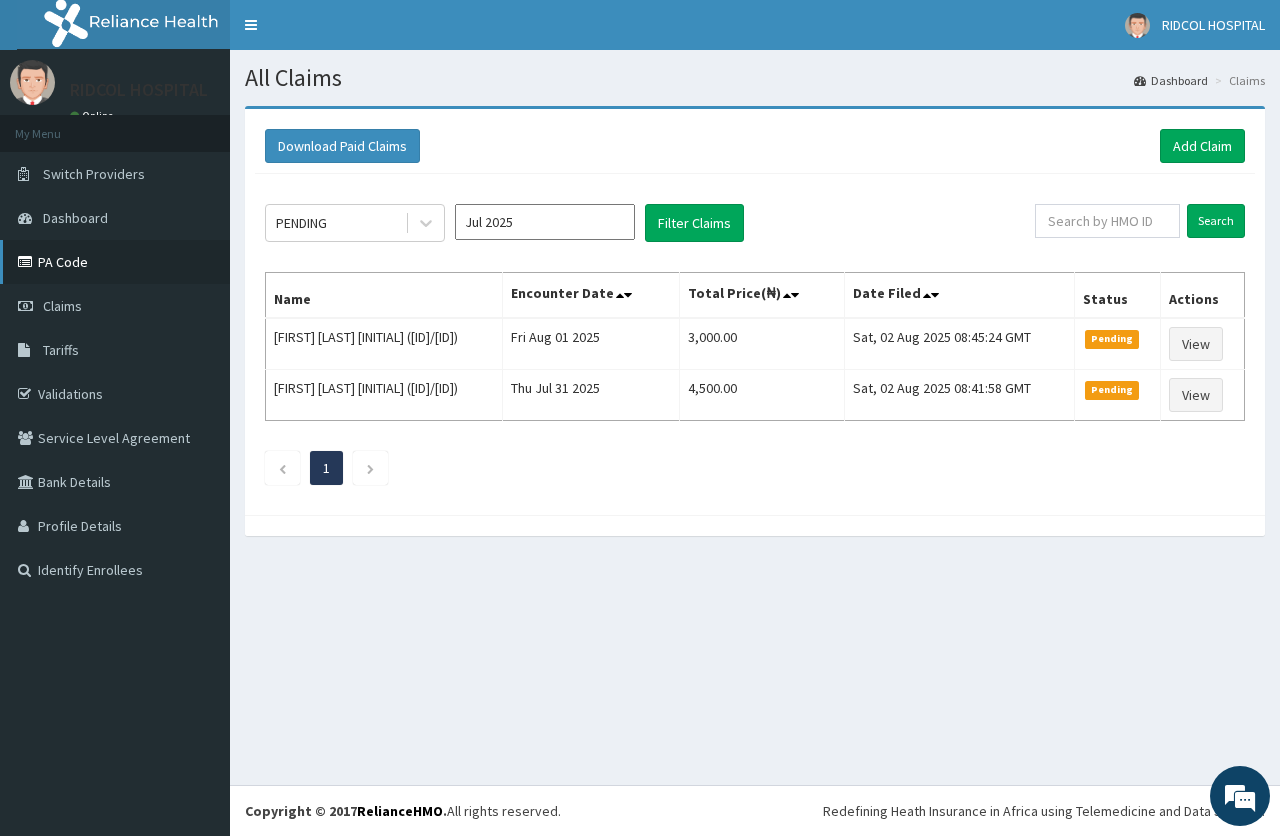 click on "PA Code" 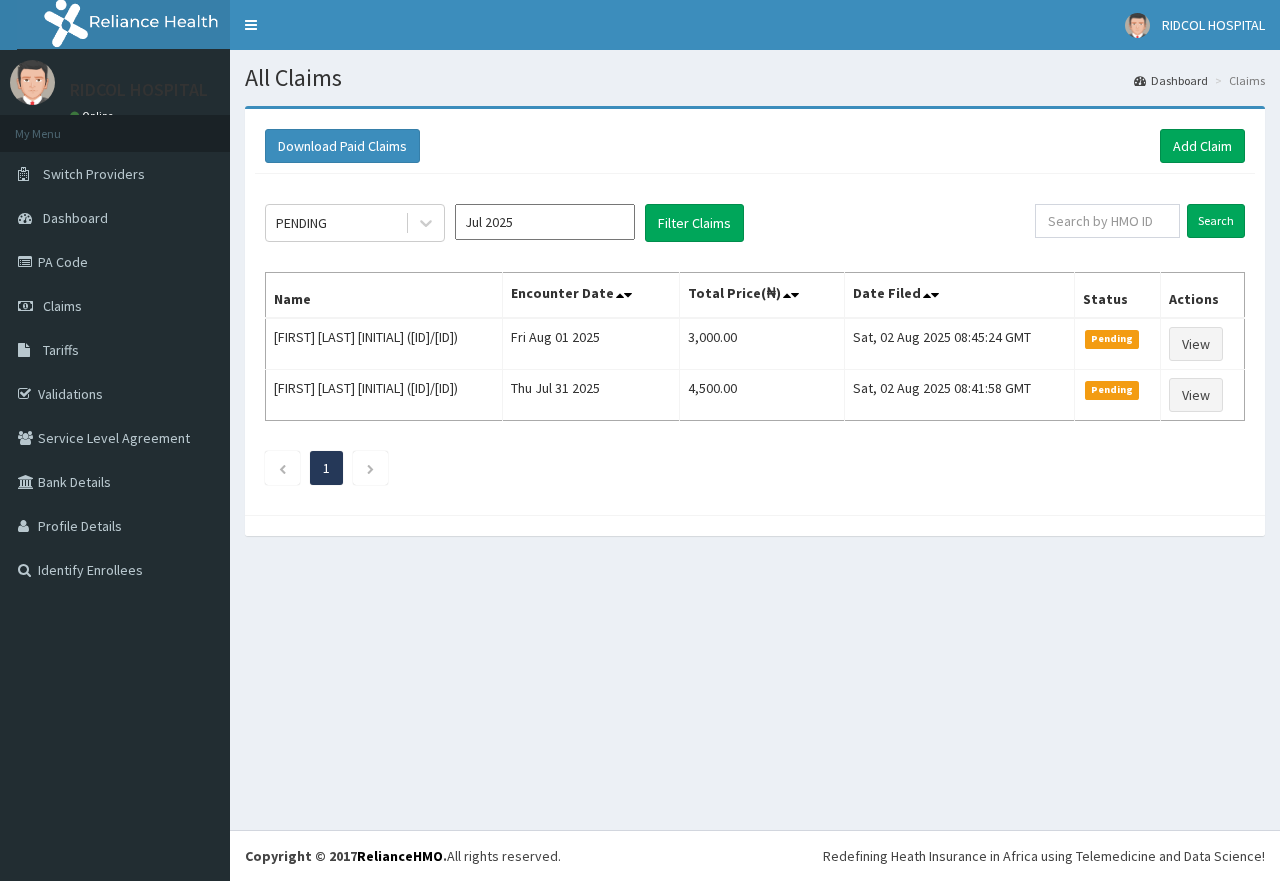 scroll, scrollTop: 0, scrollLeft: 0, axis: both 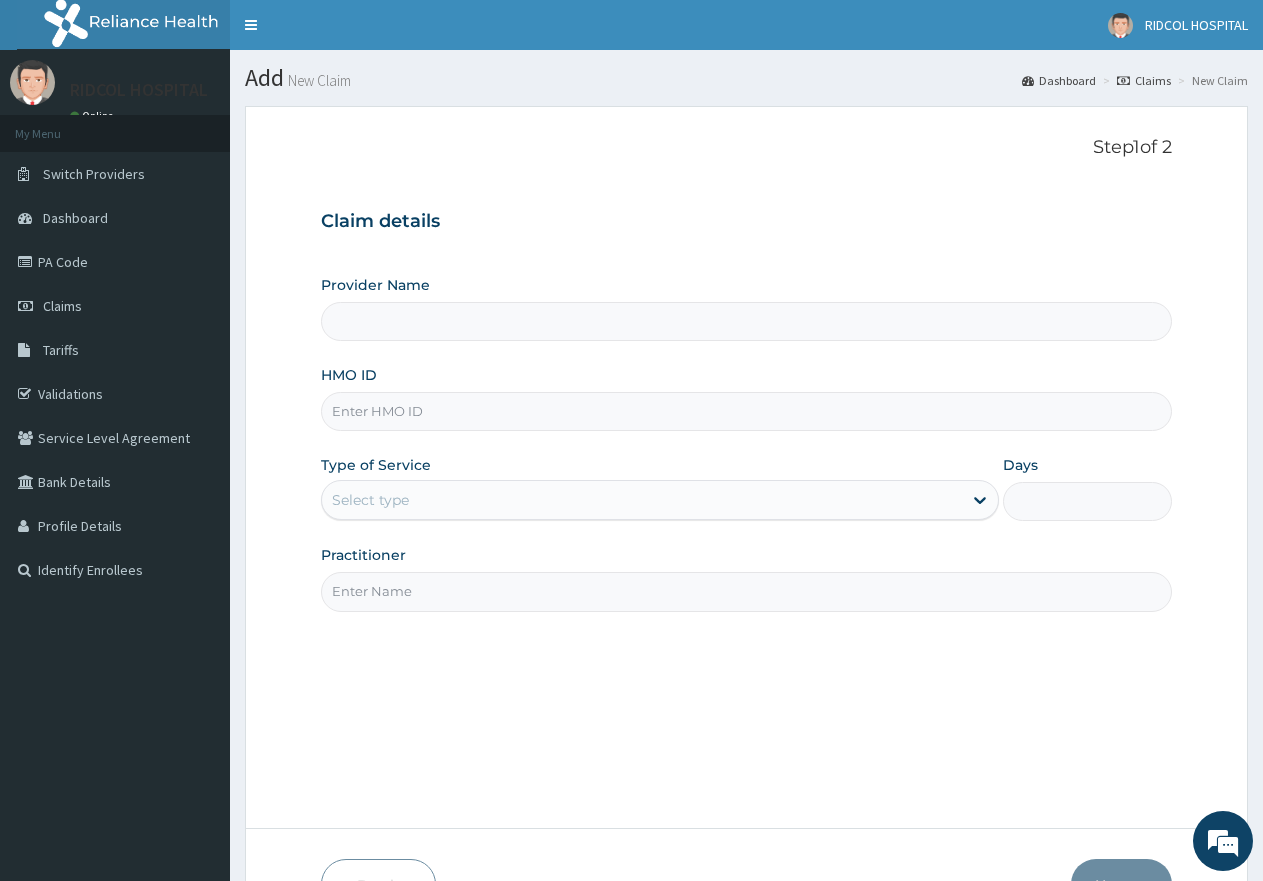 type on "RIDCOL HOSPITAL (DLINE)" 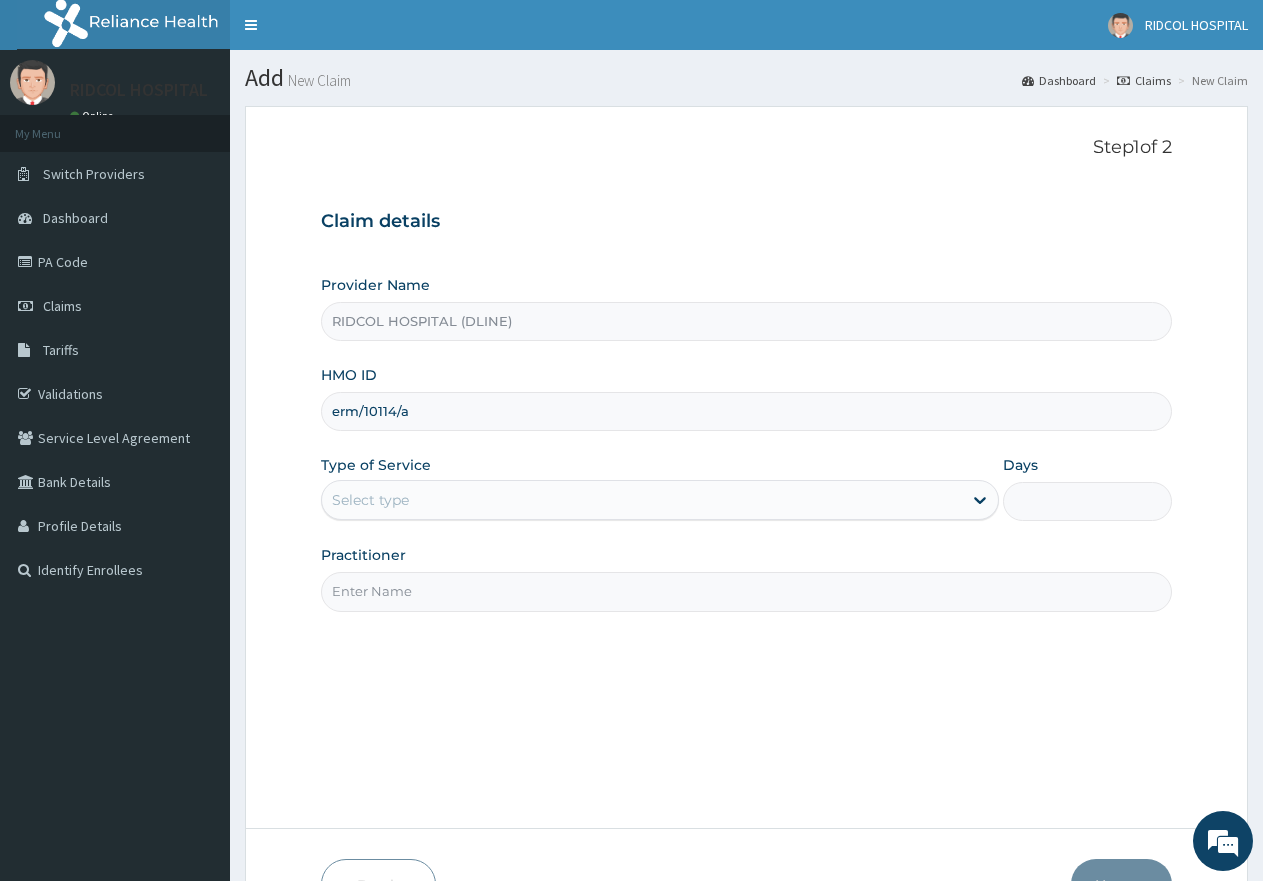 type on "erm/10114/a" 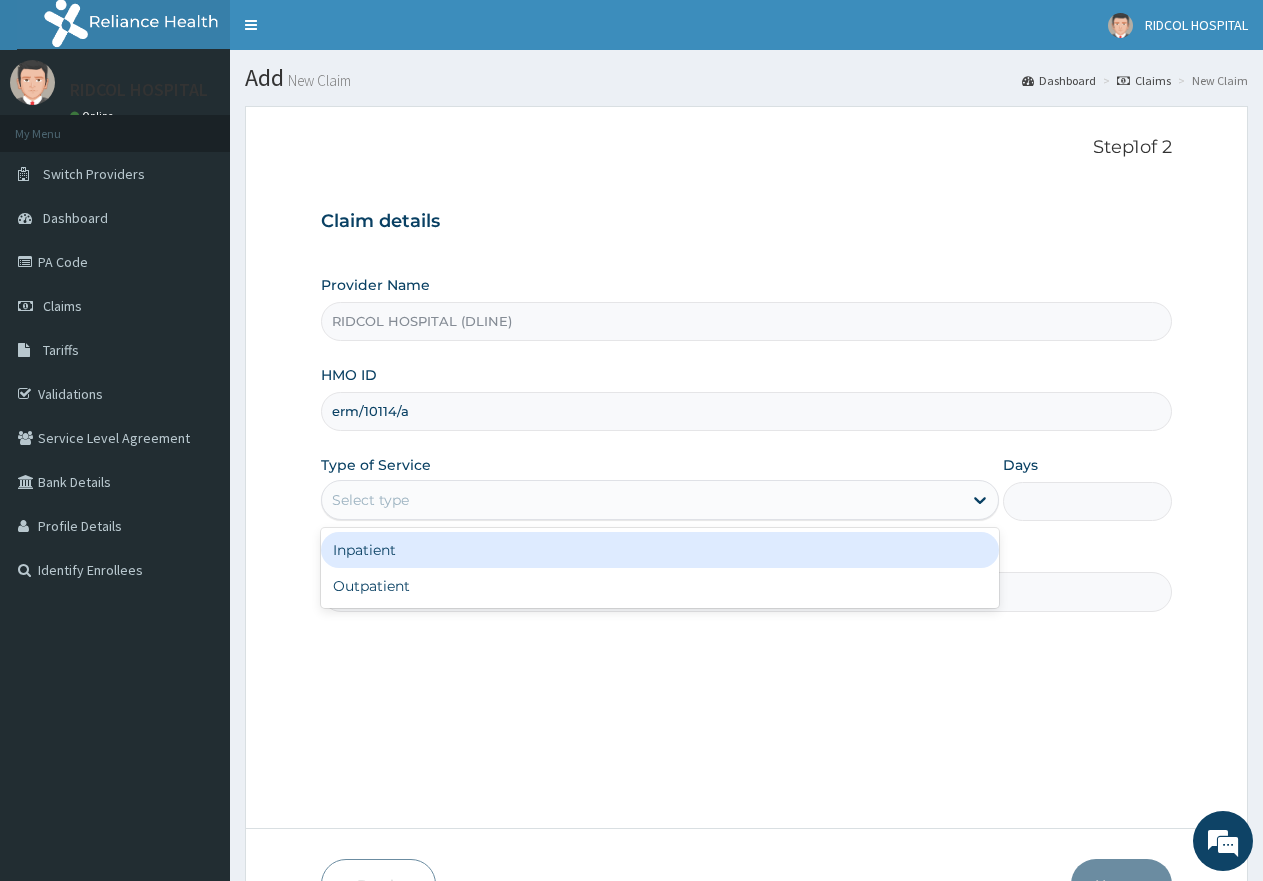 click on "Select type" at bounding box center (641, 500) 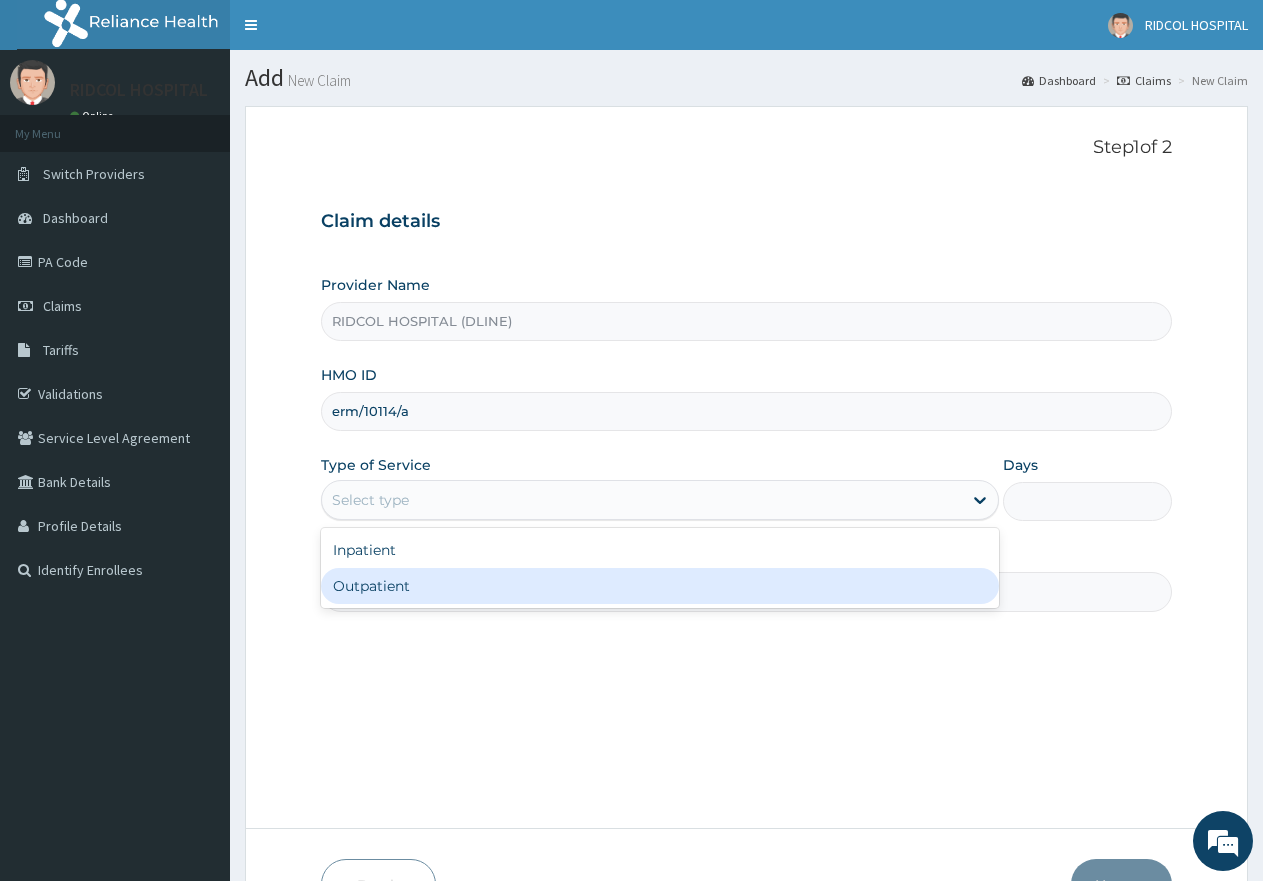 click on "Outpatient" at bounding box center [659, 586] 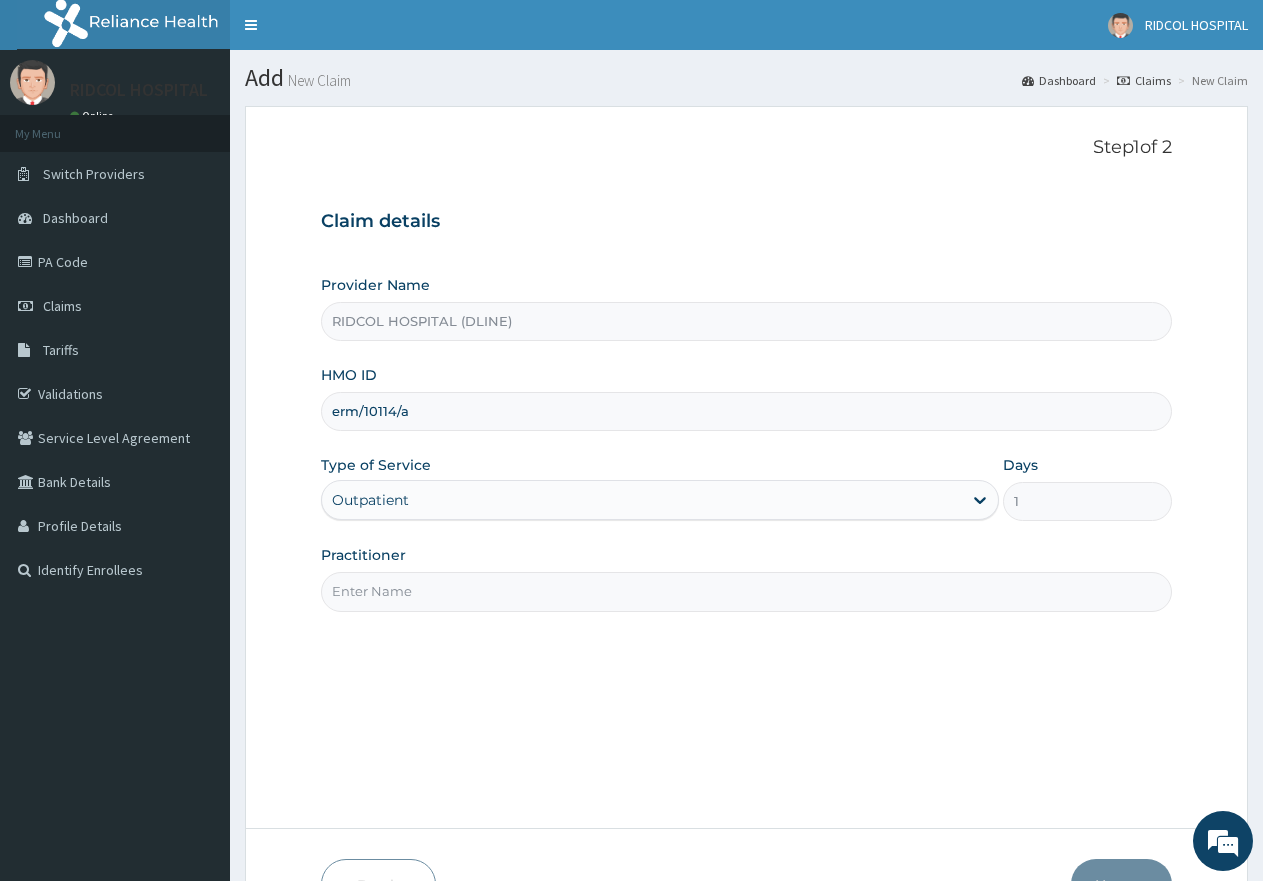 click on "Practitioner" at bounding box center (746, 591) 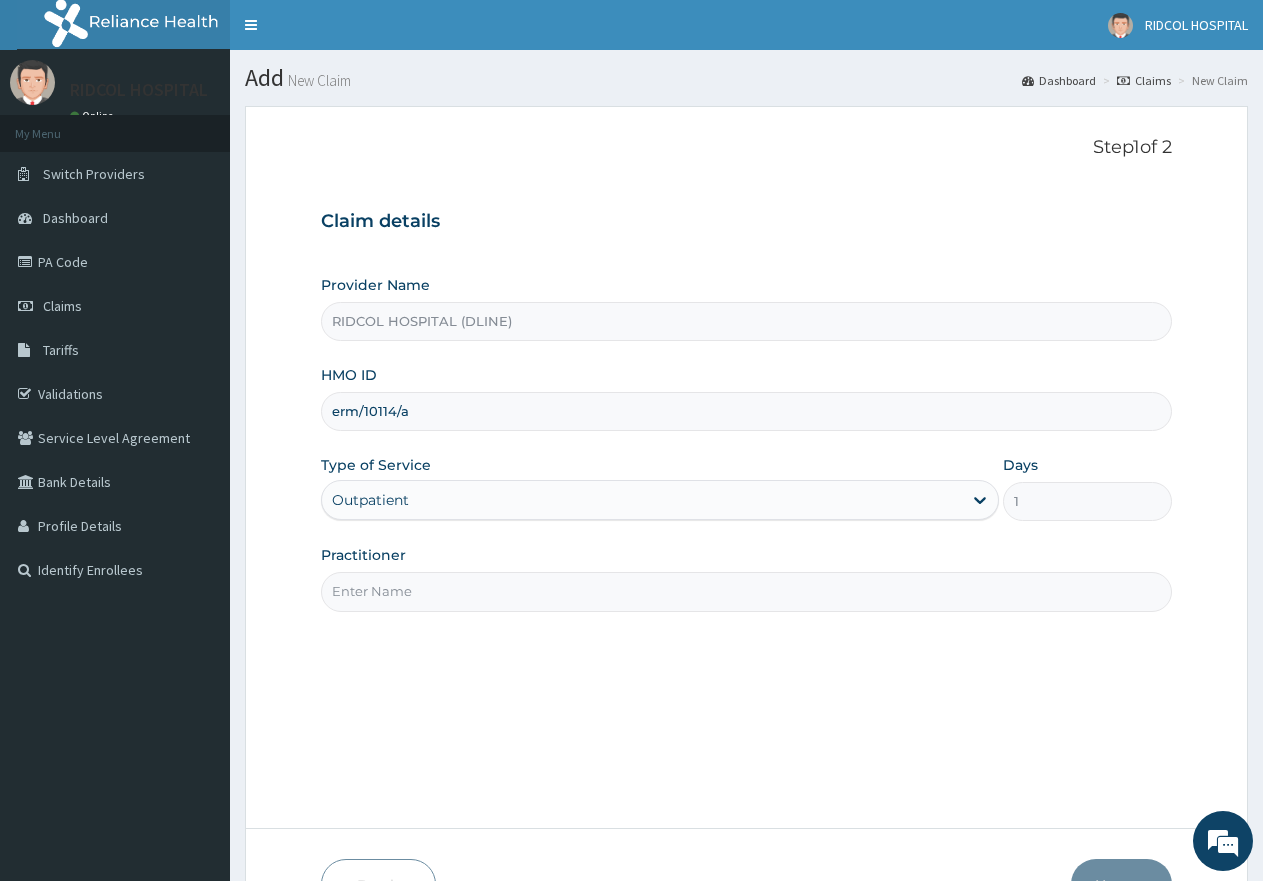 scroll, scrollTop: 0, scrollLeft: 0, axis: both 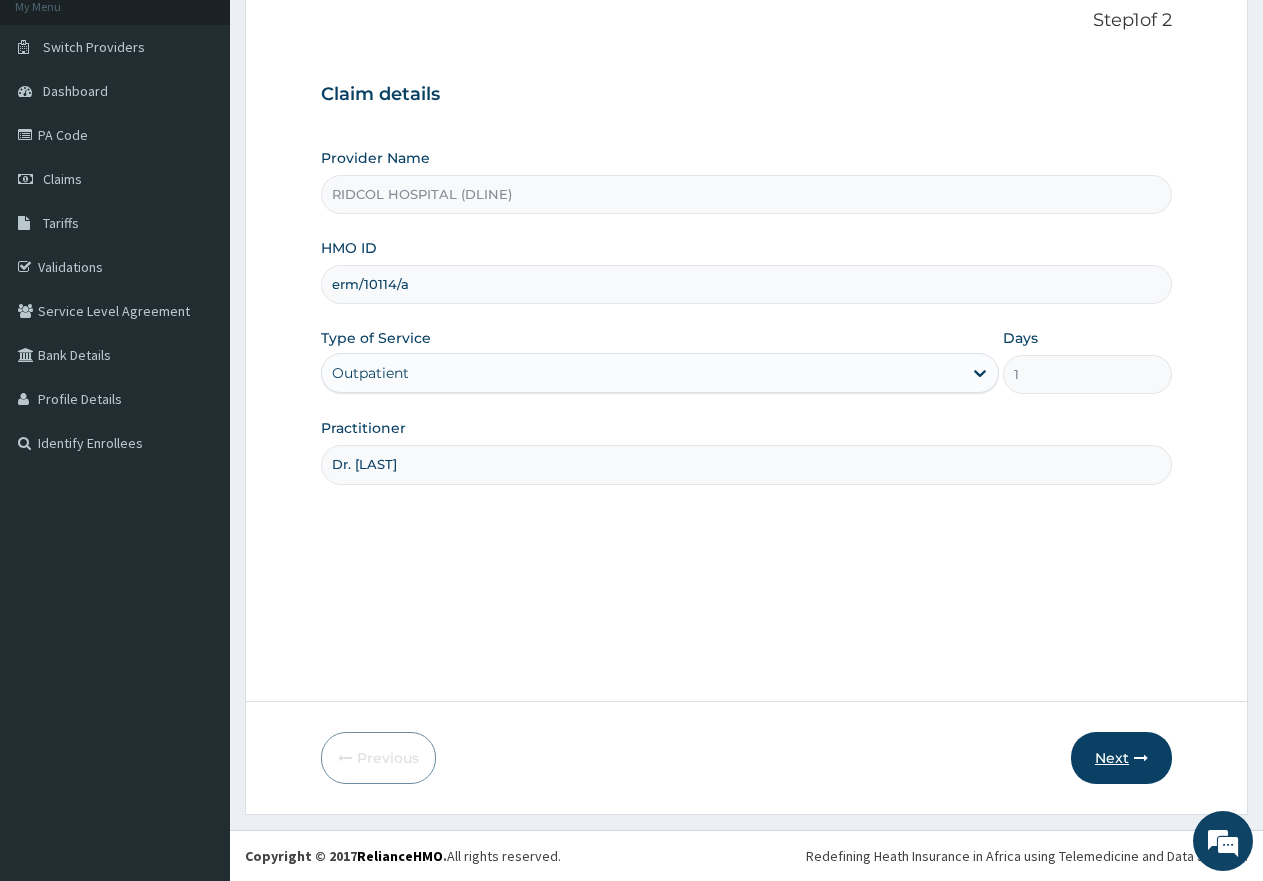 type on "Dr. Ahmed" 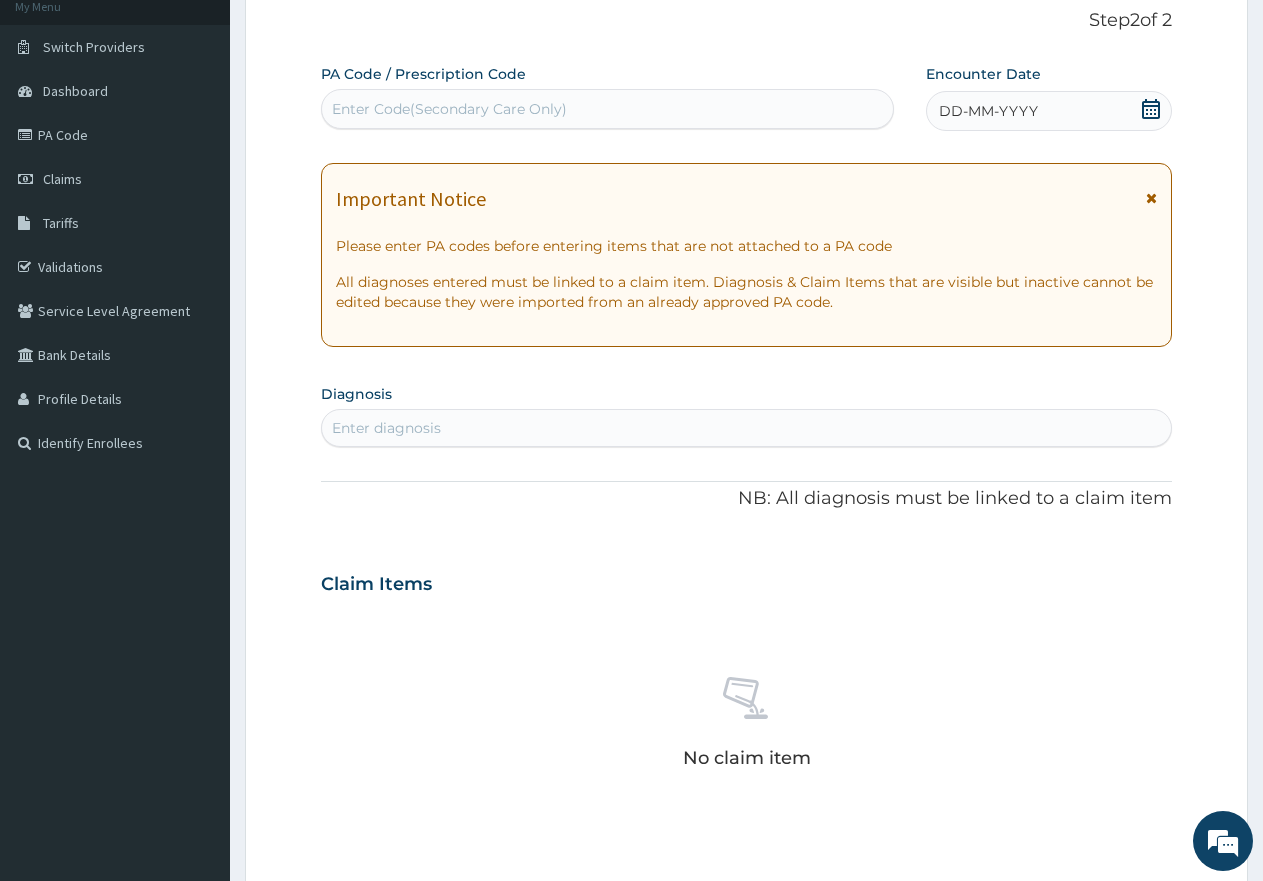 click on "Enter Code(Secondary Care Only)" at bounding box center (449, 109) 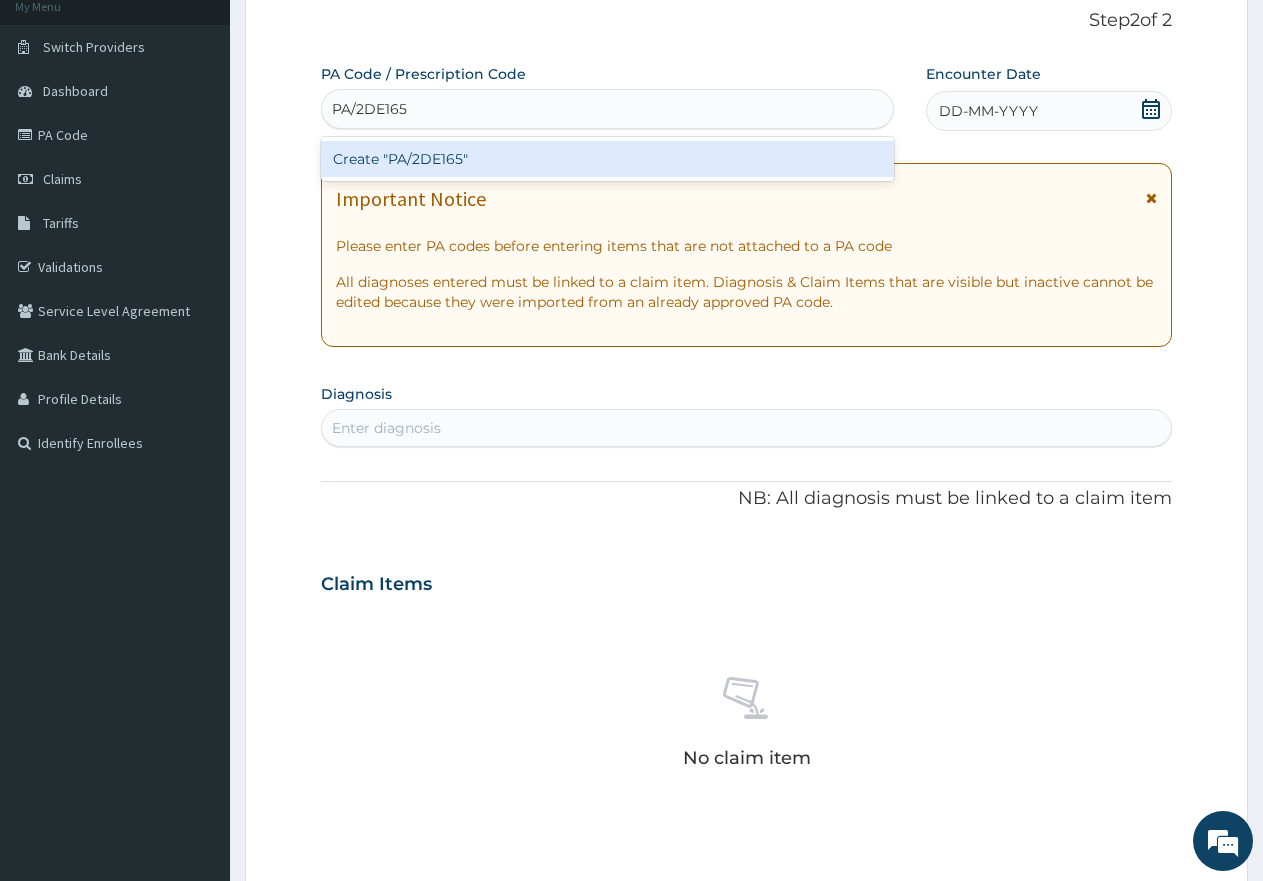 paste on "PA/2DE165" 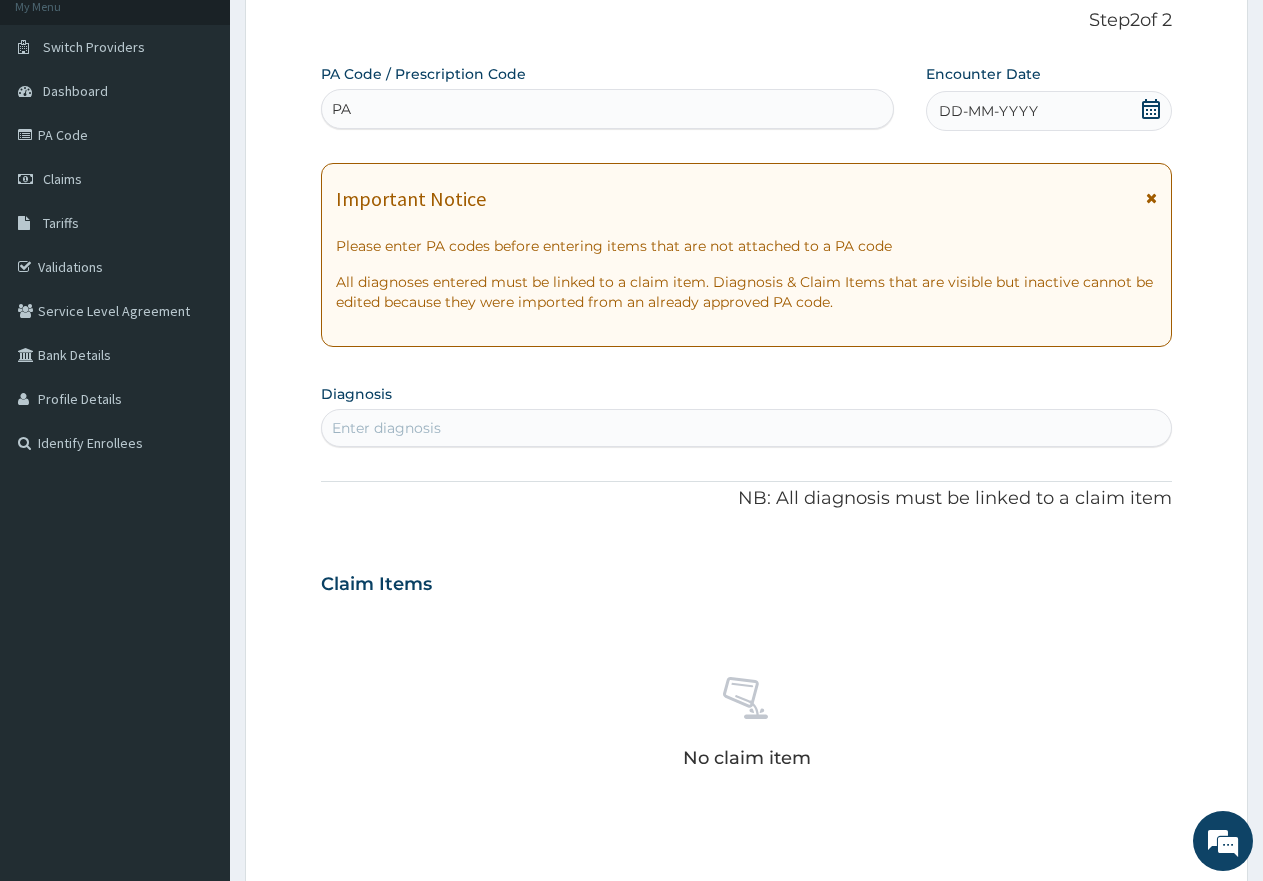 type on "P" 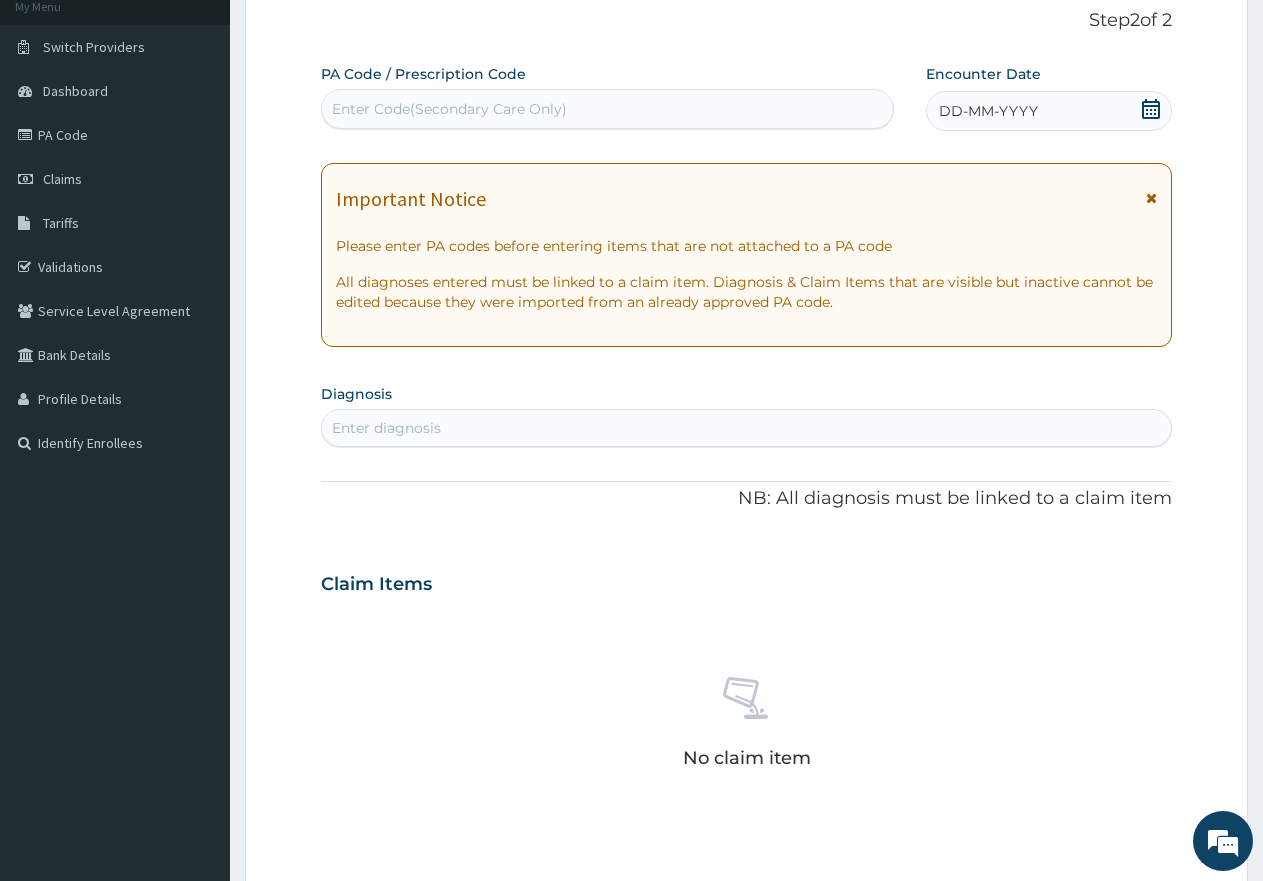 click on "Enter Code(Secondary Care Only)" at bounding box center (449, 109) 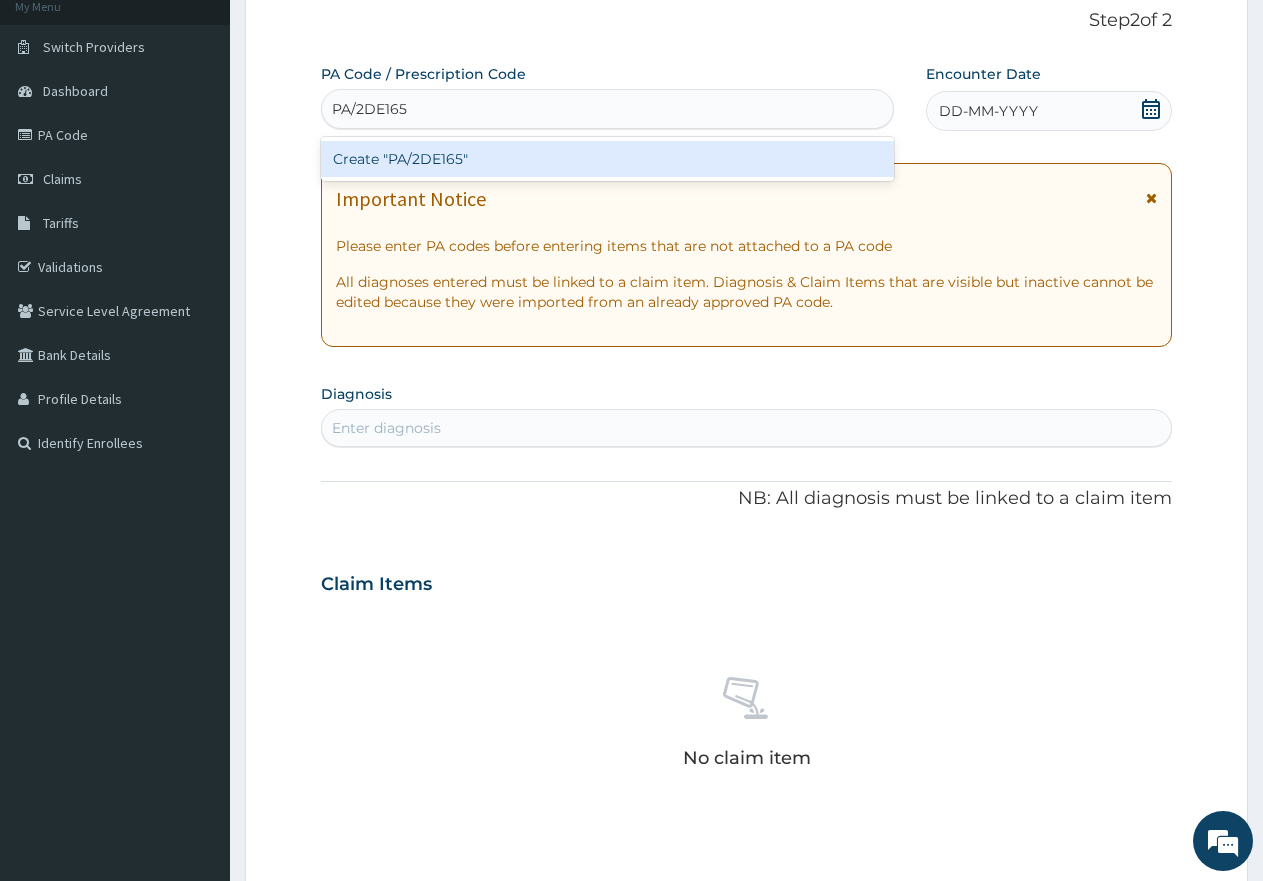click on "Create "PA/2DE165"" at bounding box center (607, 159) 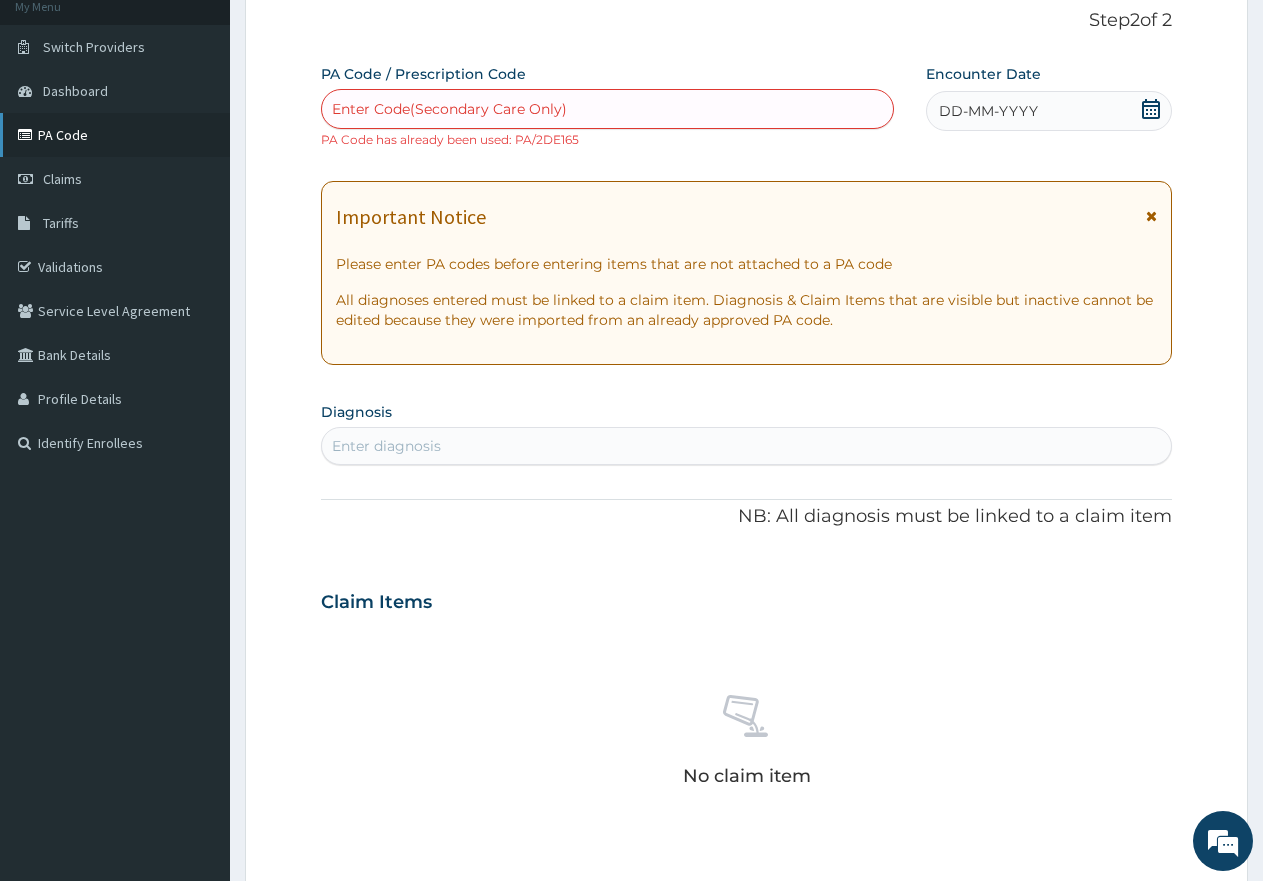 click on "PA Code" at bounding box center [115, 135] 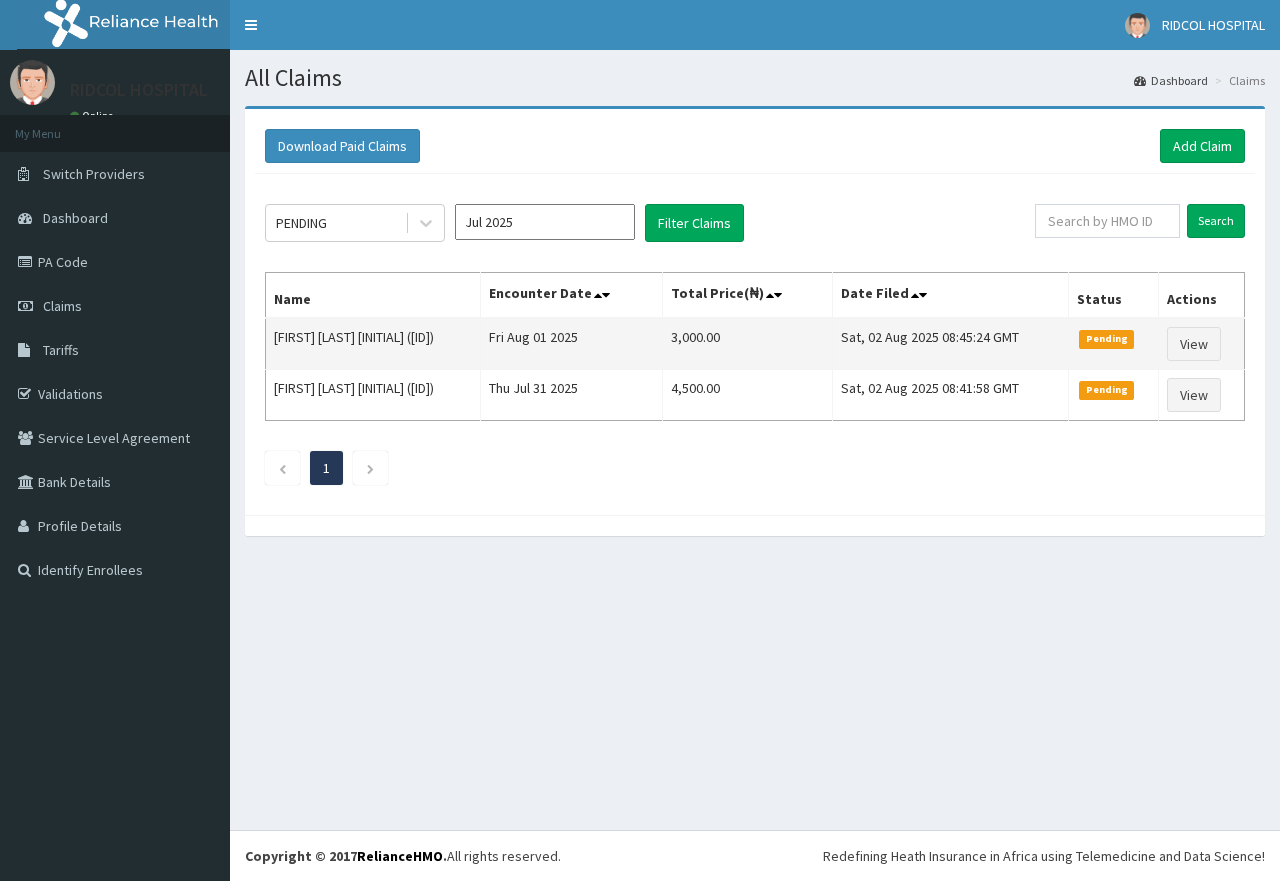 scroll, scrollTop: 0, scrollLeft: 0, axis: both 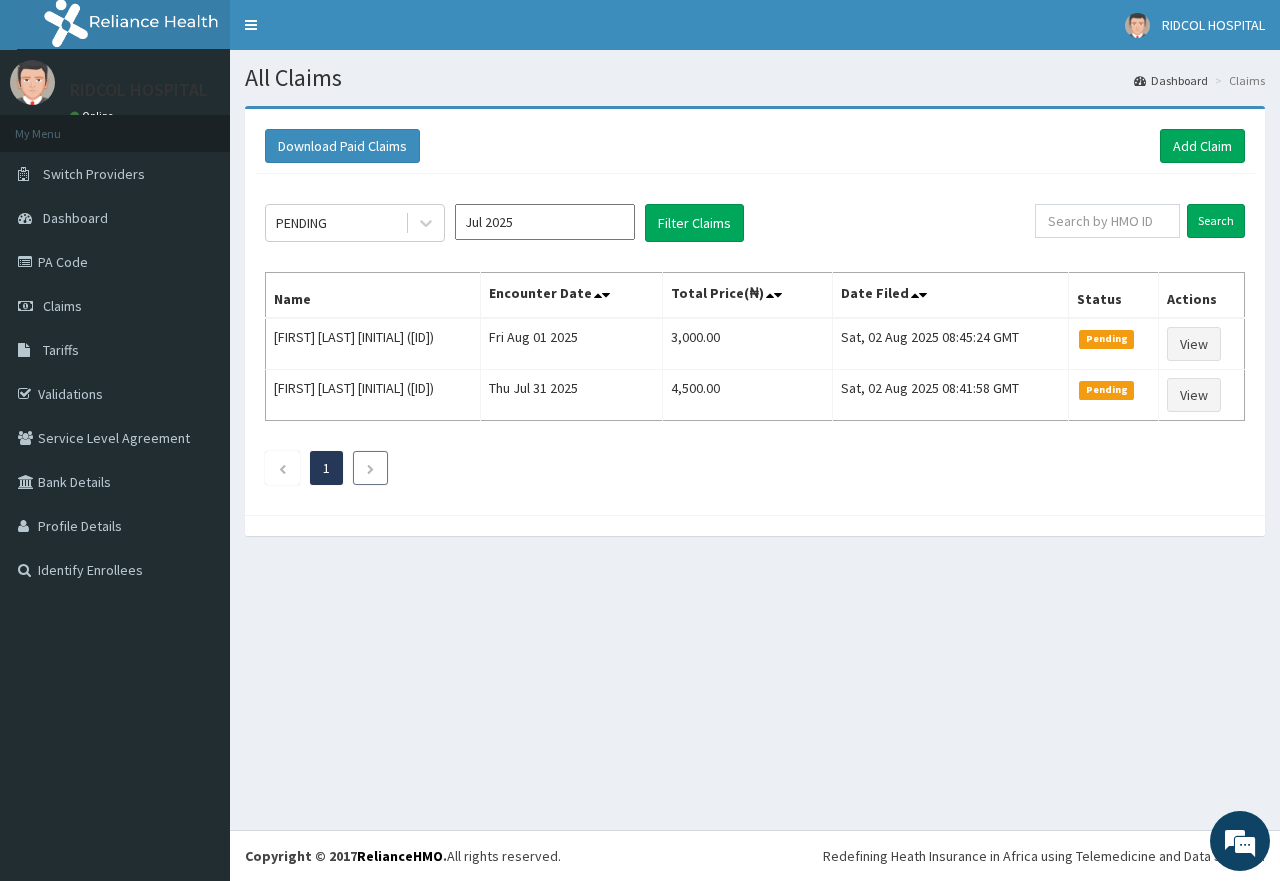click at bounding box center [370, 468] 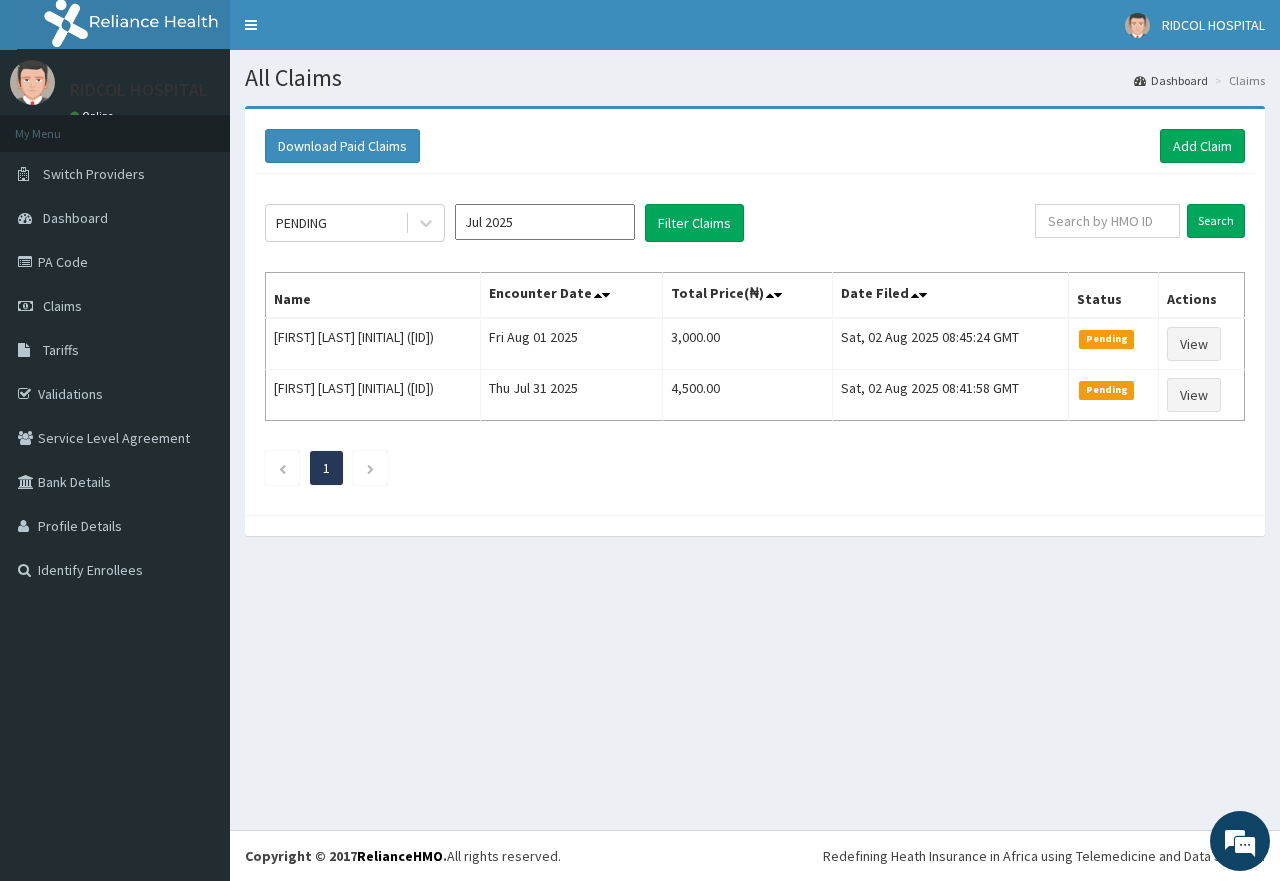 scroll, scrollTop: 0, scrollLeft: 0, axis: both 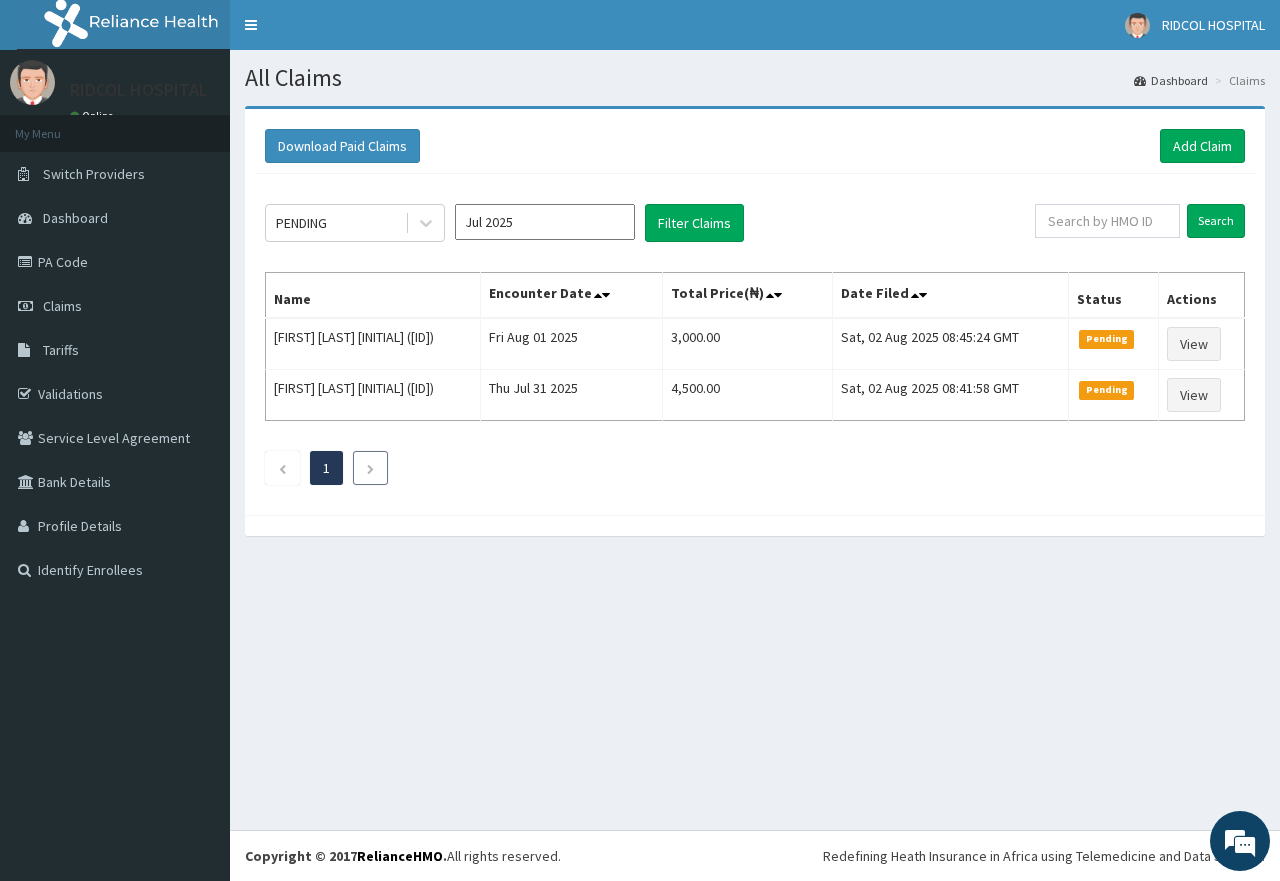 click at bounding box center [370, 468] 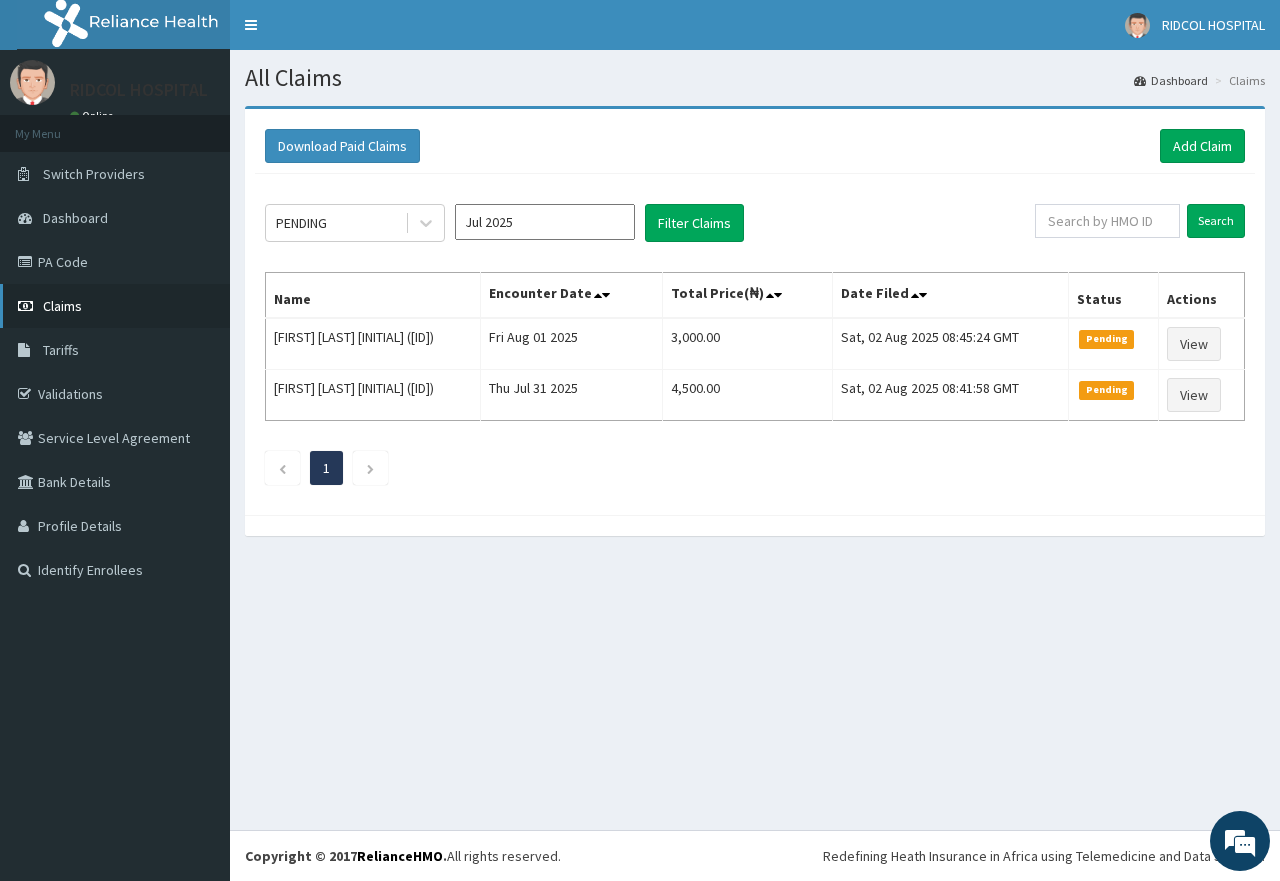 click on "Claims" at bounding box center [115, 306] 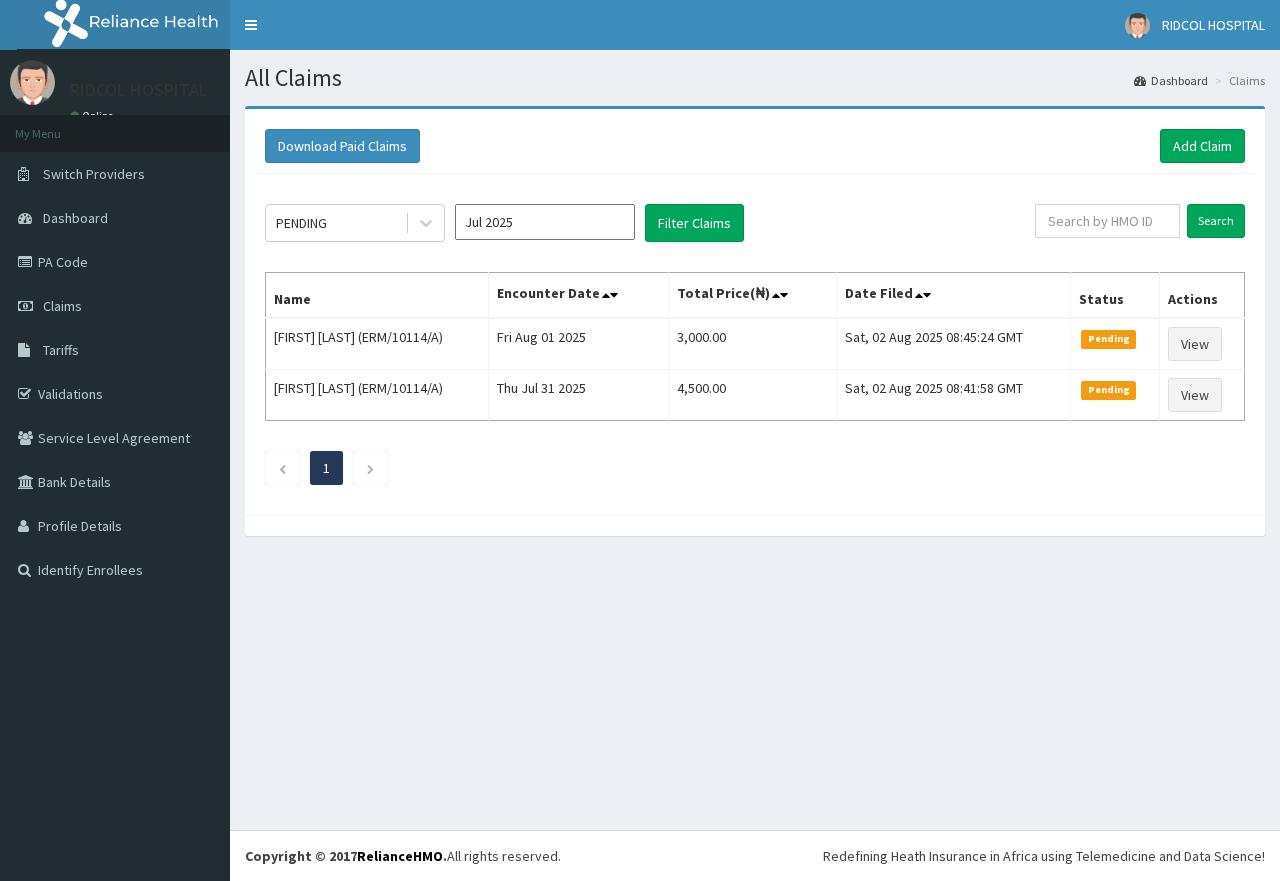 scroll, scrollTop: 0, scrollLeft: 0, axis: both 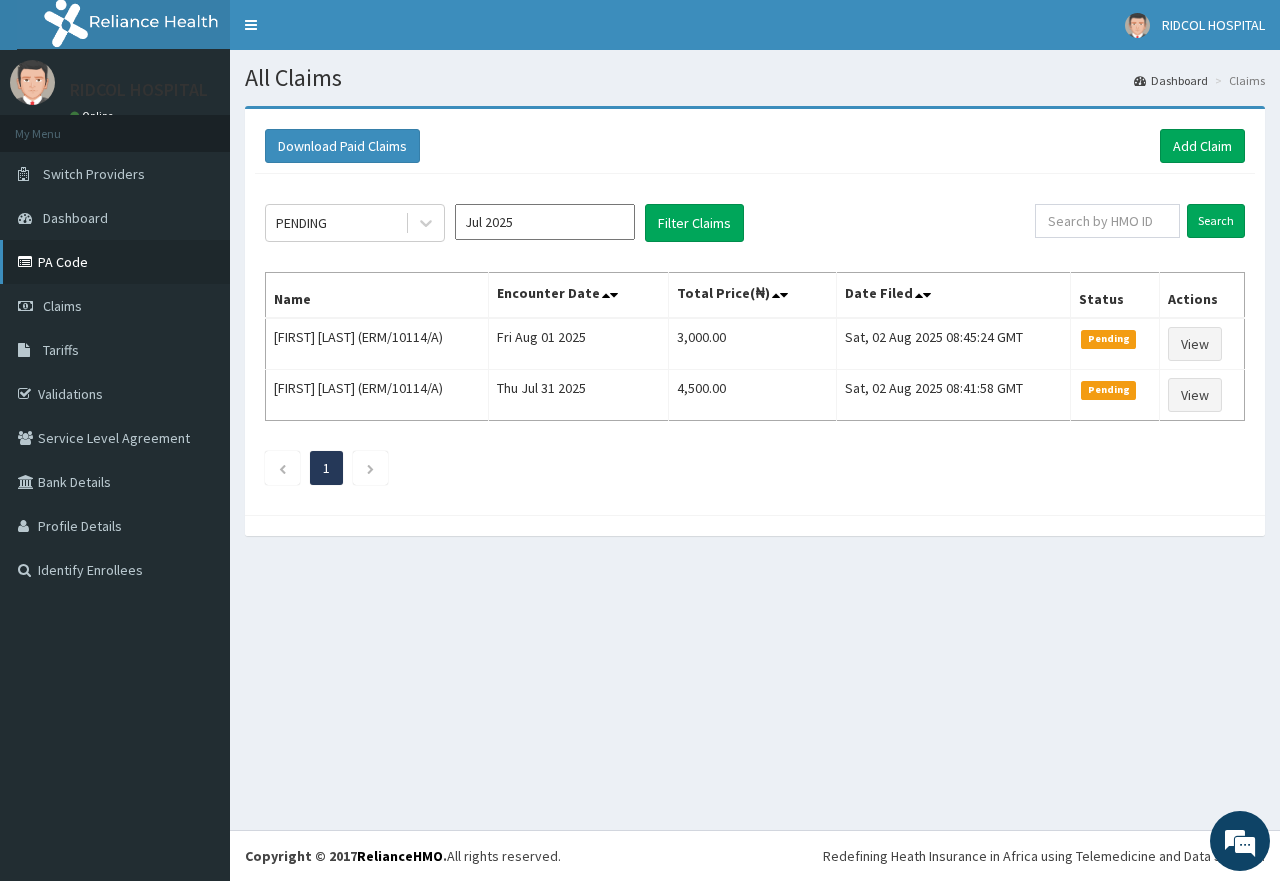 click on "PA Code" at bounding box center (115, 262) 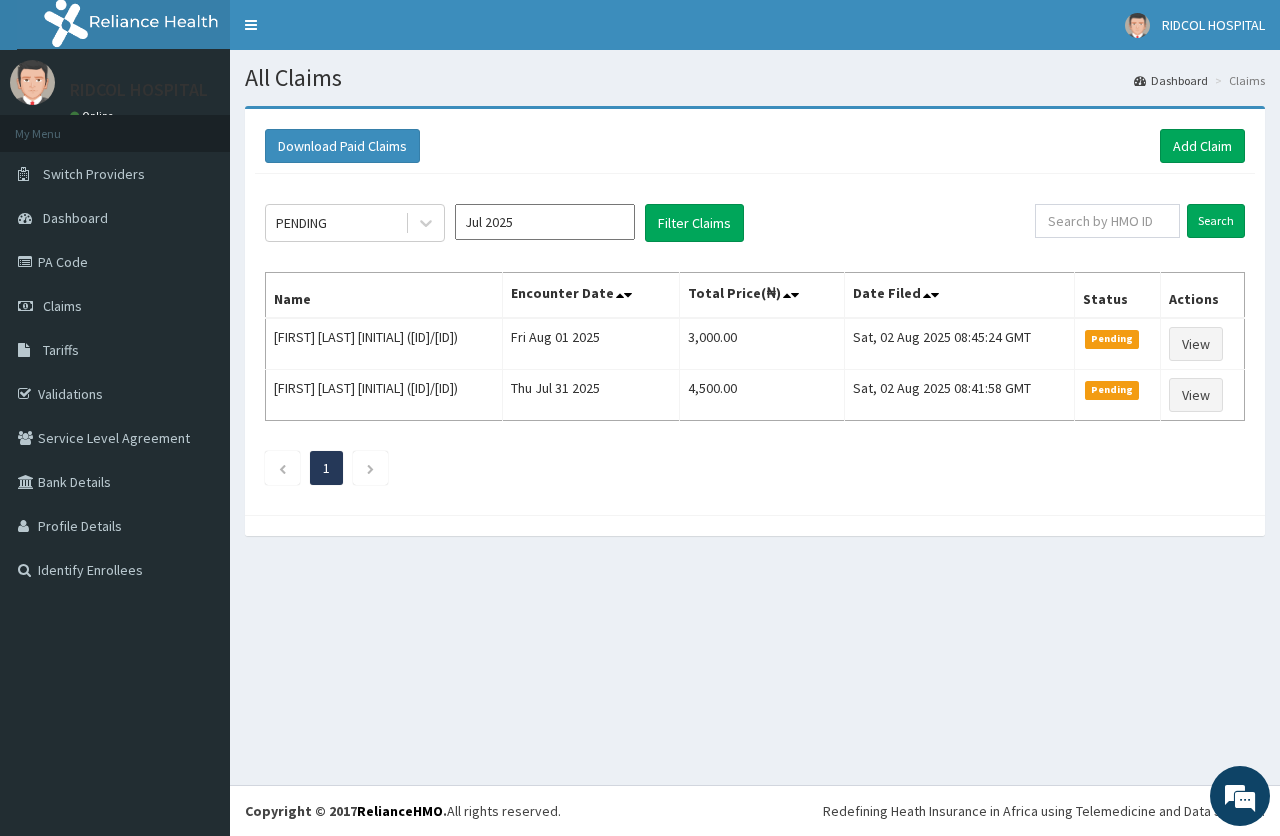 scroll, scrollTop: 0, scrollLeft: 0, axis: both 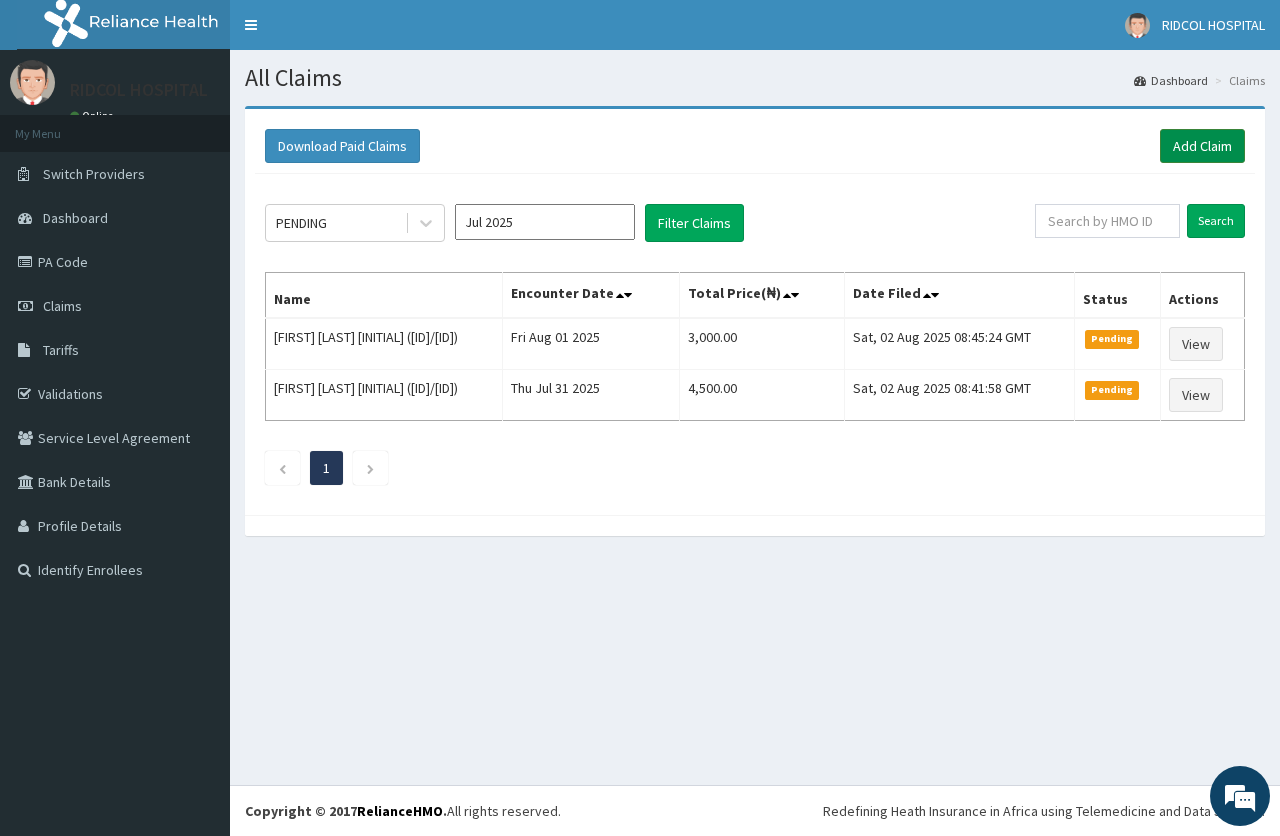 click on "Add Claim" at bounding box center (1202, 146) 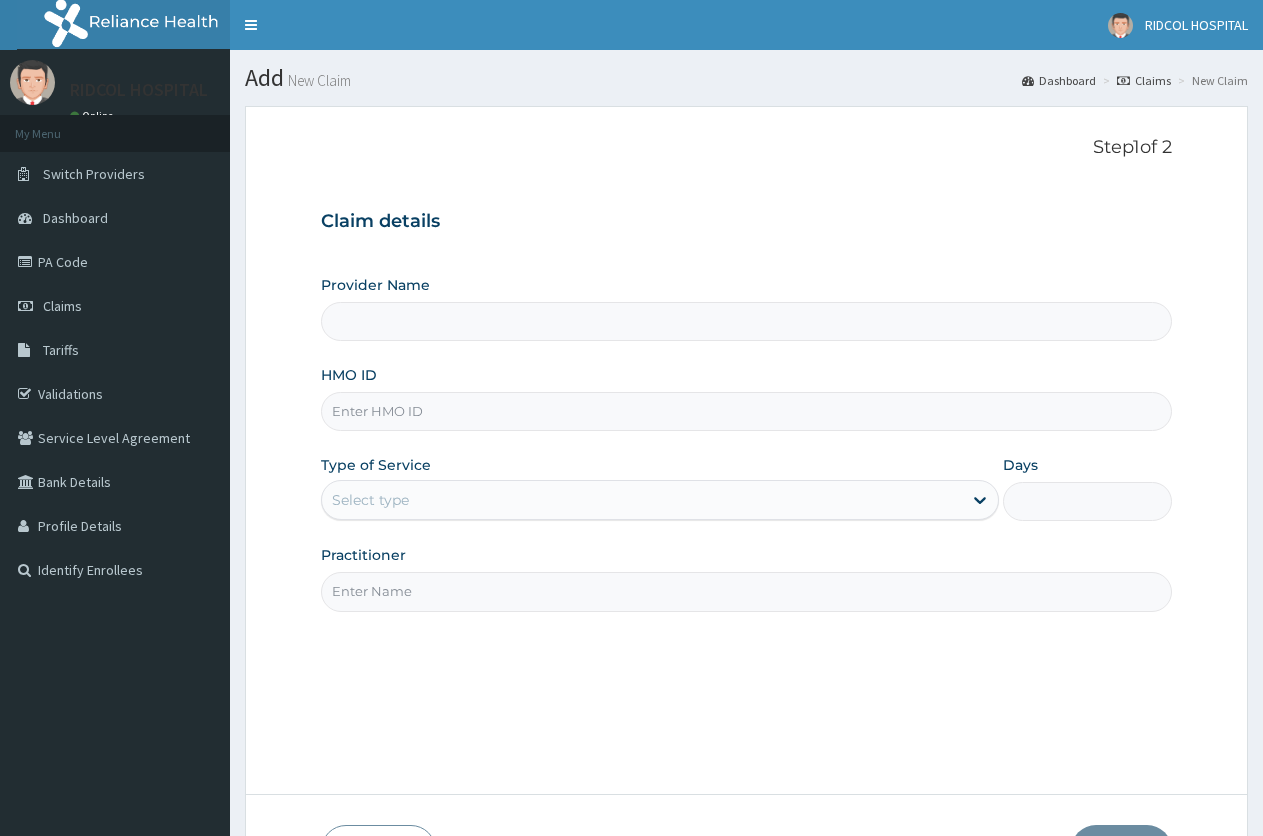 scroll, scrollTop: 0, scrollLeft: 0, axis: both 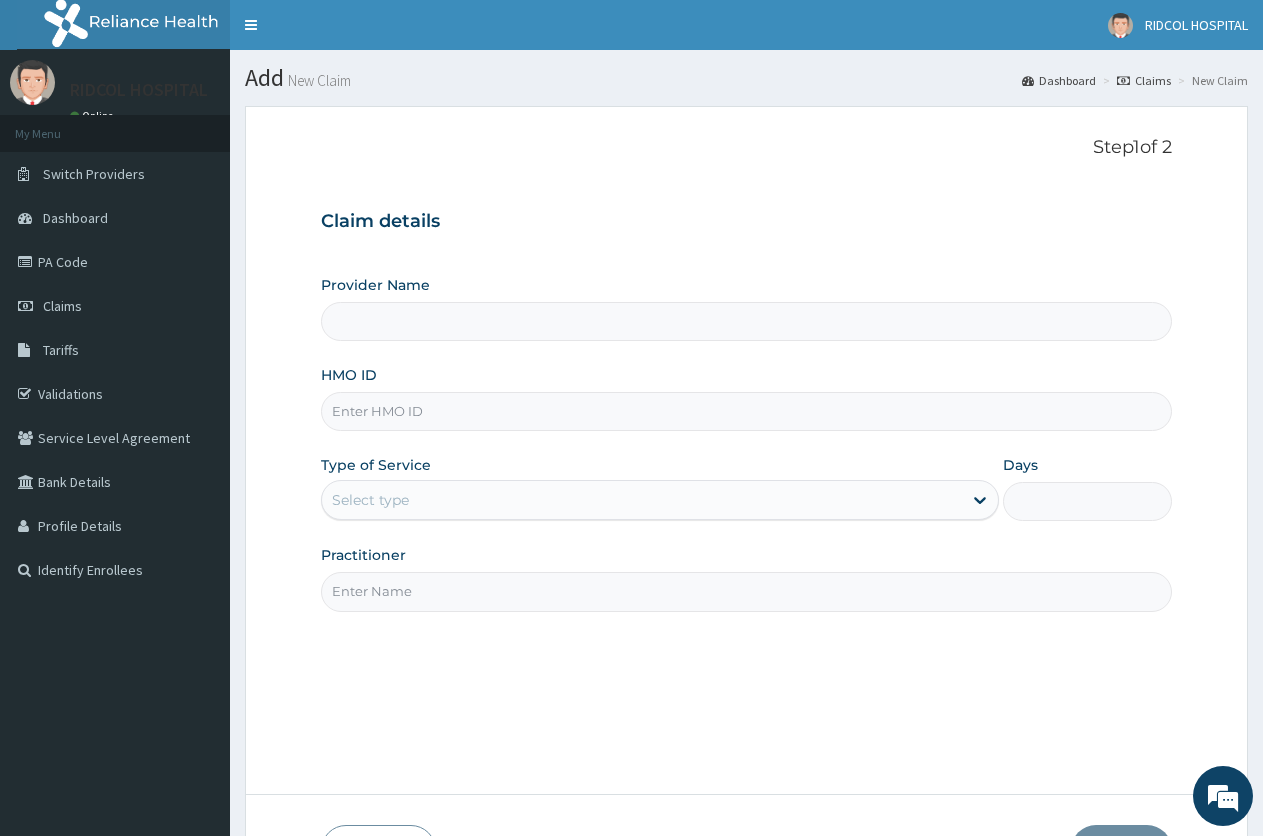 type on "RIDCOL HOSPITAL (DLINE)" 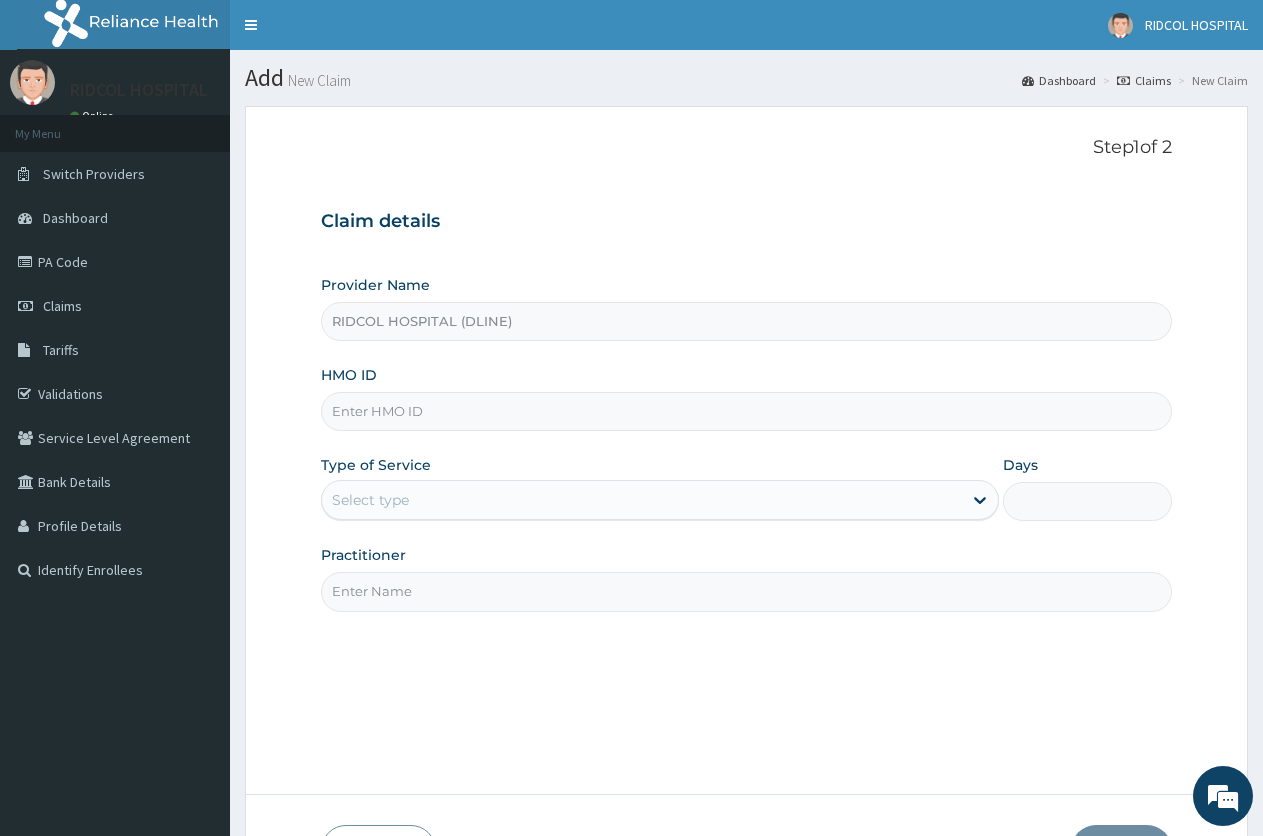 paste on "erm/10114/a" 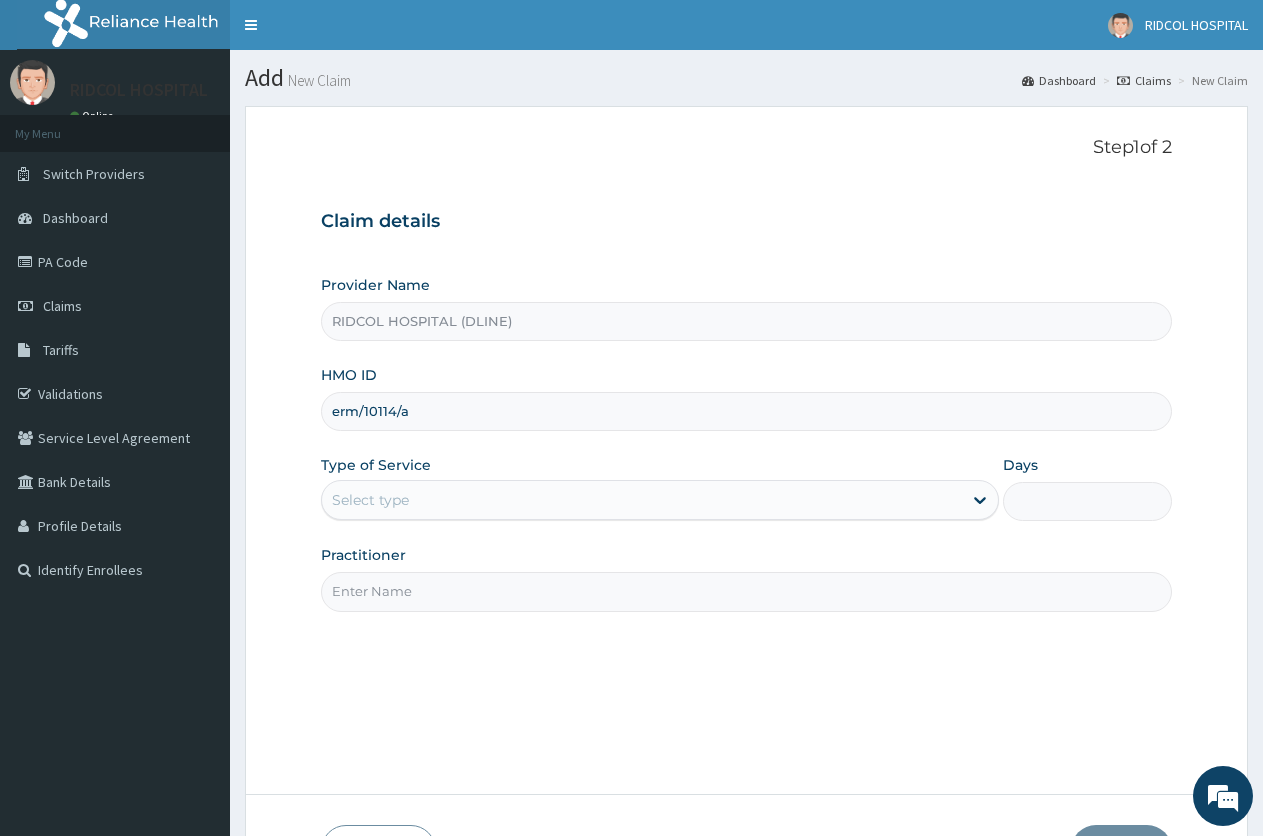 type on "erm/10114/a" 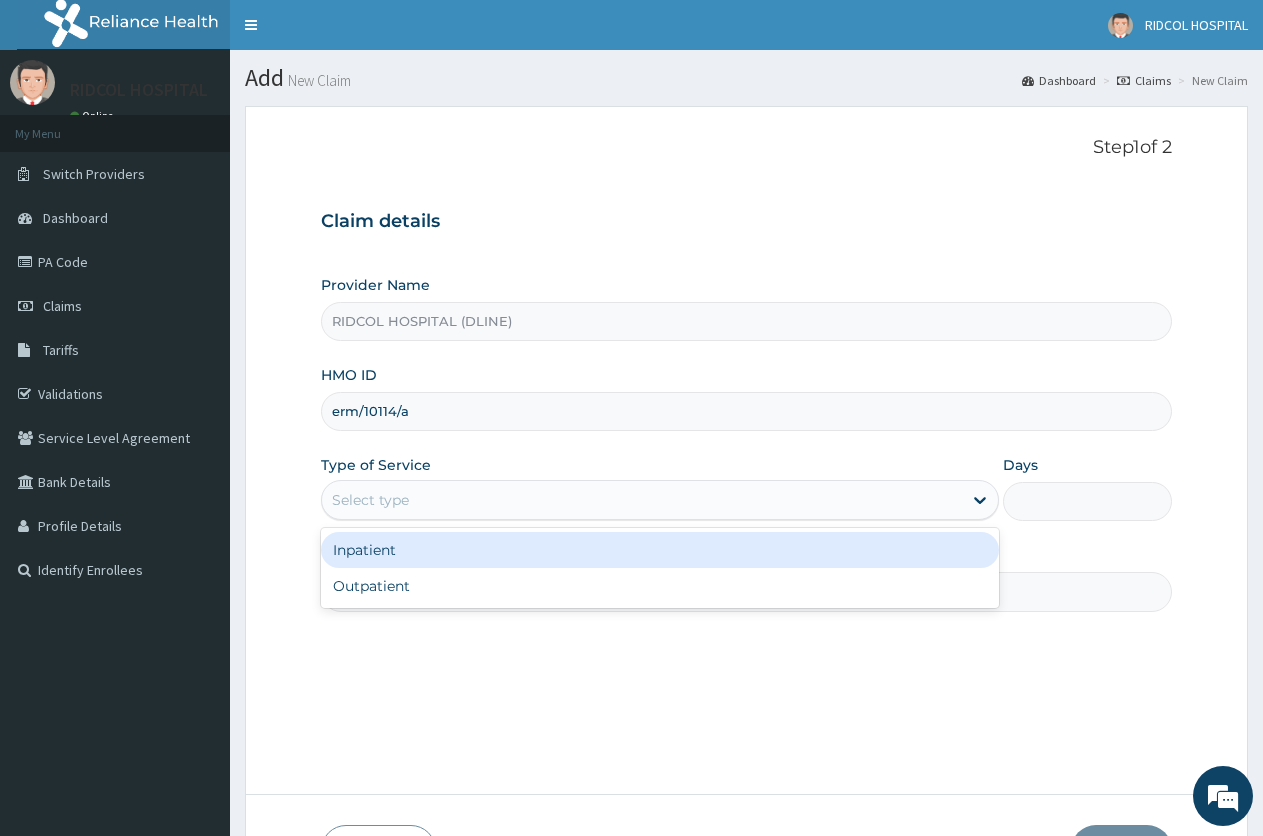 click on "Select type" at bounding box center [659, 500] 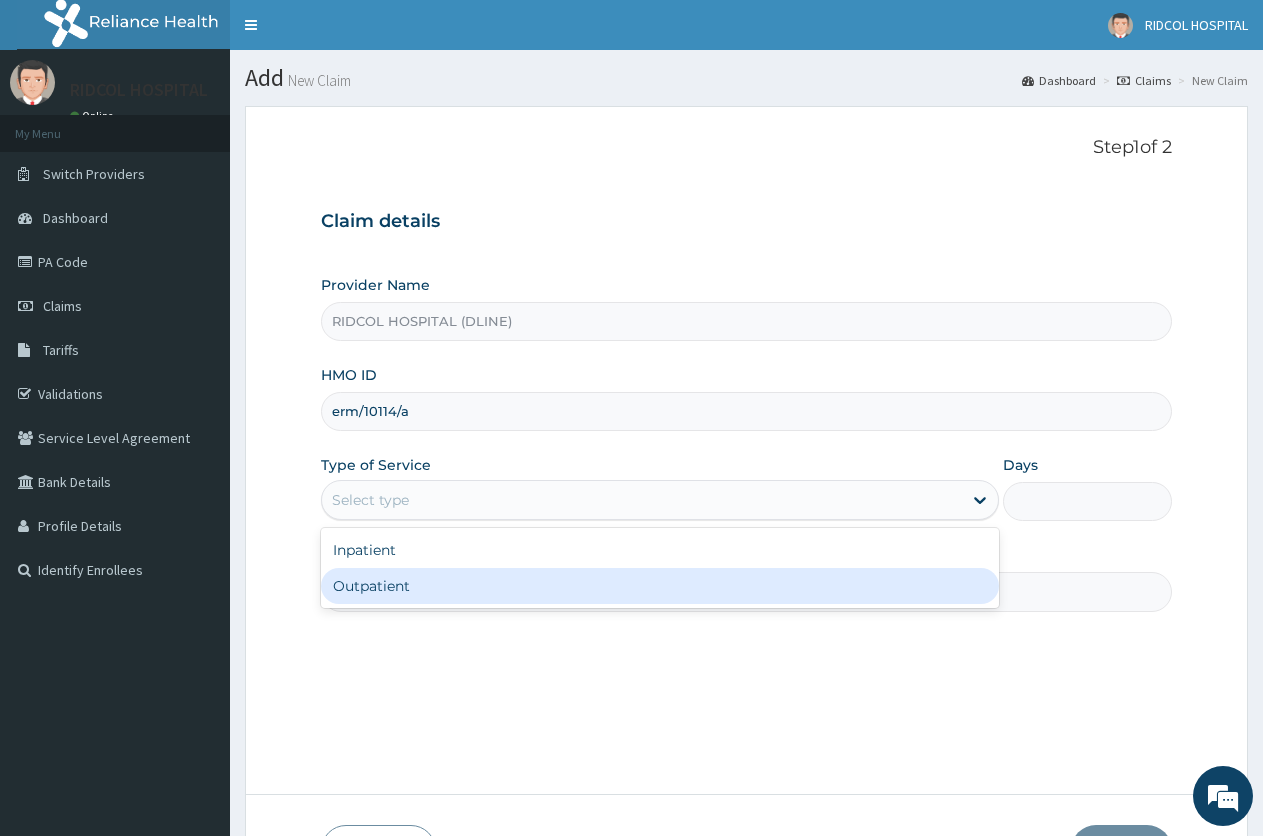 click on "Outpatient" at bounding box center (659, 586) 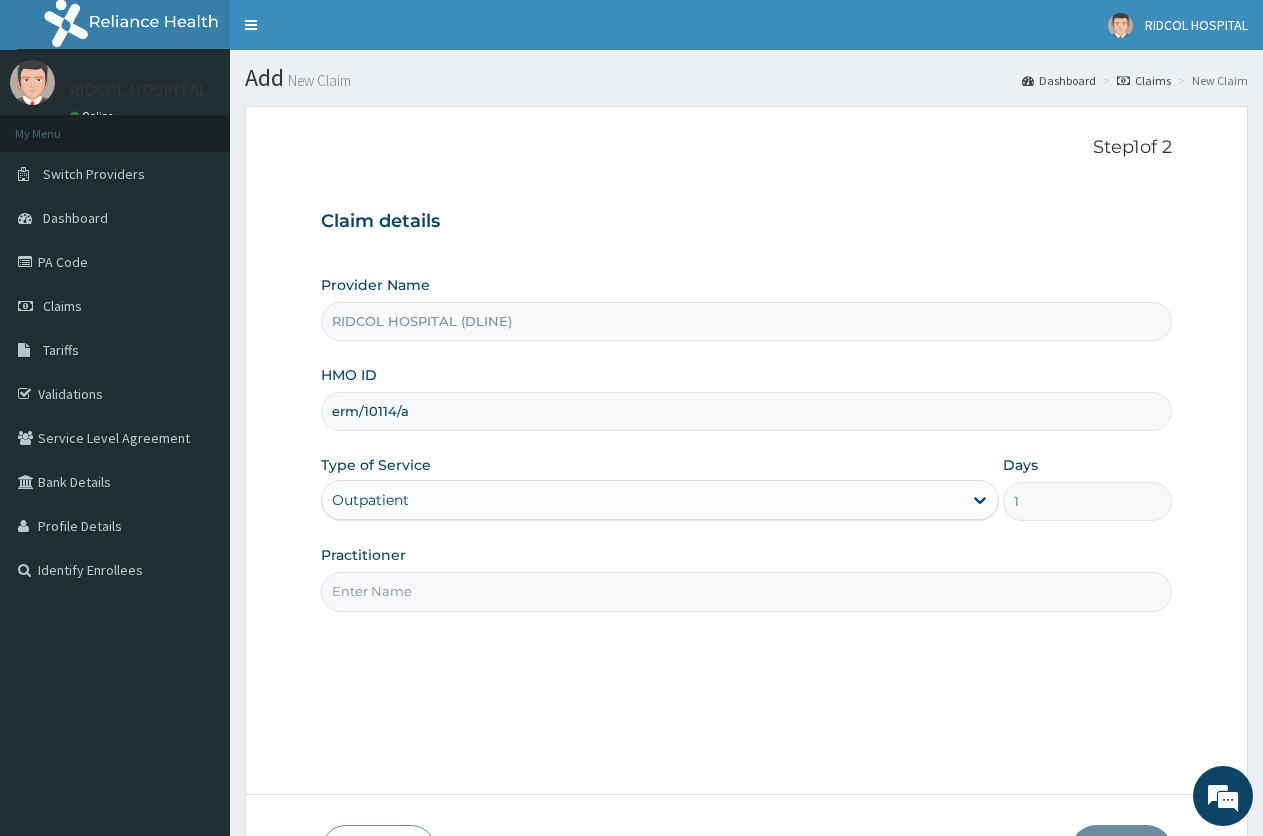 click on "Practitioner" at bounding box center (746, 591) 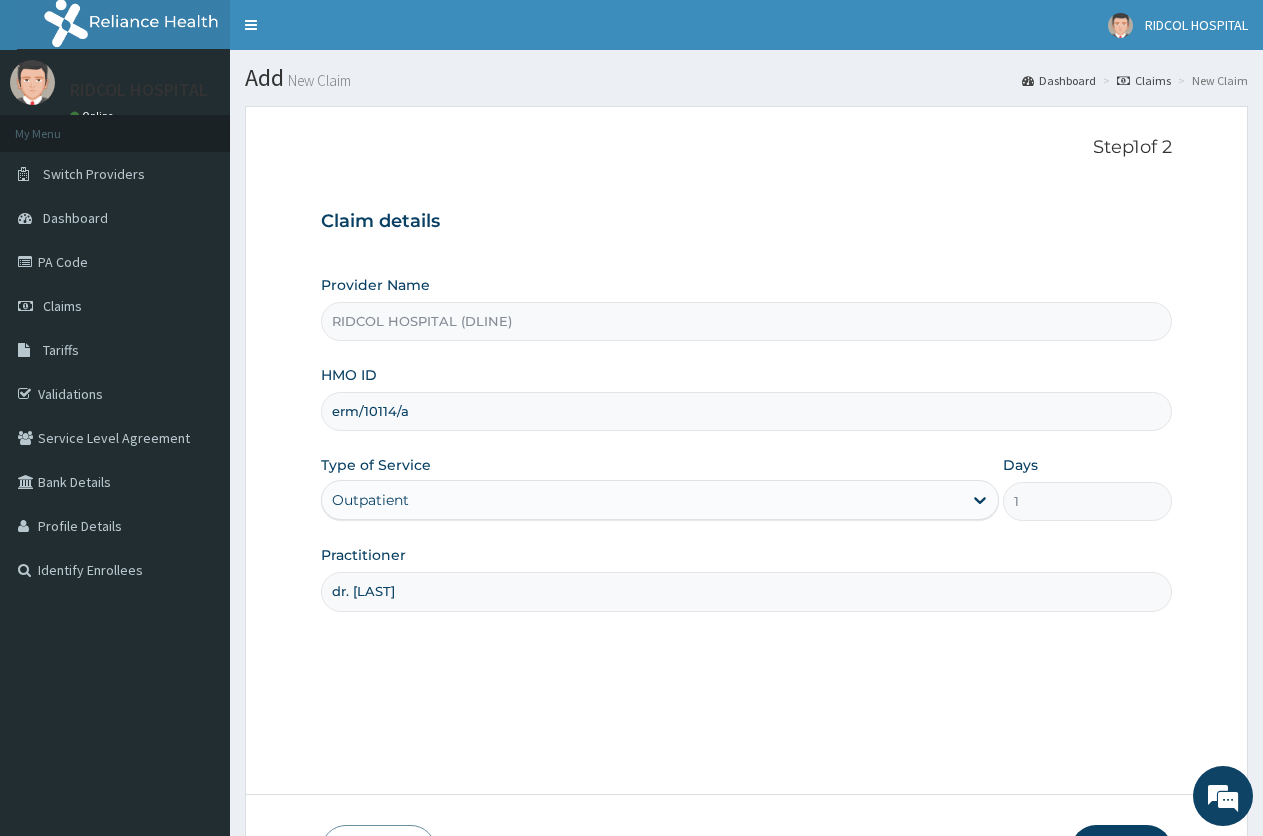 scroll, scrollTop: 0, scrollLeft: 0, axis: both 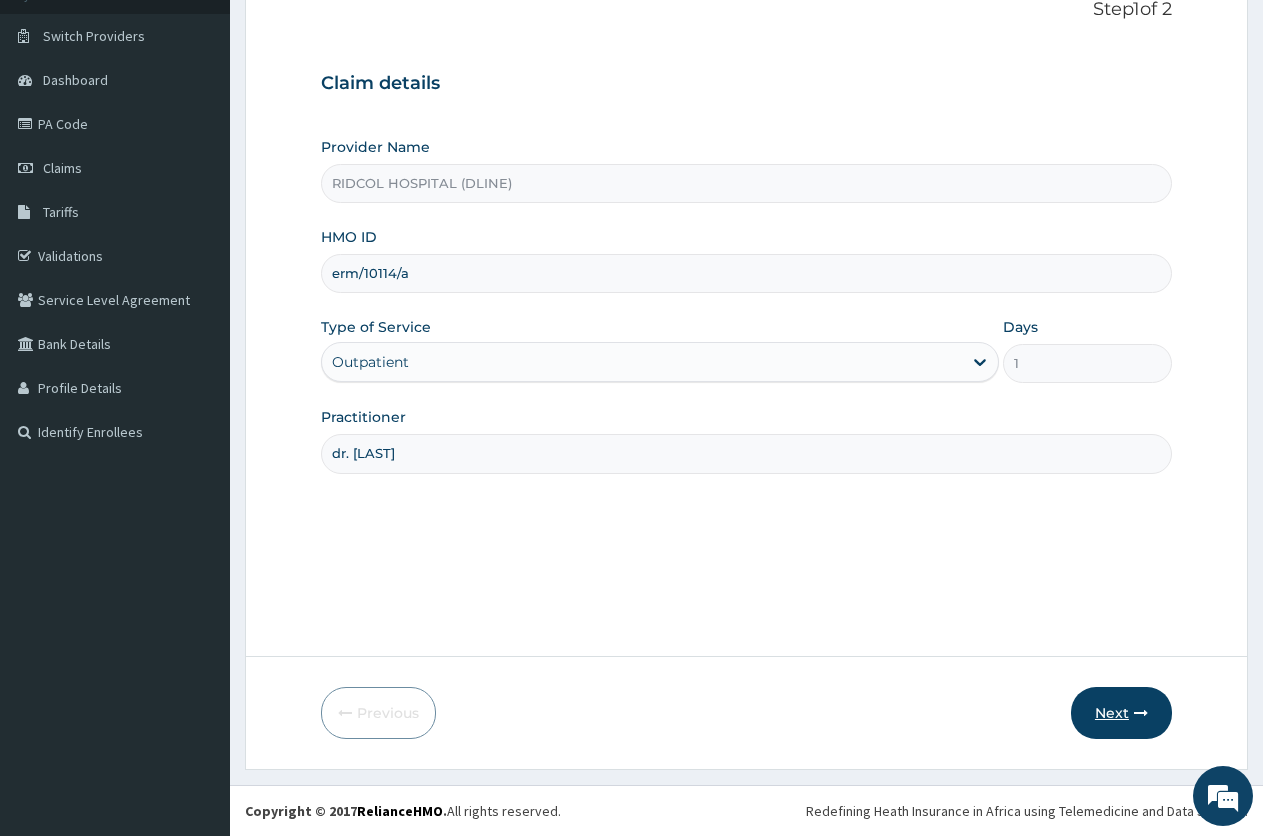 type on "dr. [LAST]" 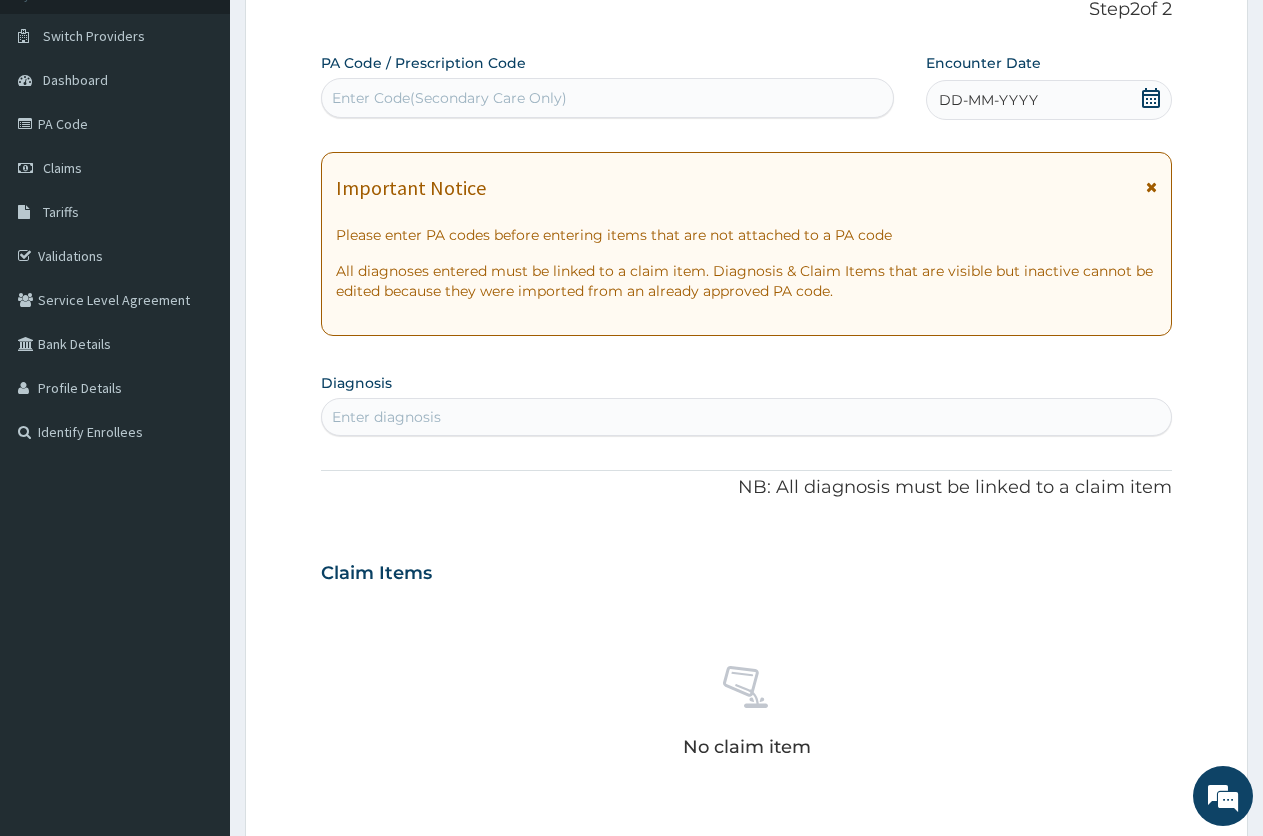 click on "Enter Code(Secondary Care Only)" at bounding box center (449, 98) 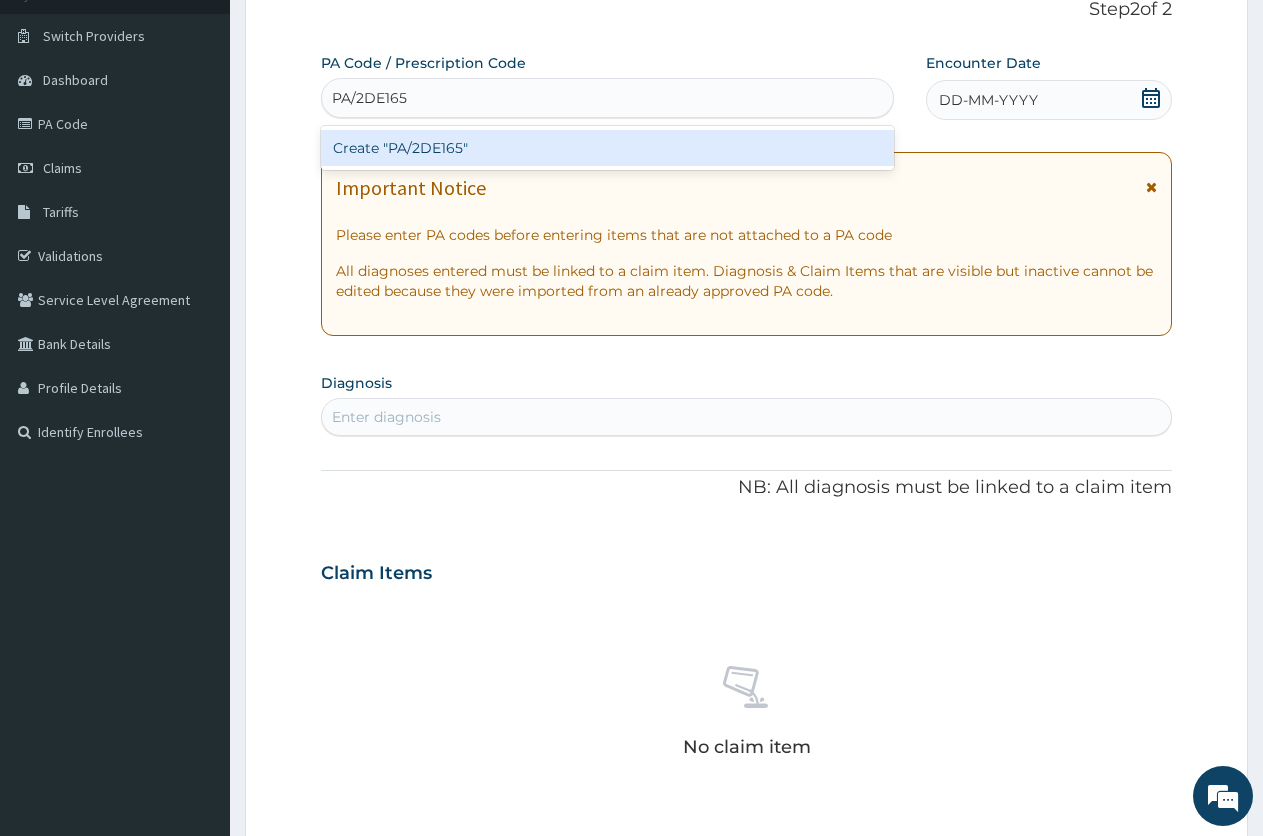 click on "Create "PA/2DE165"" at bounding box center [607, 148] 